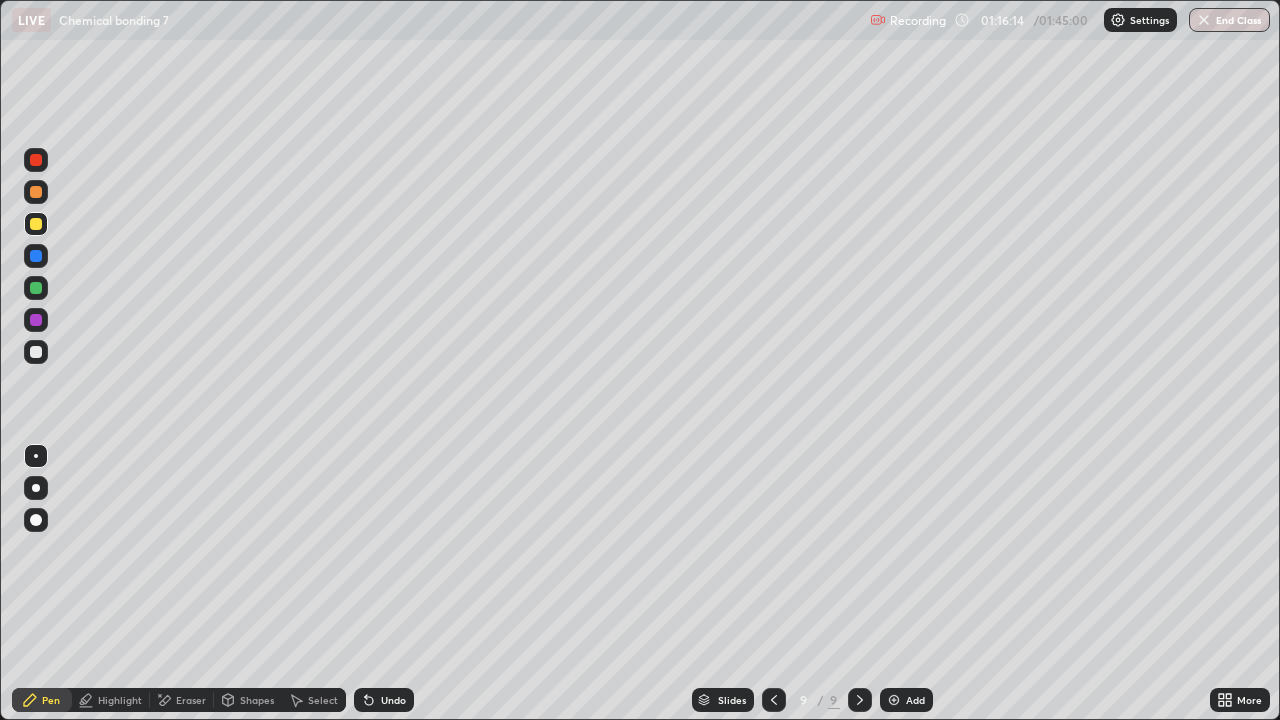 scroll, scrollTop: 0, scrollLeft: 0, axis: both 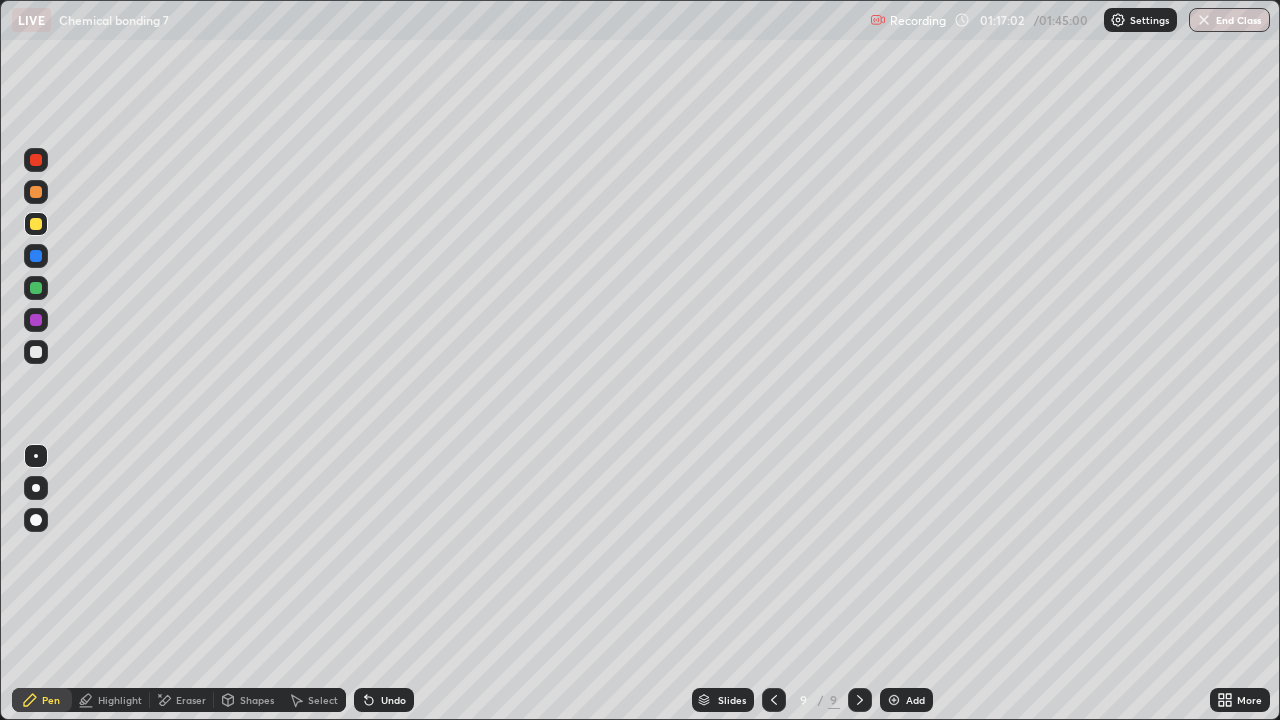 click at bounding box center (36, 288) 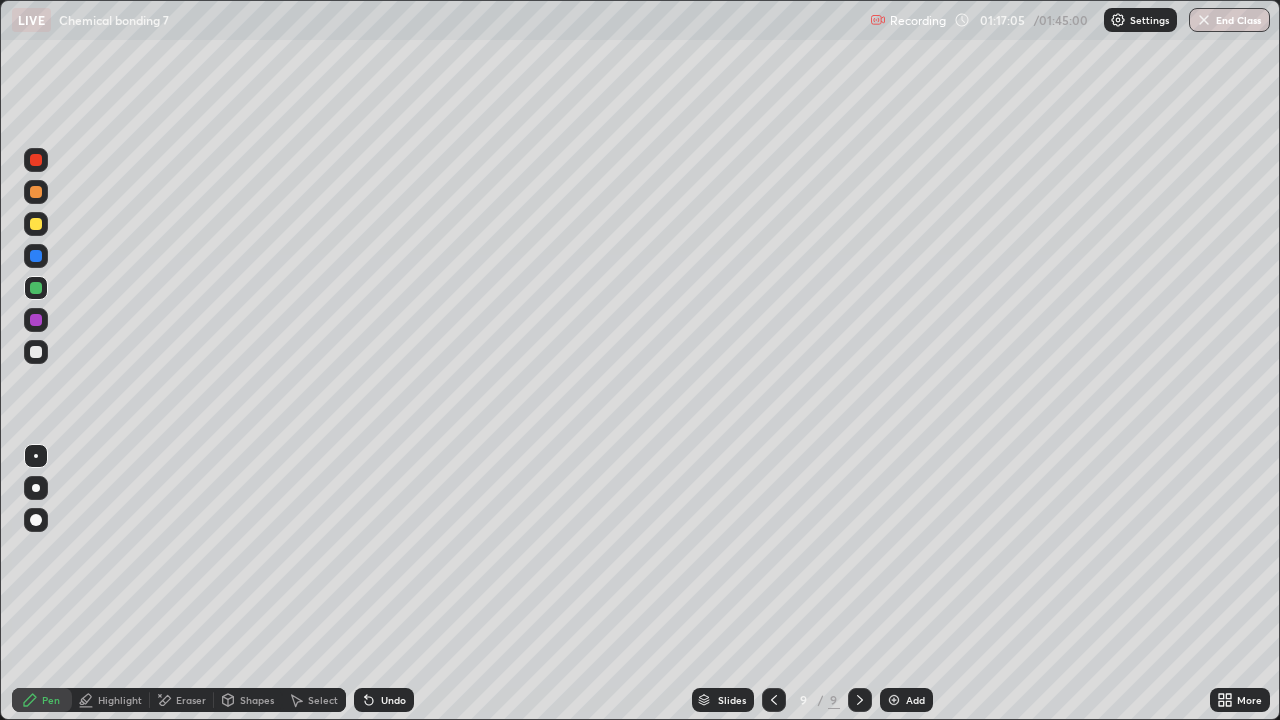 click at bounding box center [36, 192] 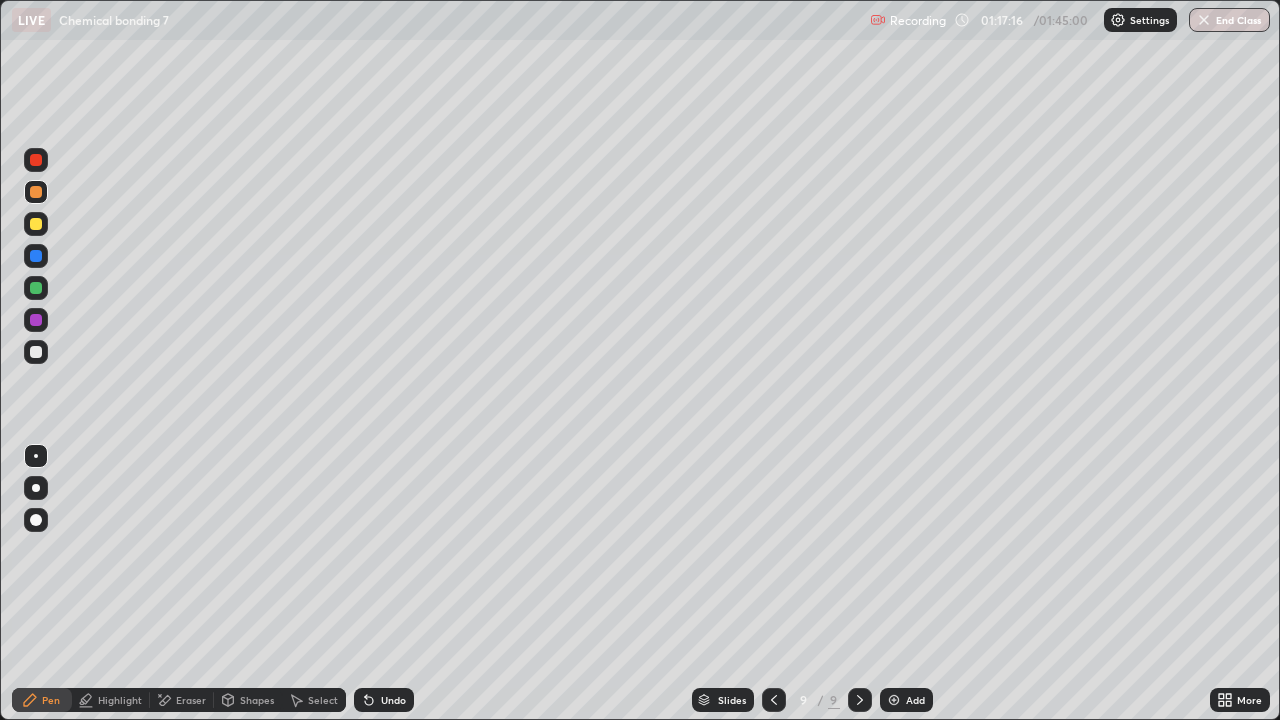 click at bounding box center [36, 224] 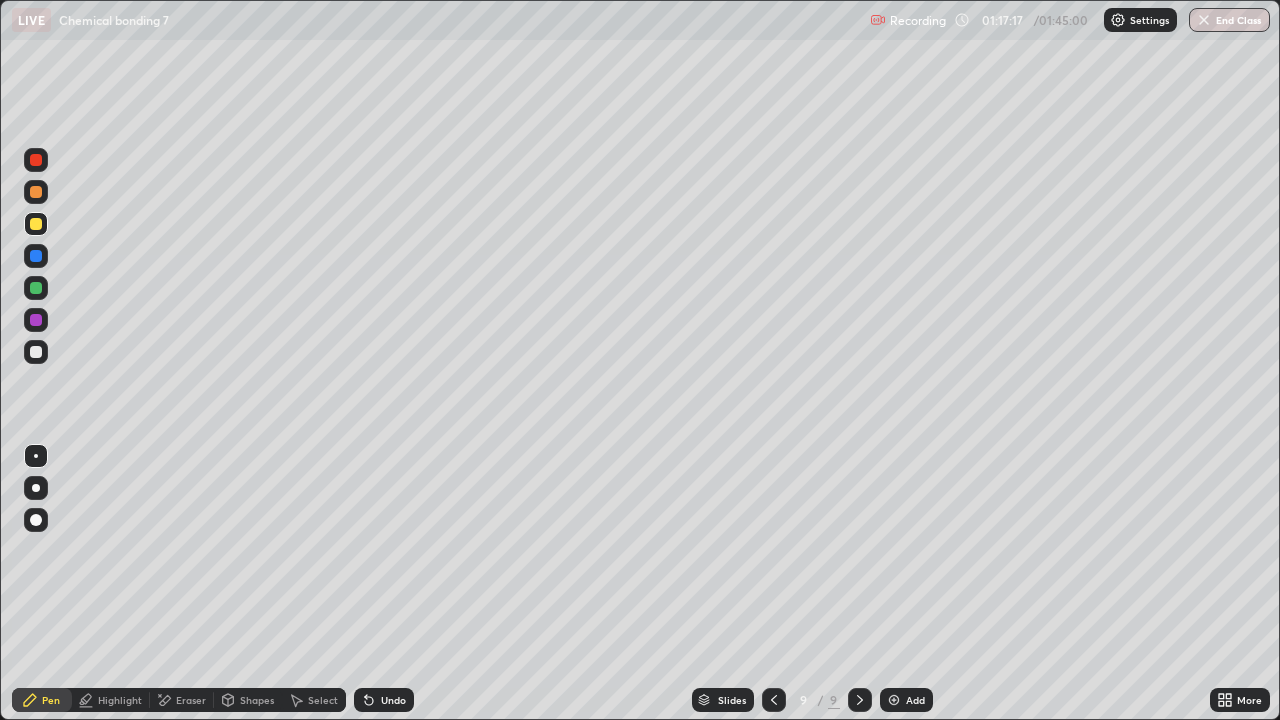 click 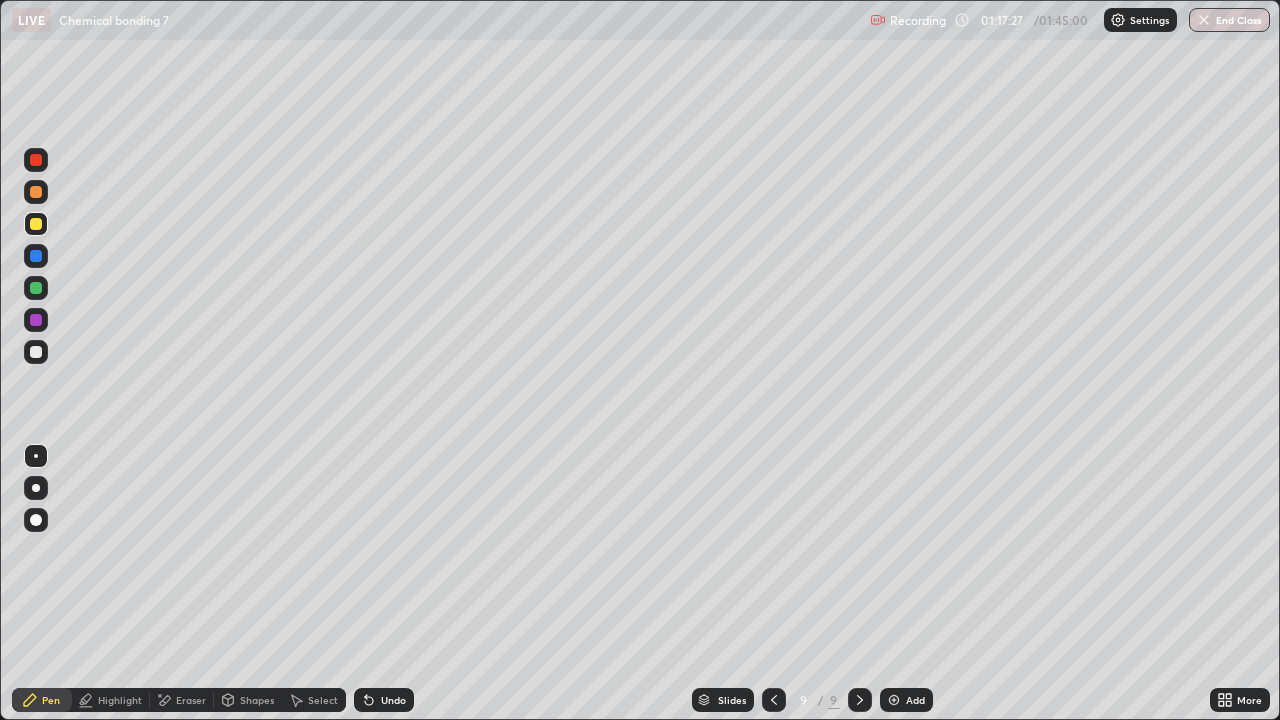 click at bounding box center [36, 352] 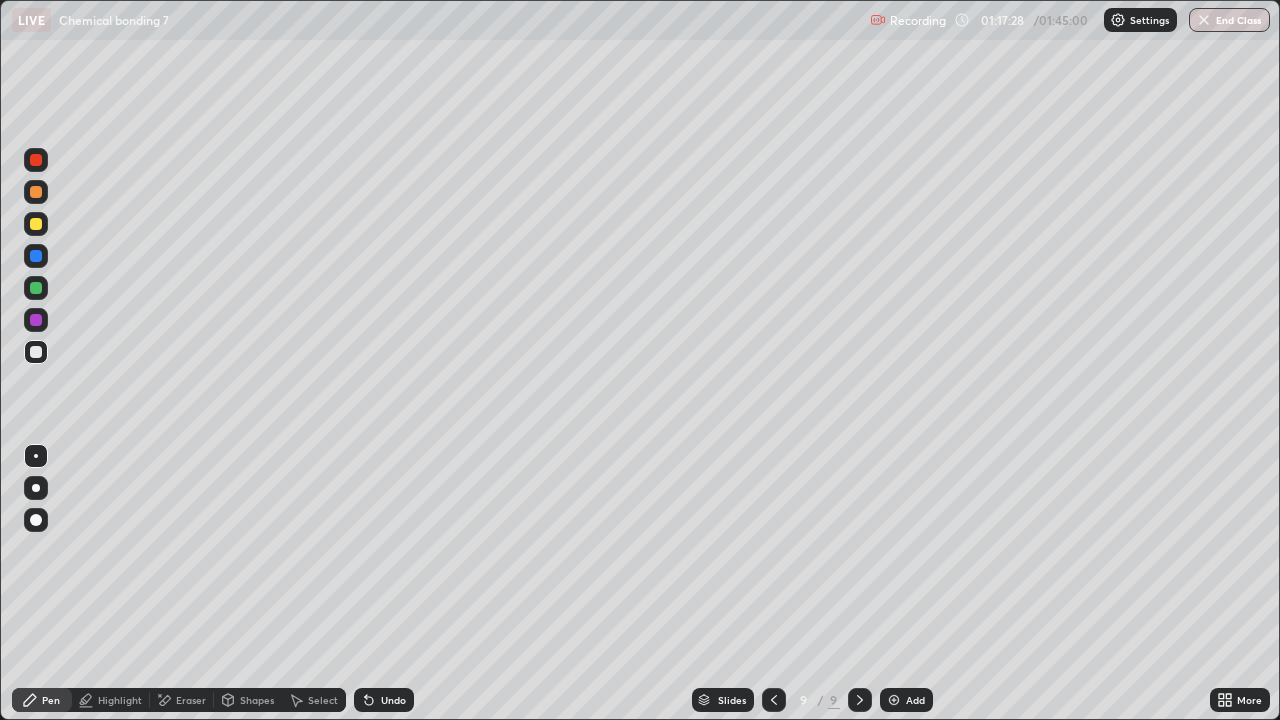 click at bounding box center (36, 192) 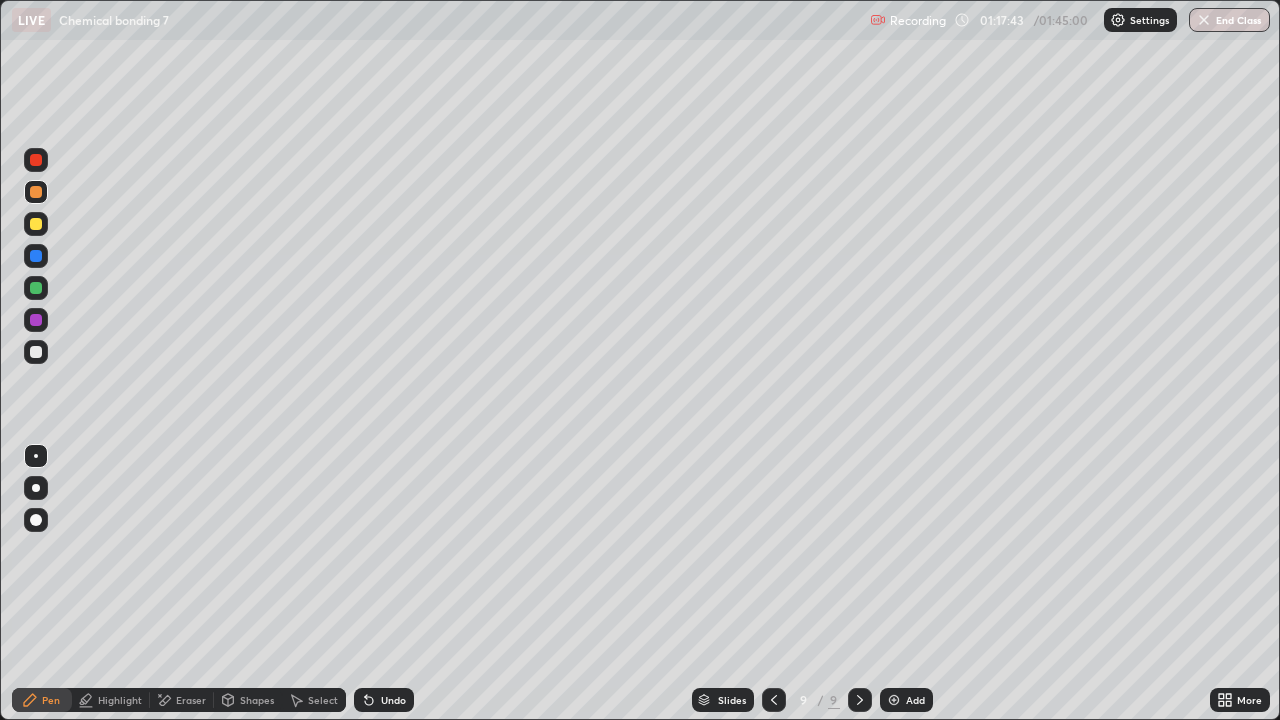 click at bounding box center [36, 288] 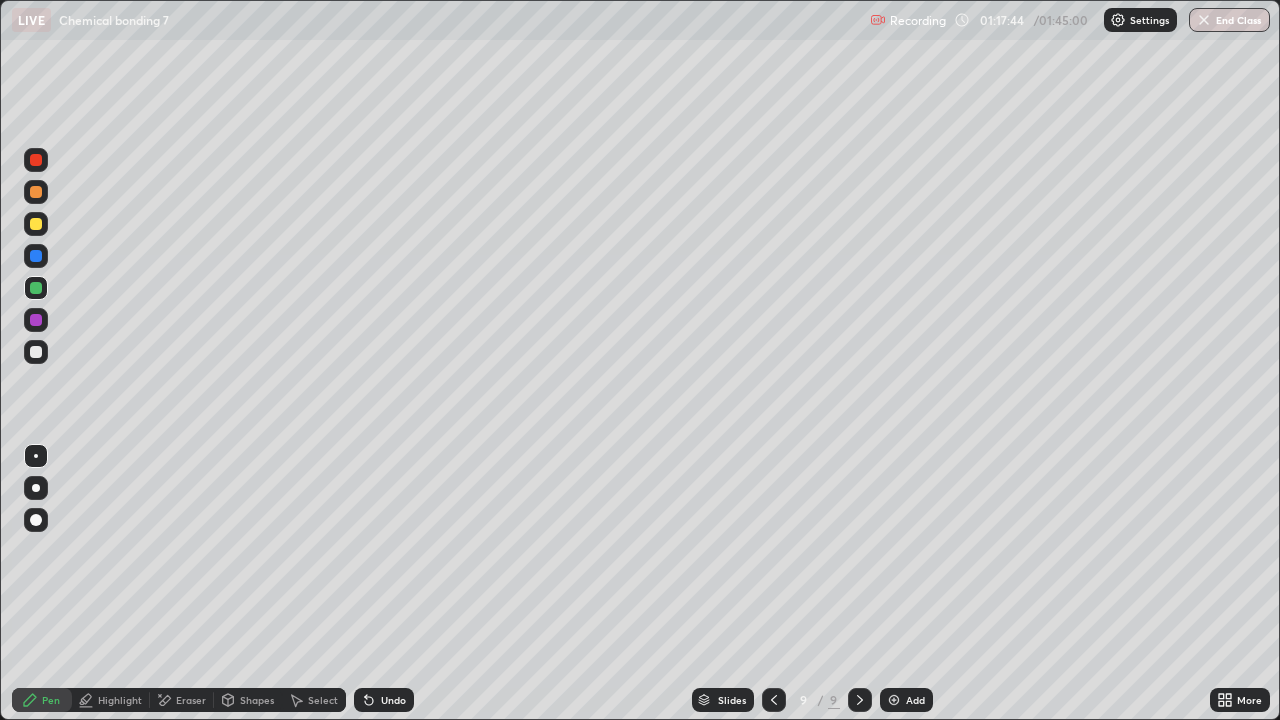 click at bounding box center (36, 224) 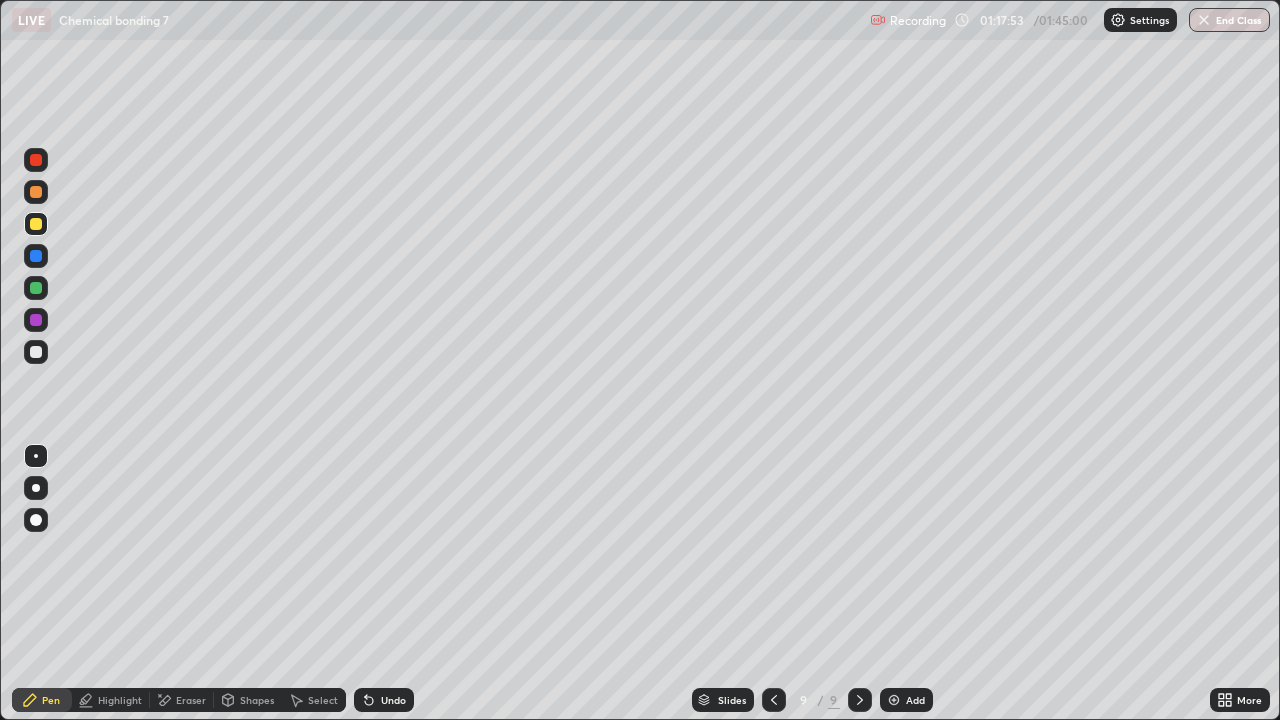 click at bounding box center (36, 352) 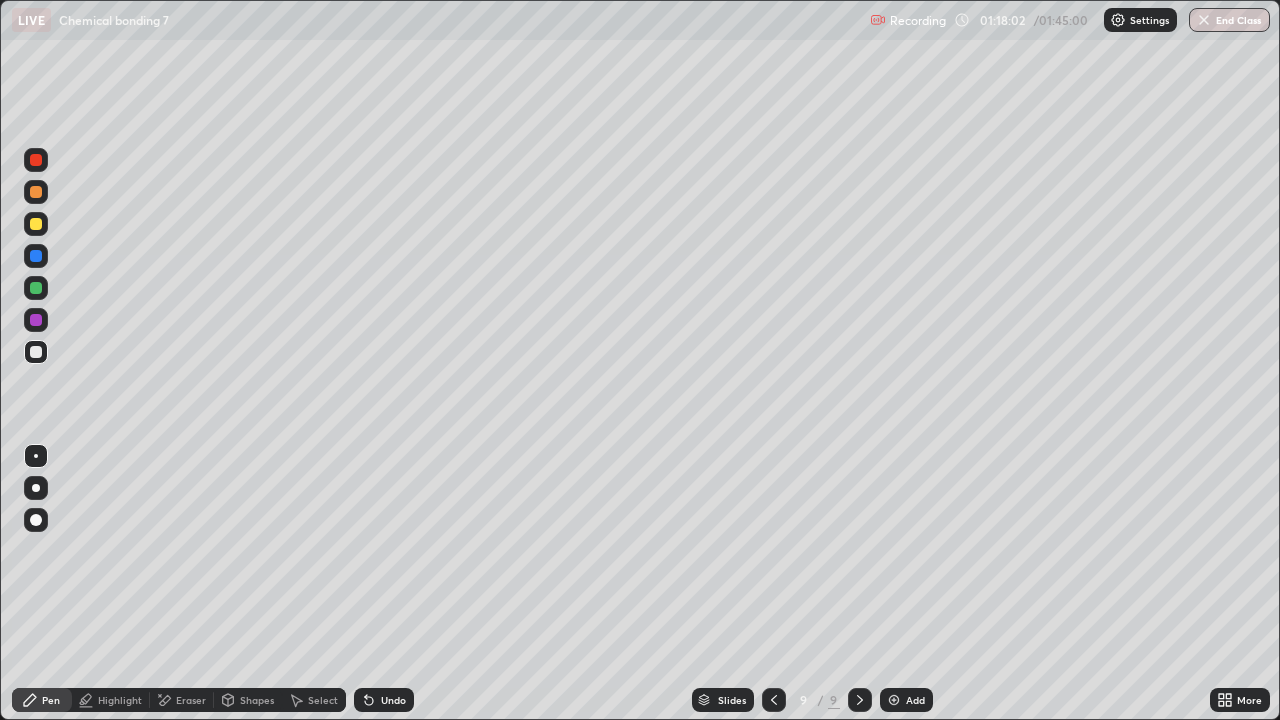 click at bounding box center [36, 288] 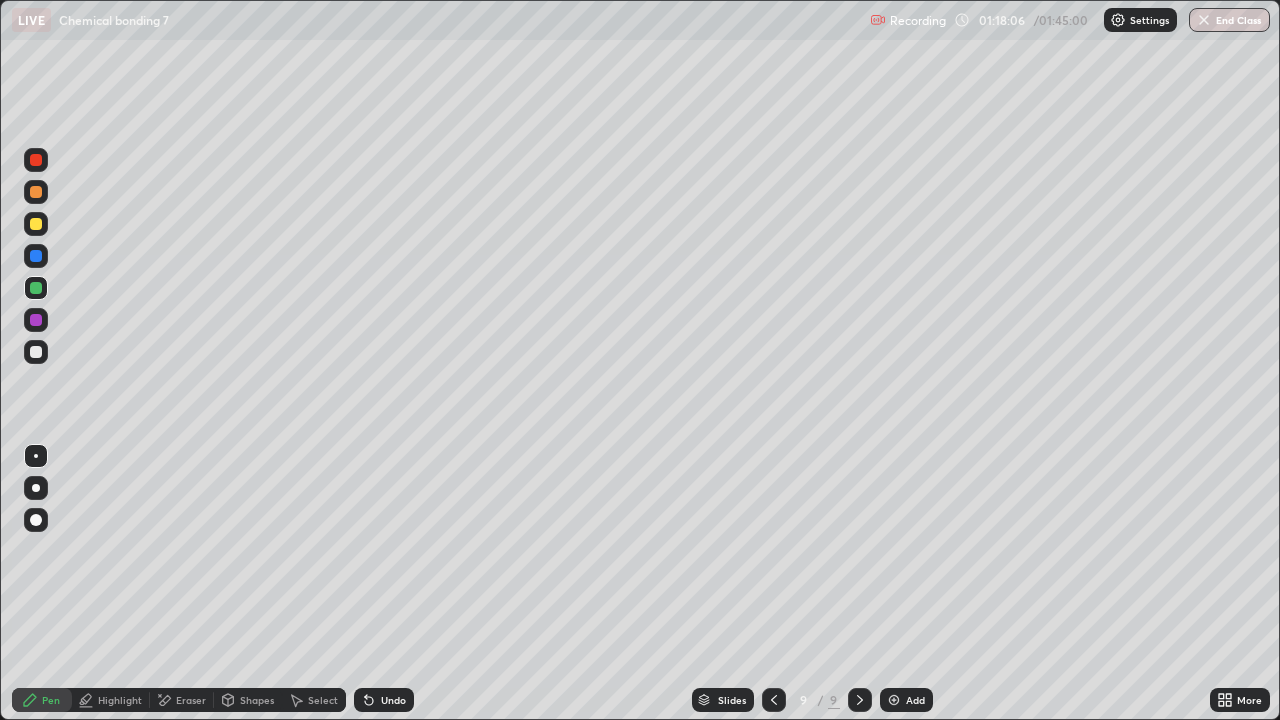 click on "Undo" at bounding box center [393, 700] 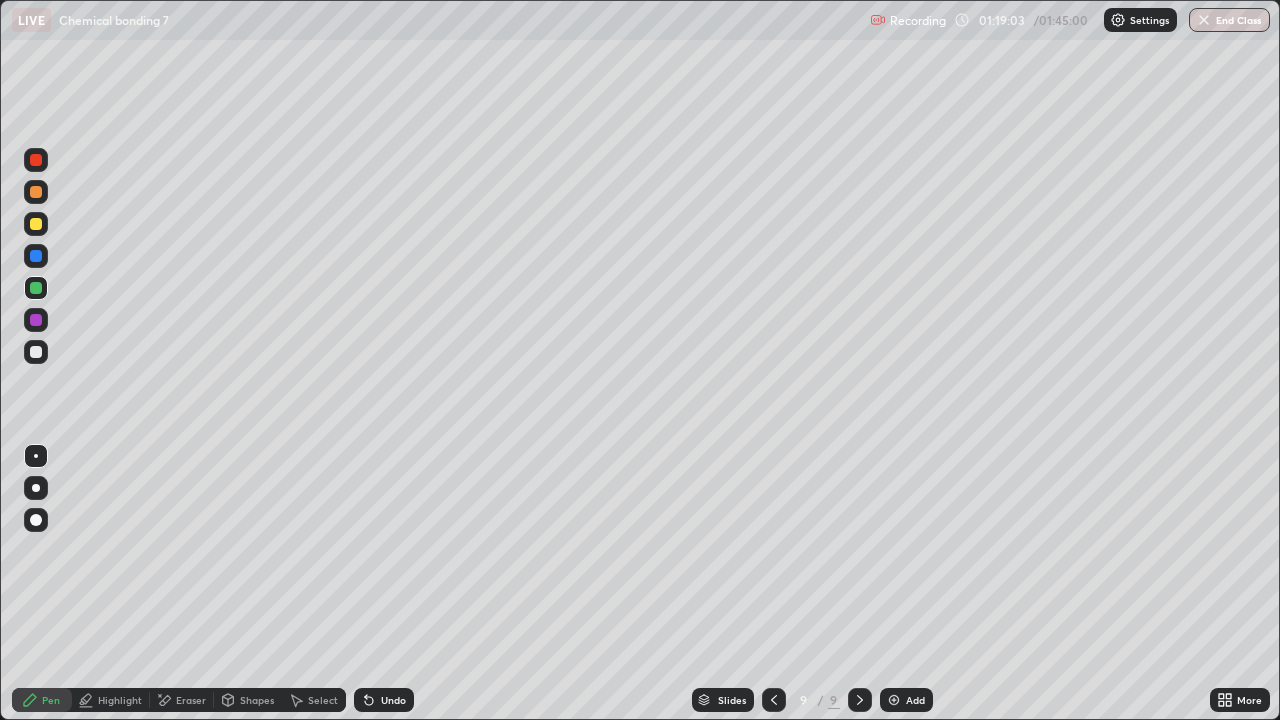 click on "Shapes" at bounding box center (257, 700) 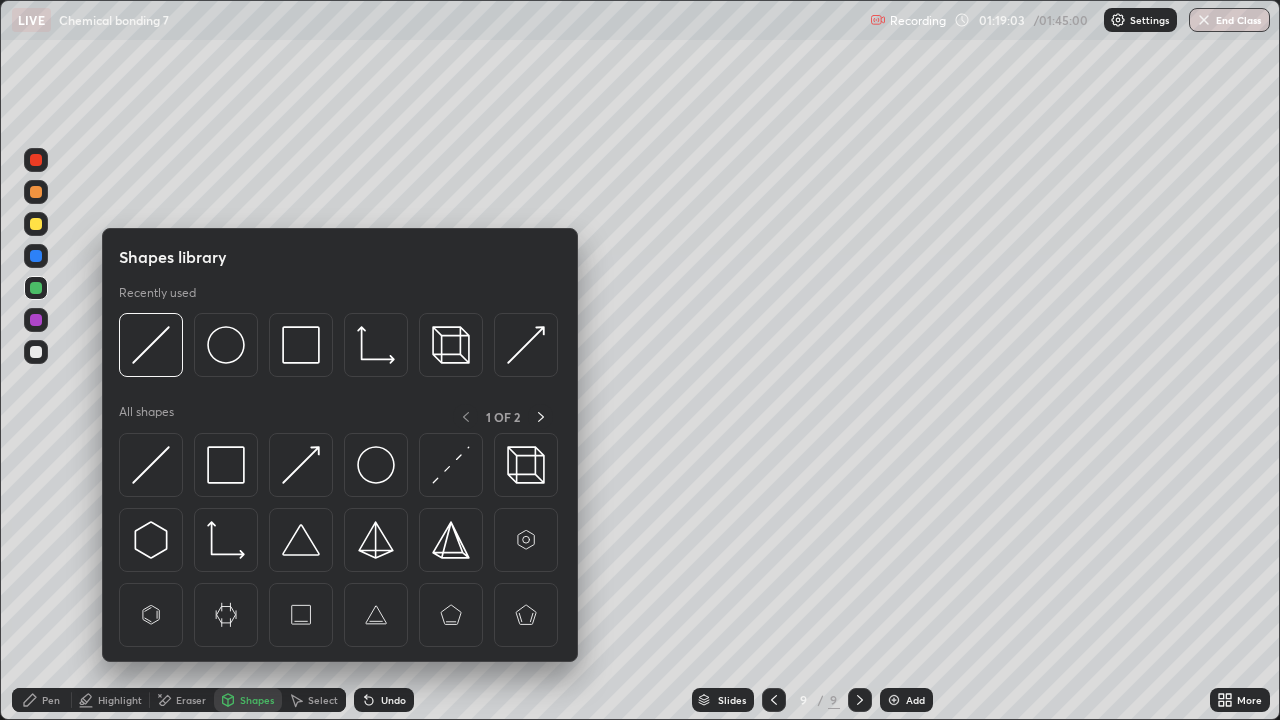 click on "Eraser" at bounding box center [182, 700] 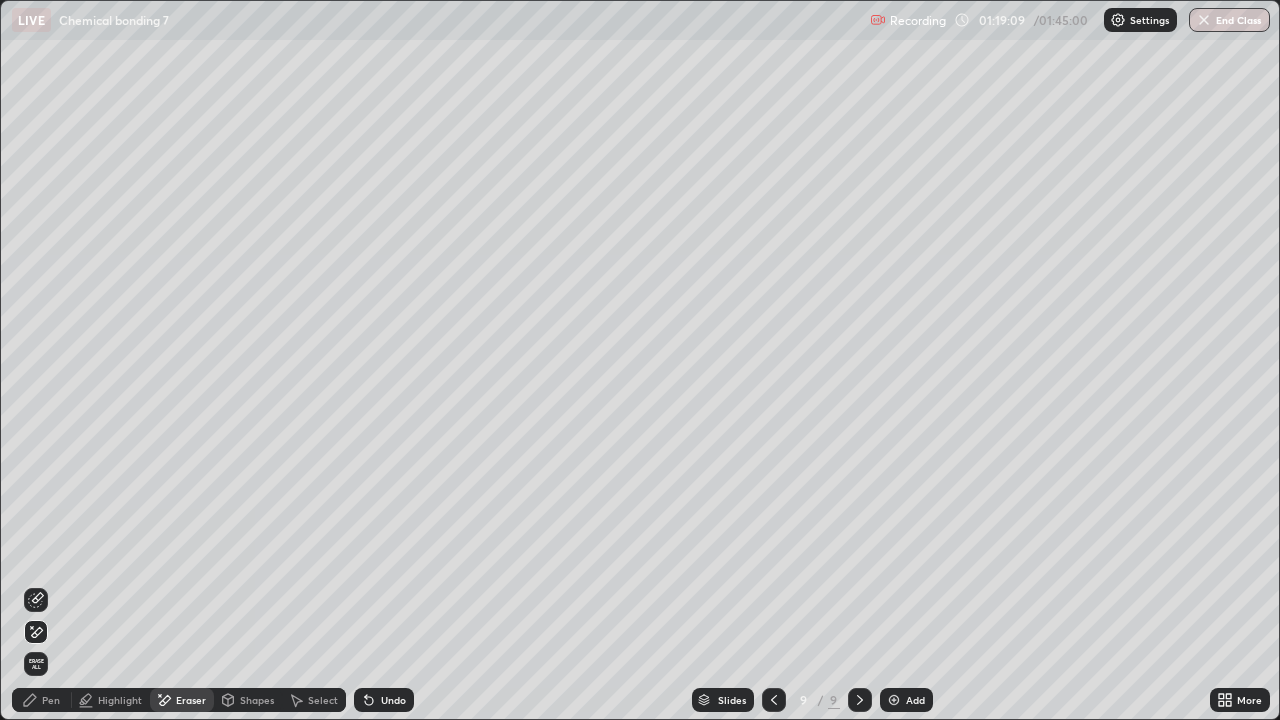 click on "Erase all" at bounding box center (36, 664) 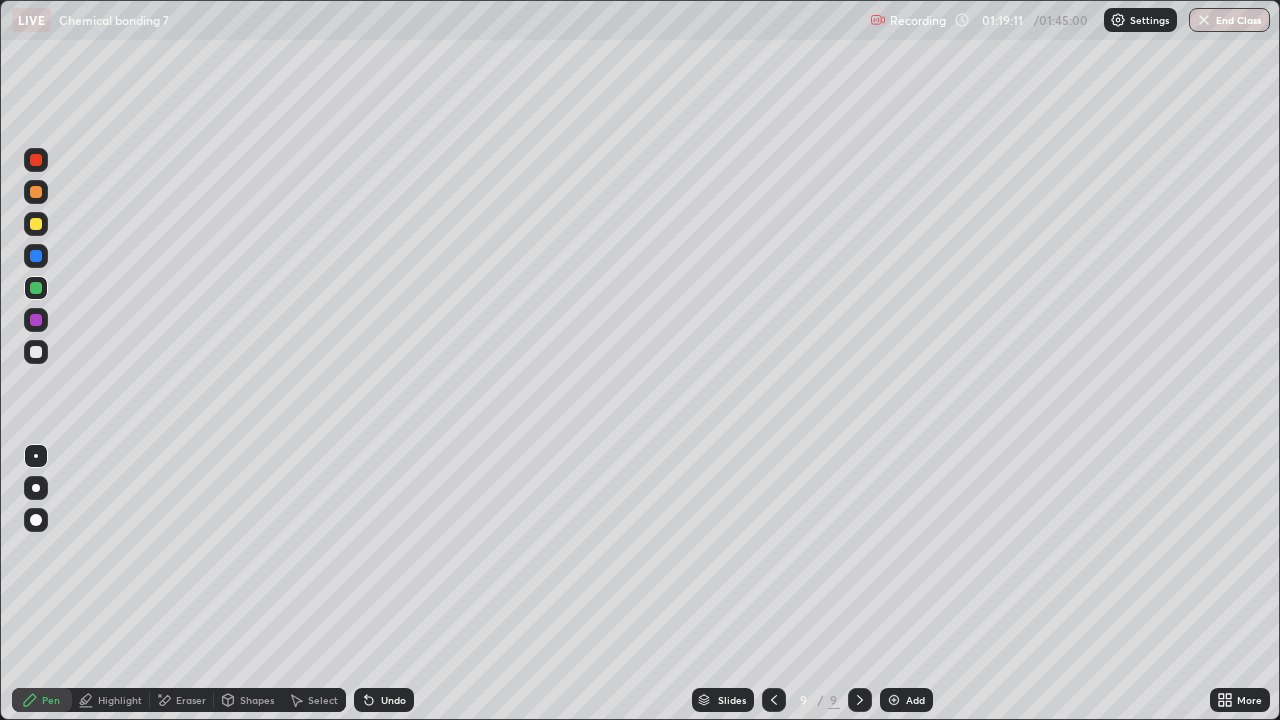 click at bounding box center (774, 700) 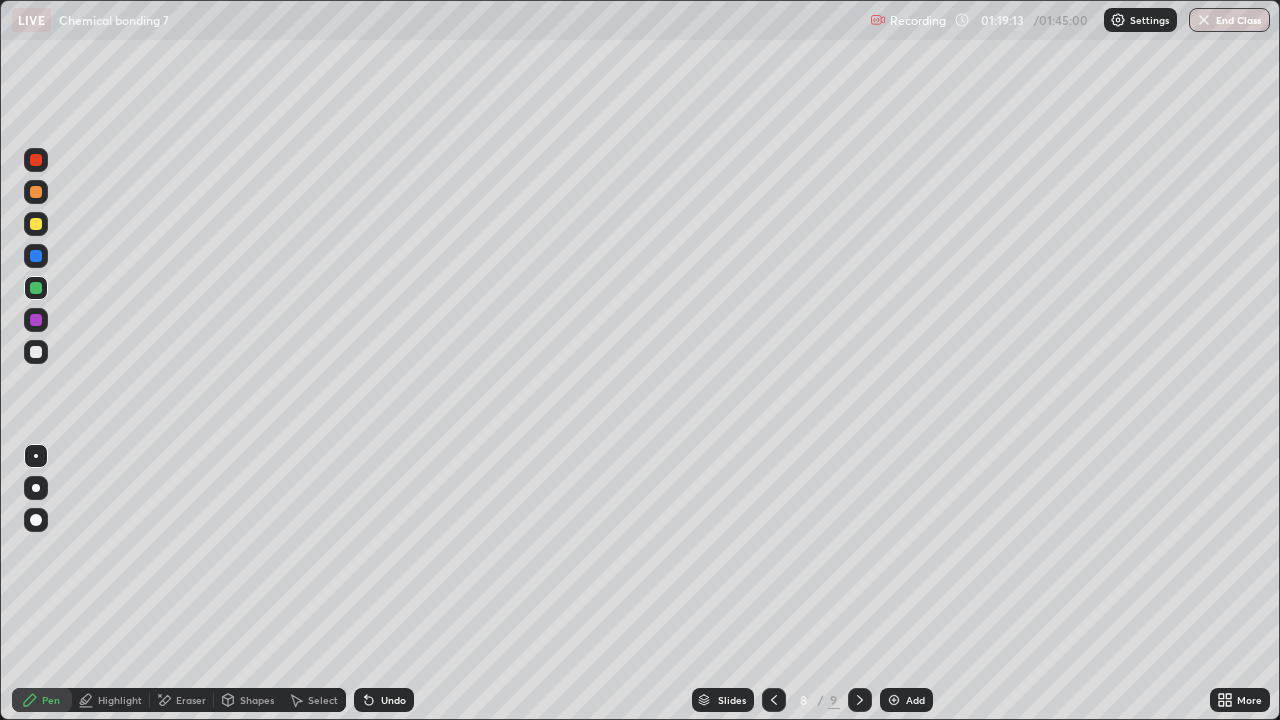 click 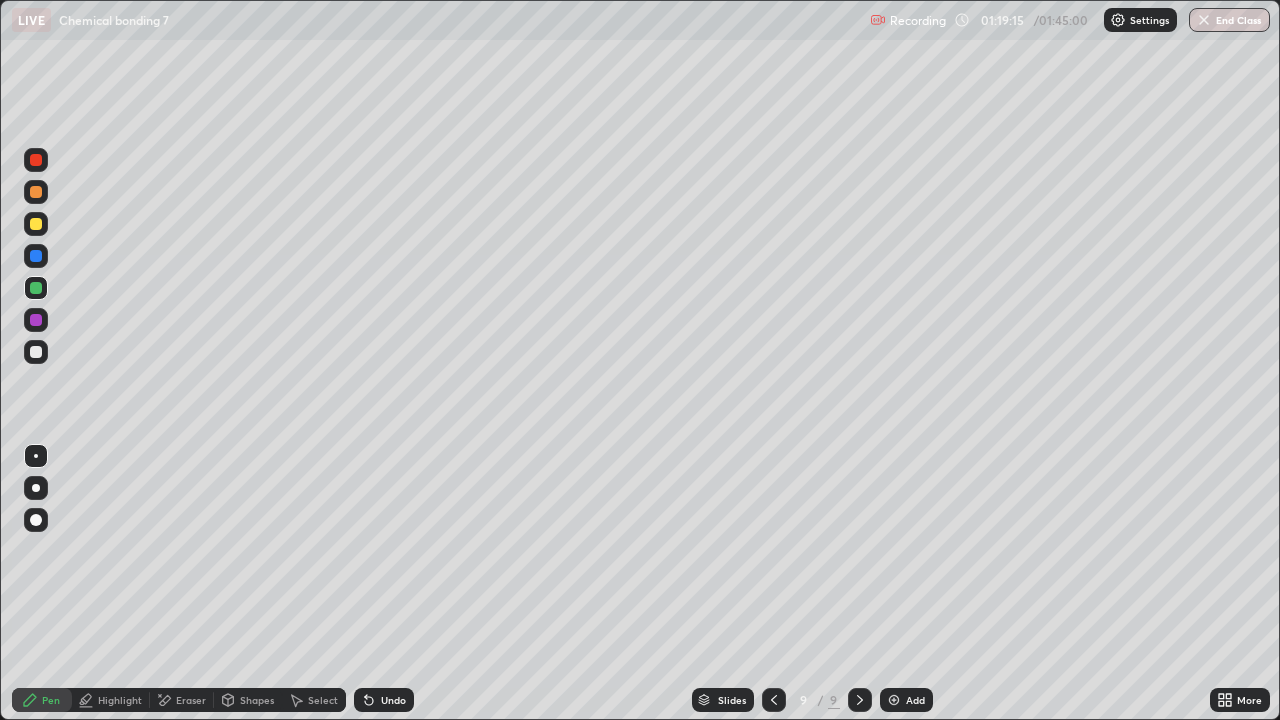 click at bounding box center (36, 352) 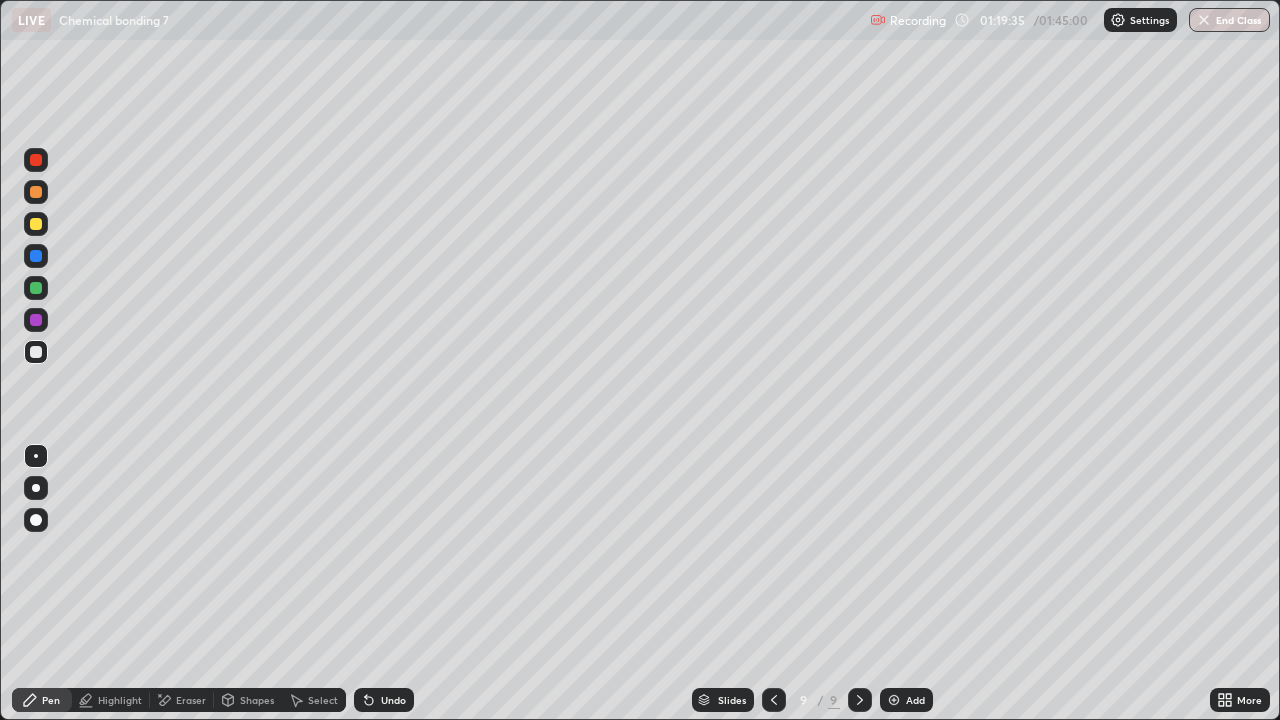 click on "Undo" at bounding box center [384, 700] 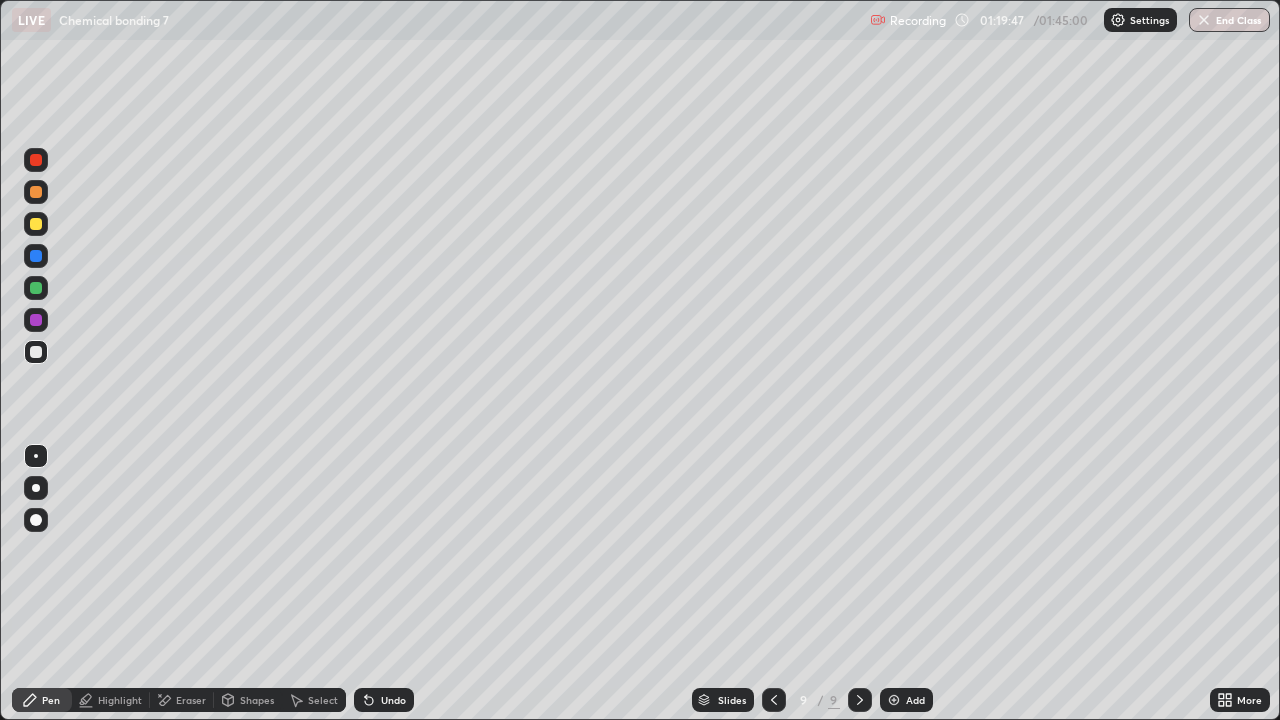 click at bounding box center [36, 288] 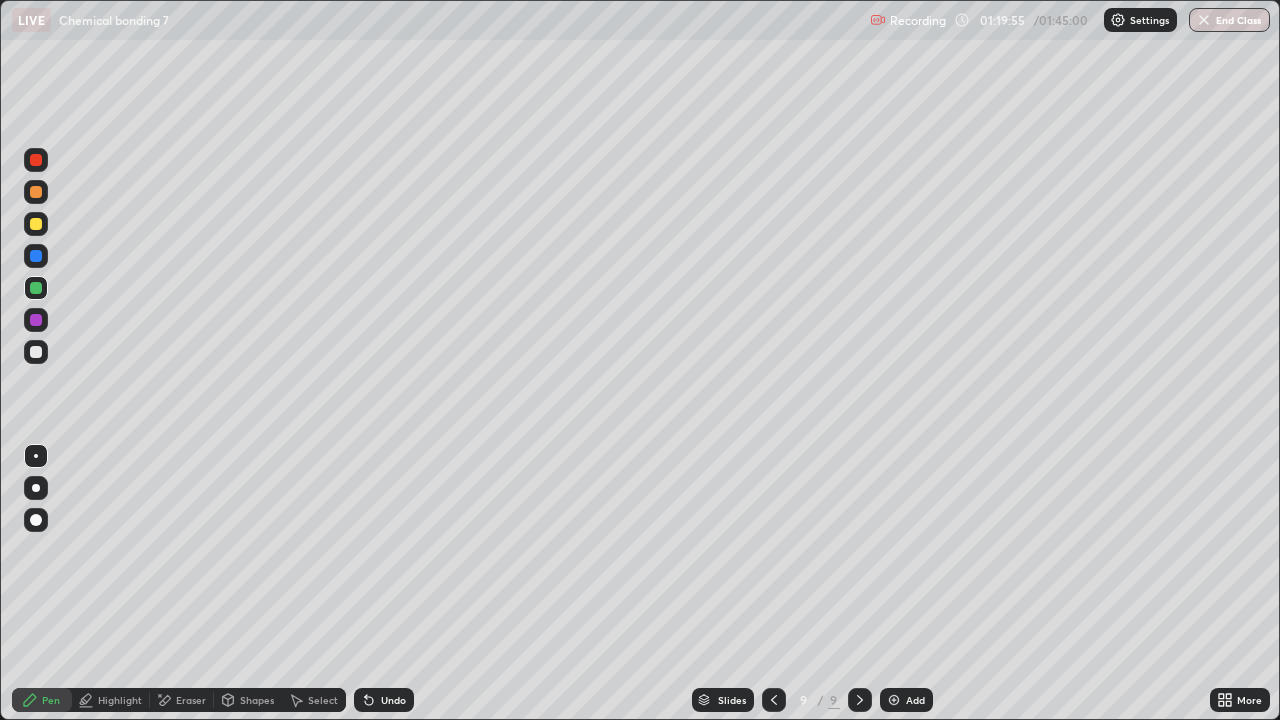 click at bounding box center [36, 224] 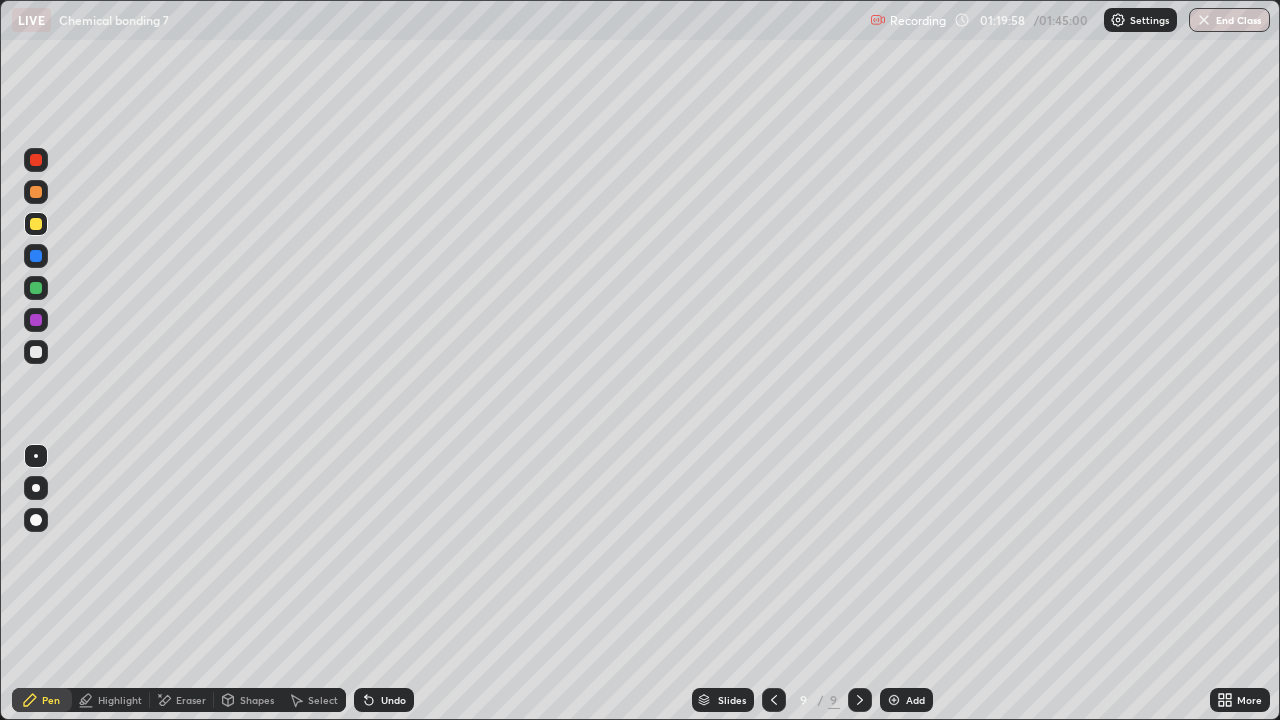 click on "Undo" at bounding box center (384, 700) 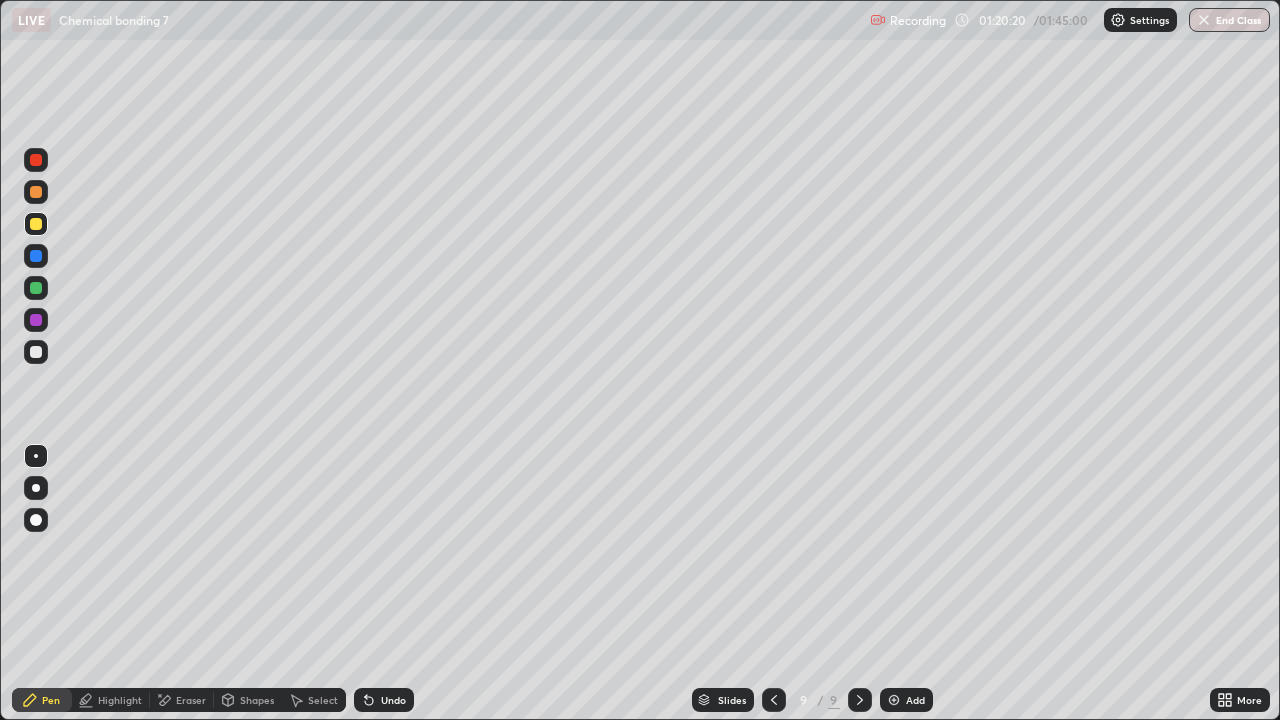 click at bounding box center [36, 288] 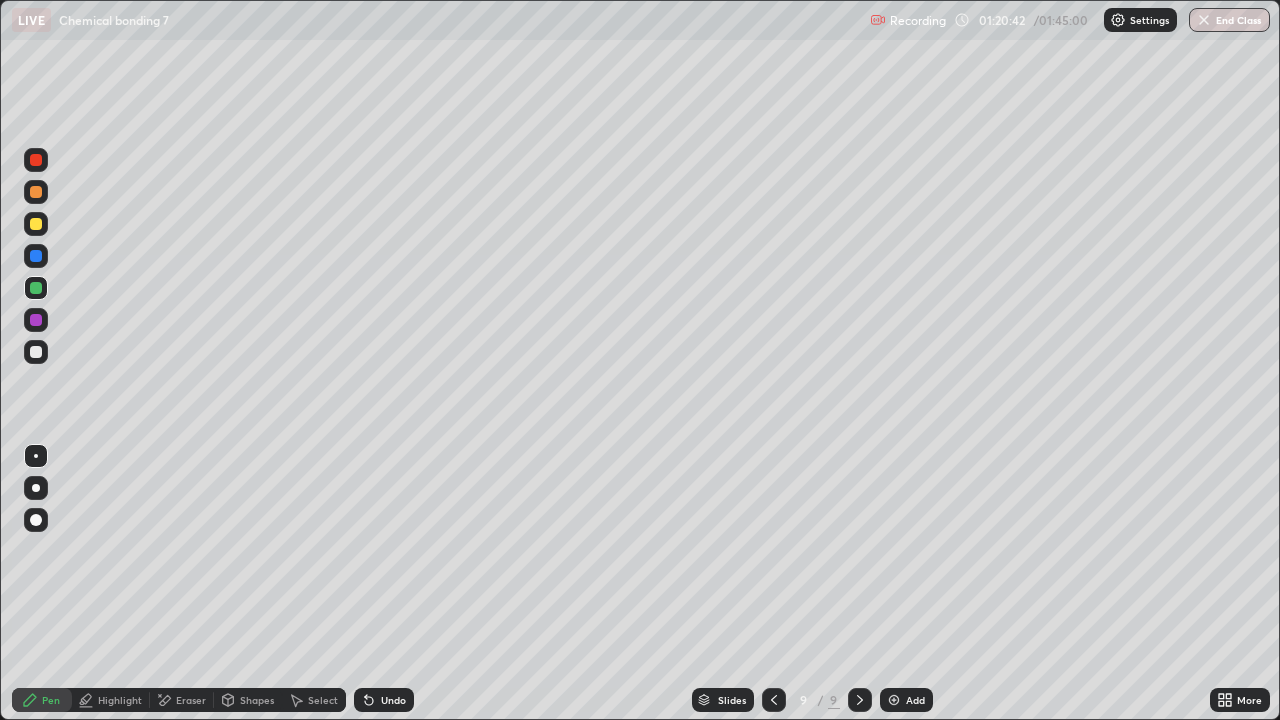 click at bounding box center [36, 224] 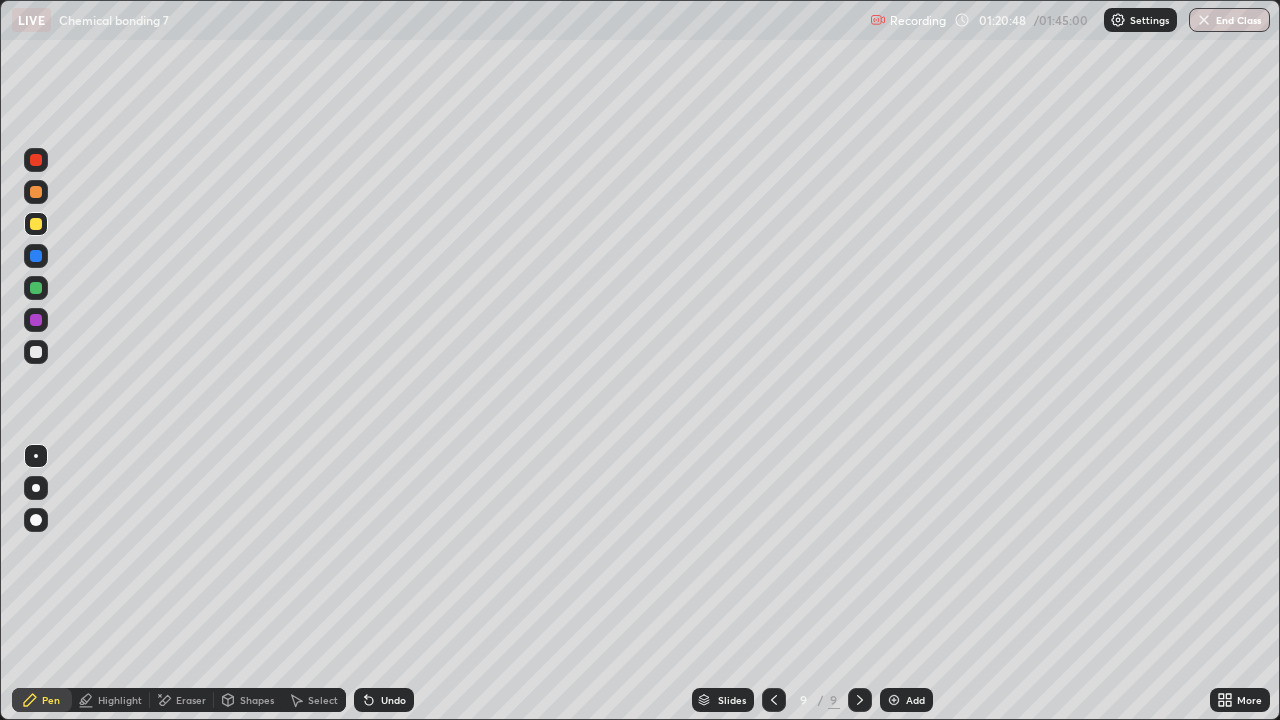 click on "Undo" at bounding box center [393, 700] 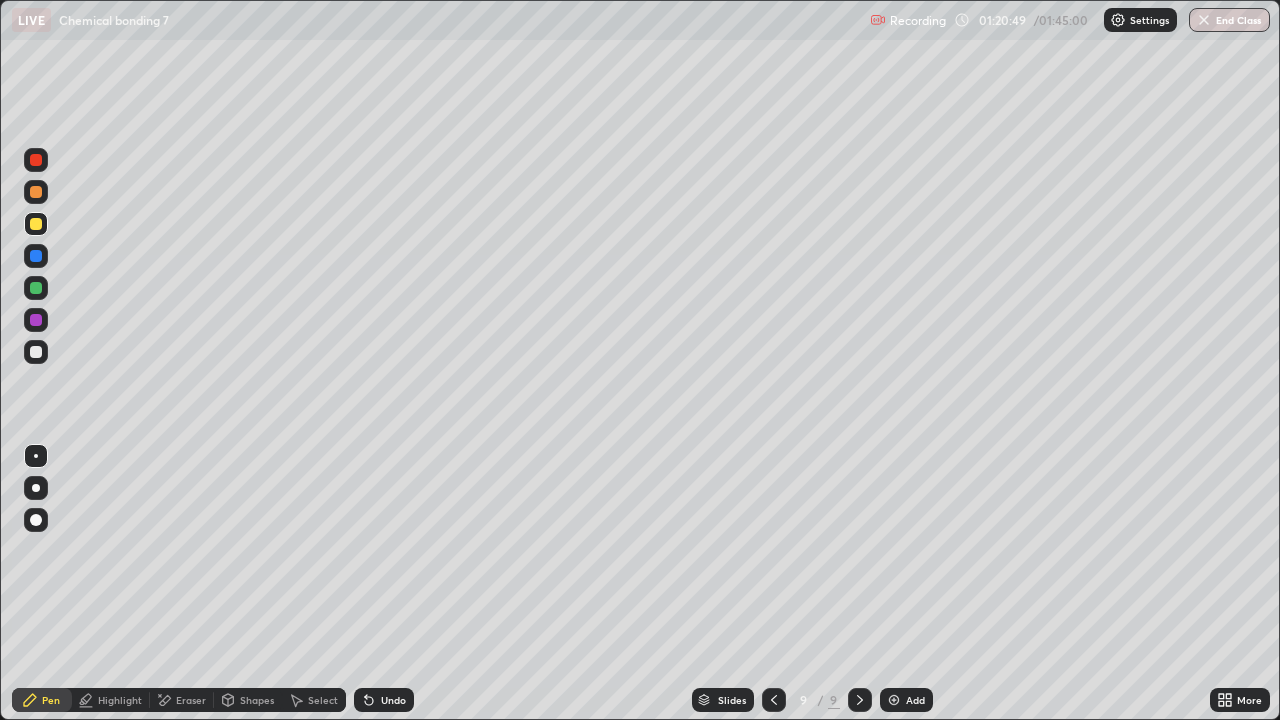click on "Select" at bounding box center (323, 700) 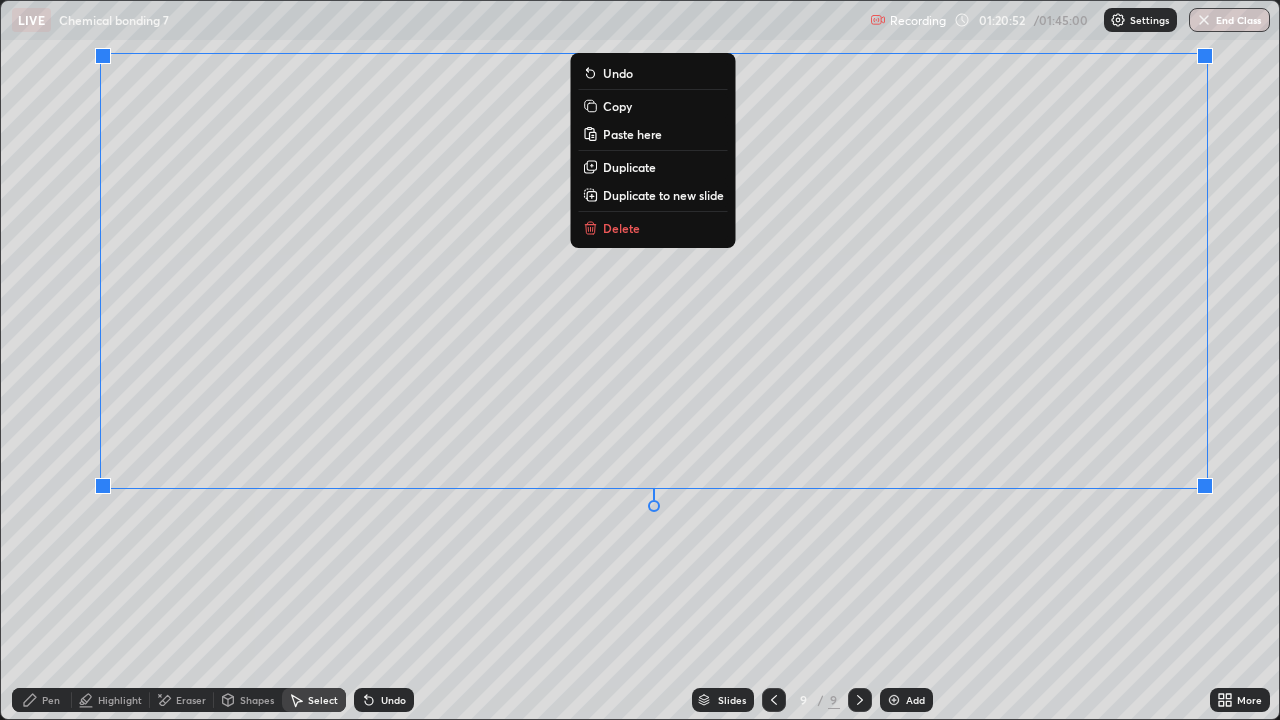 click on "Copy" at bounding box center [653, 106] 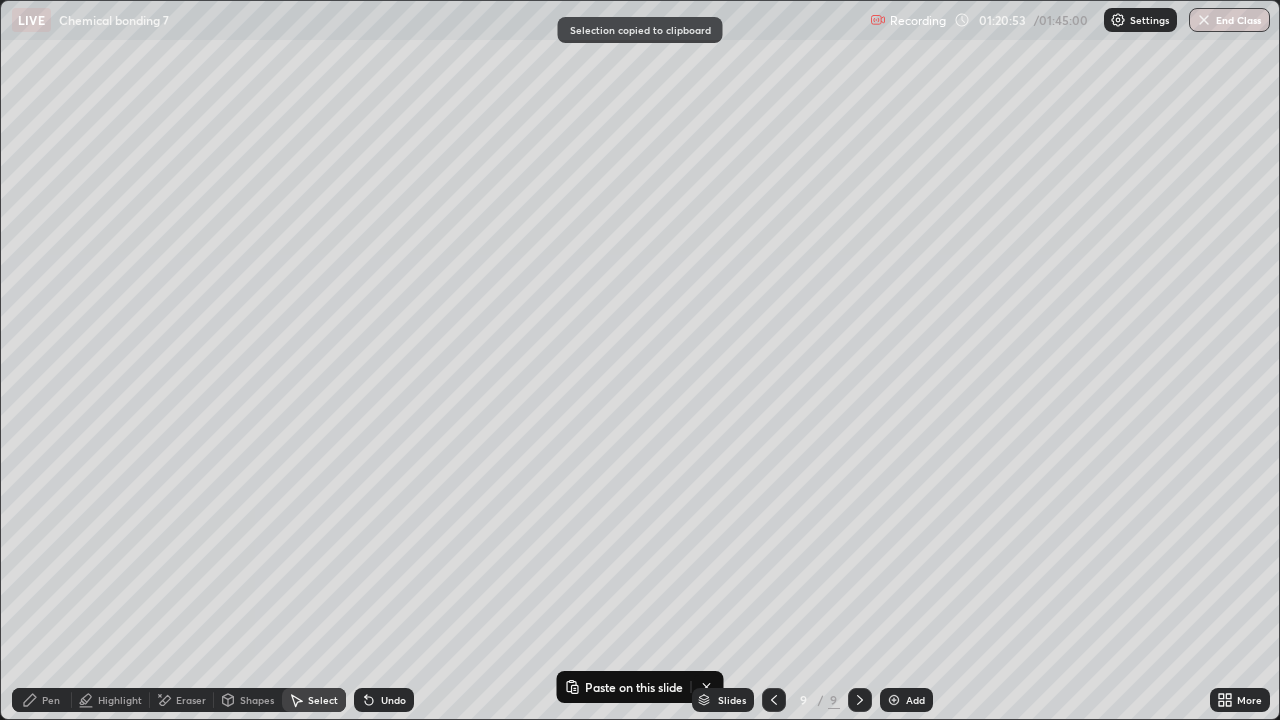 click at bounding box center (860, 700) 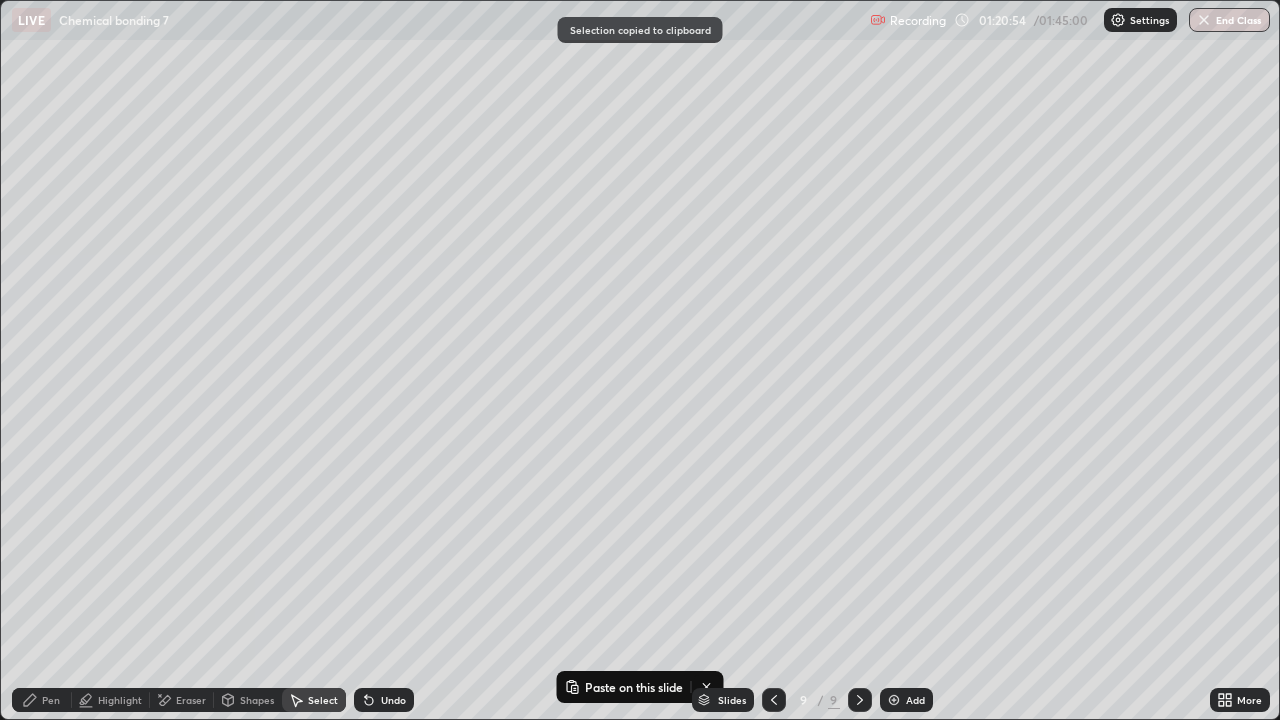 click on "Add" at bounding box center (906, 700) 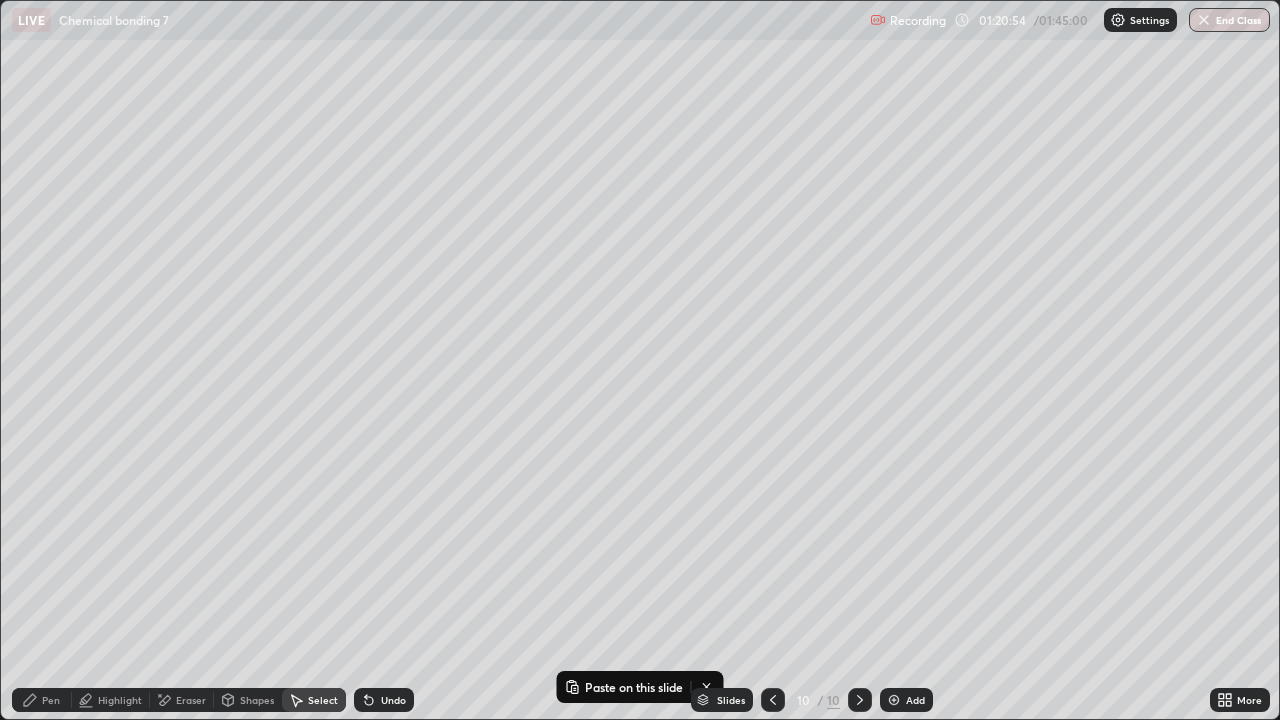 click on "Pen" at bounding box center (42, 700) 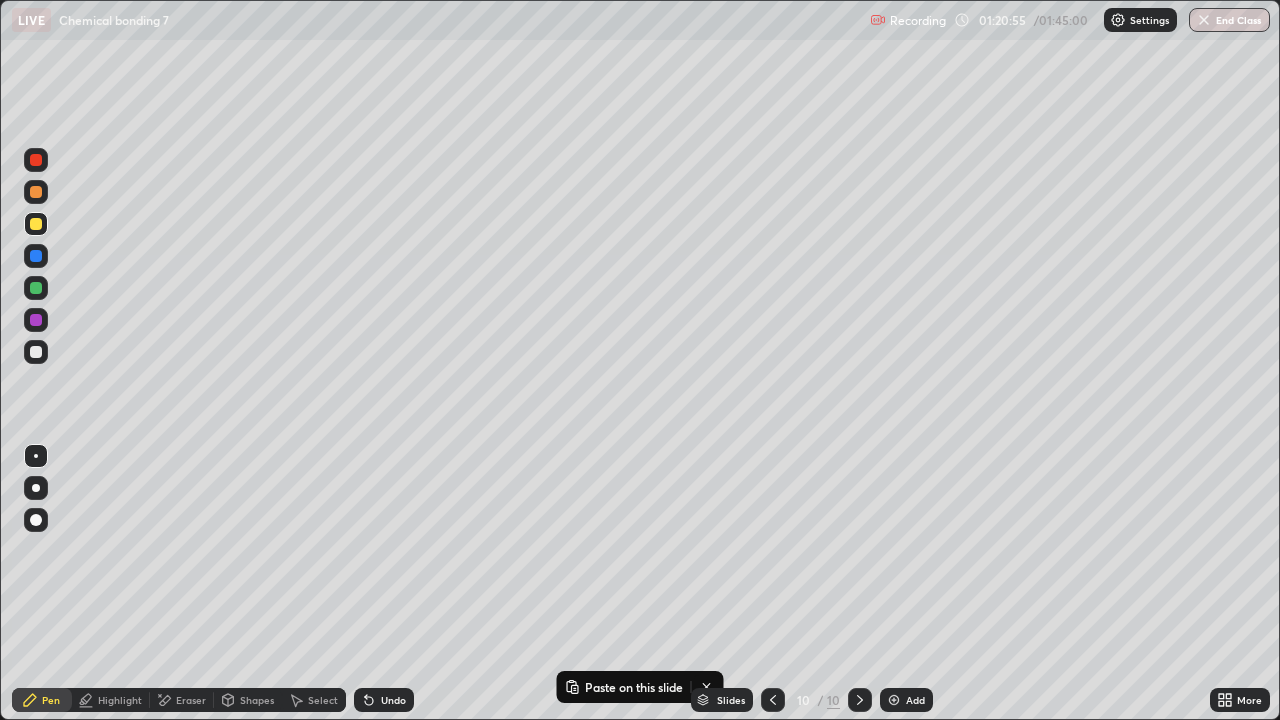 click on "Select" at bounding box center [314, 700] 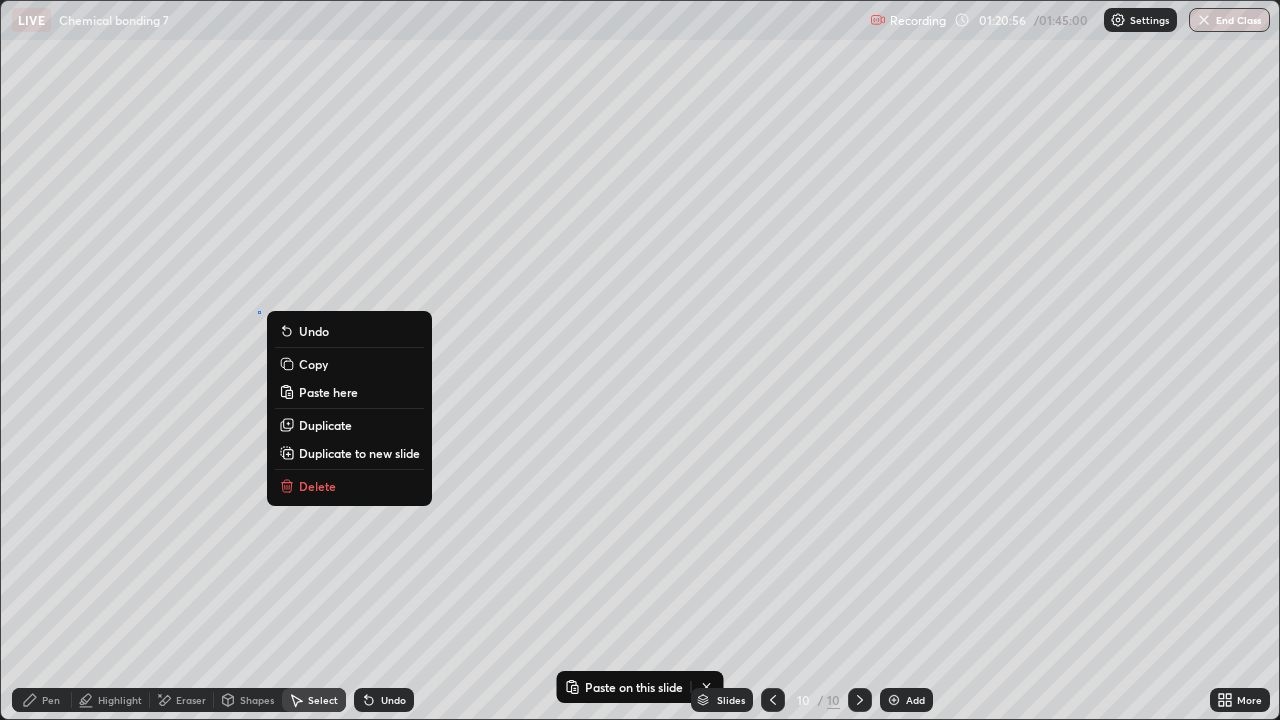 click on "Paste here" at bounding box center [328, 392] 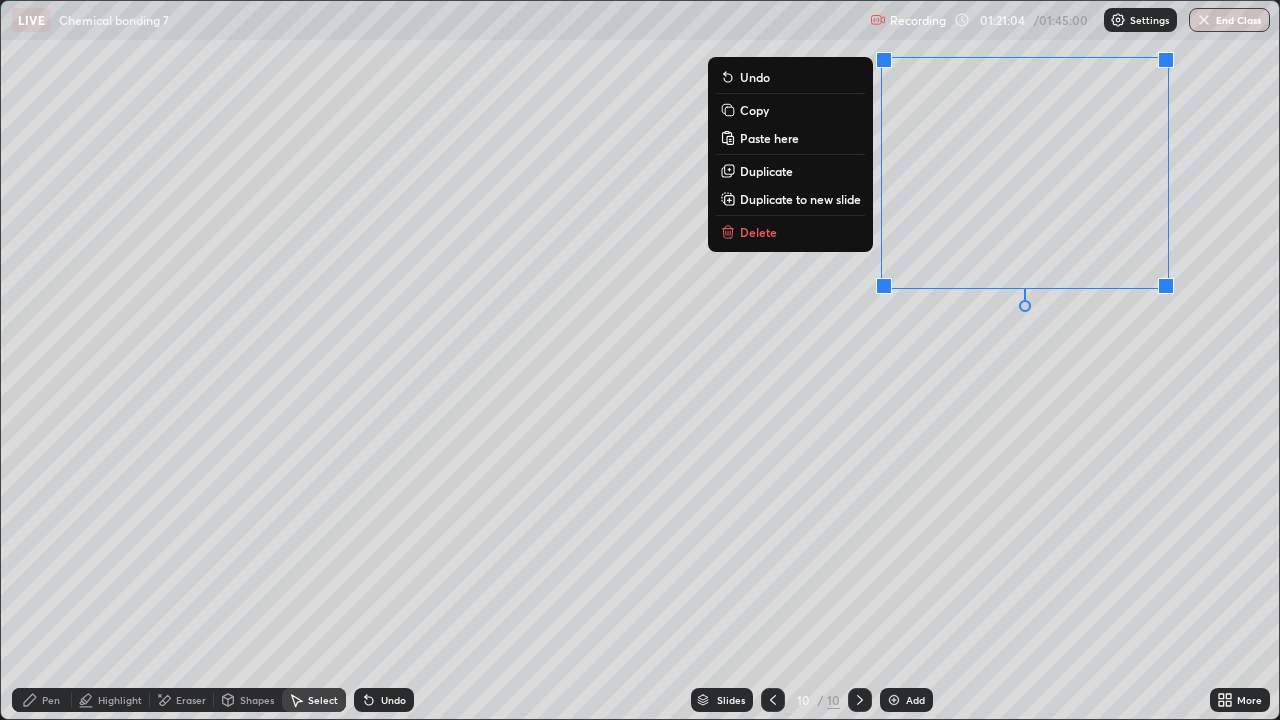 click on "Pen" at bounding box center [42, 700] 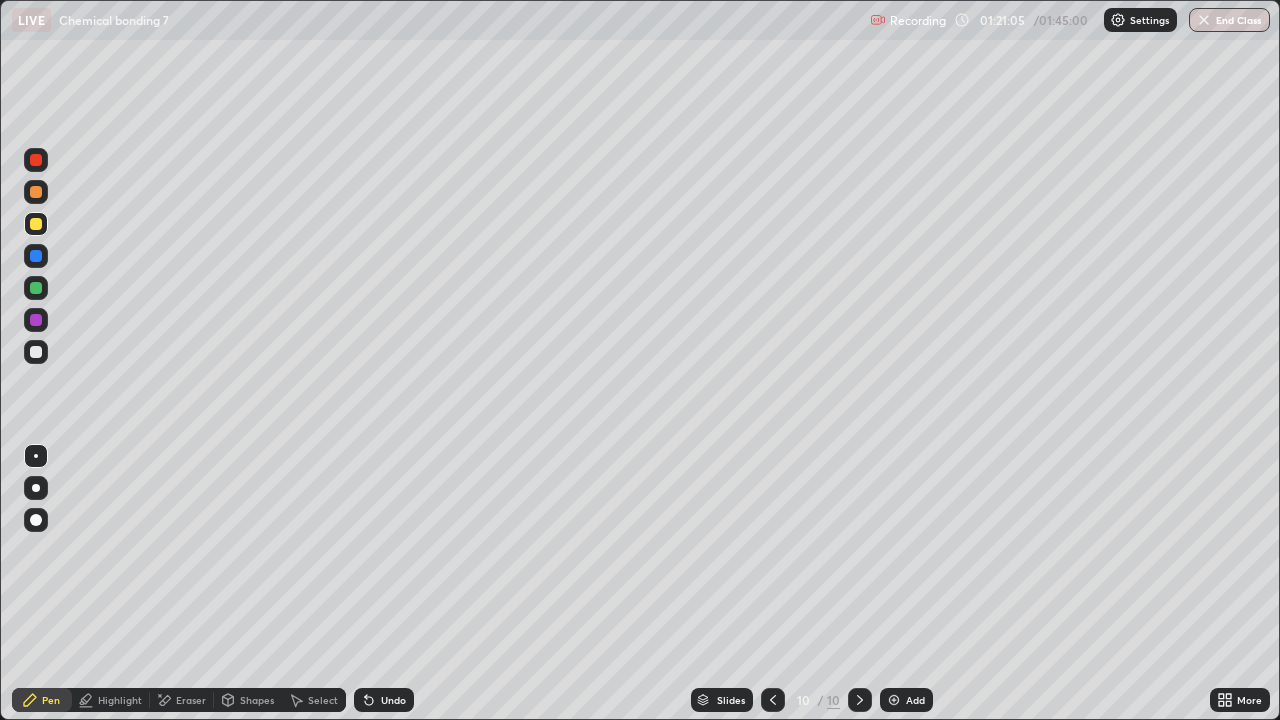 click at bounding box center [36, 256] 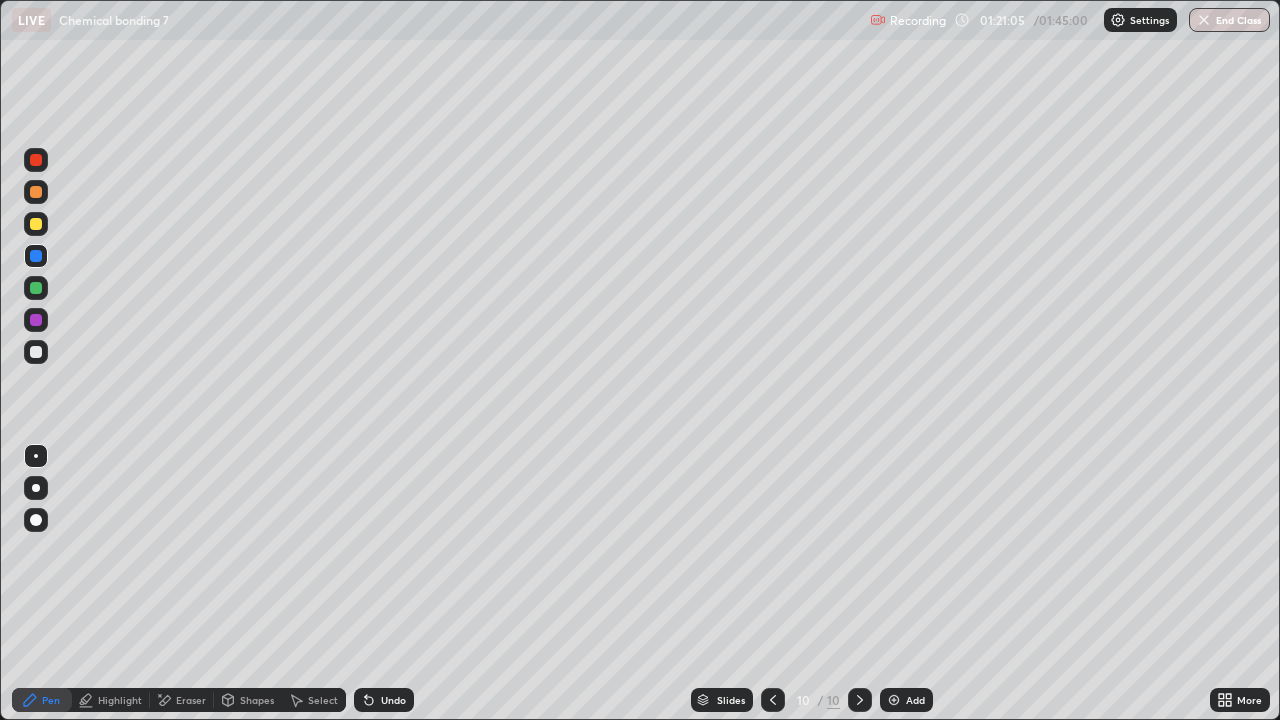 click at bounding box center (36, 288) 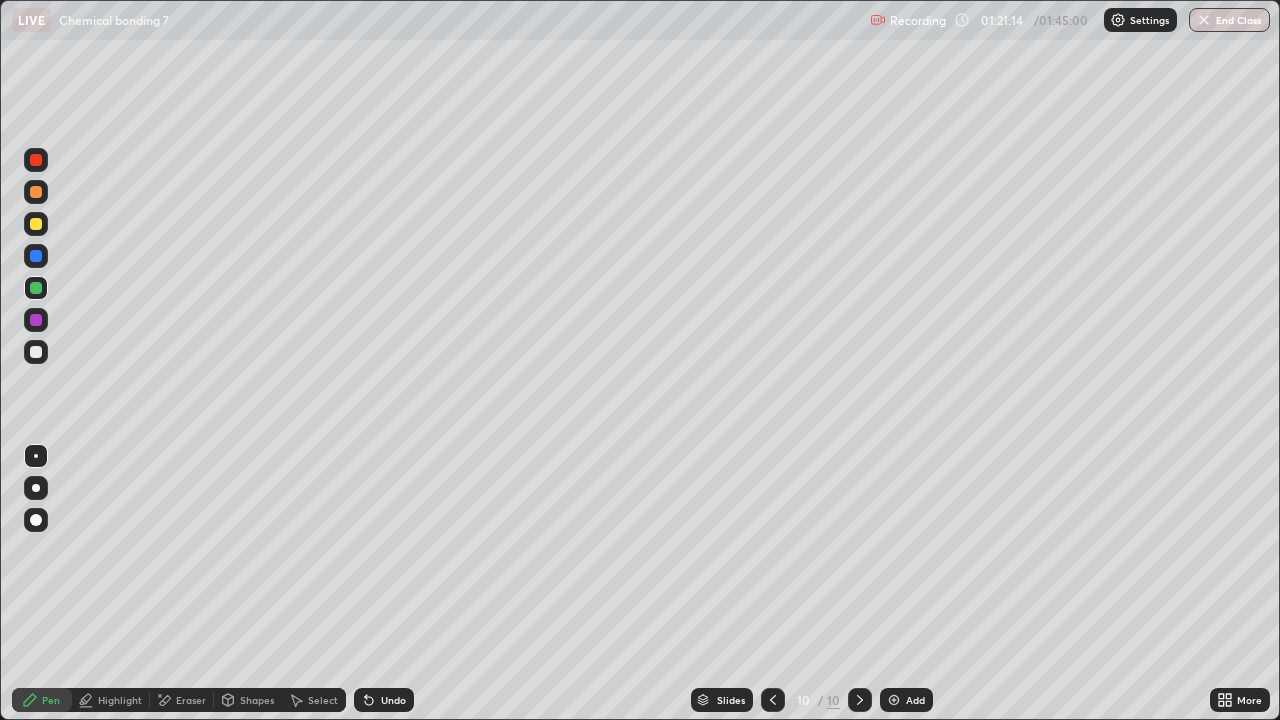 click on "Eraser" at bounding box center (191, 700) 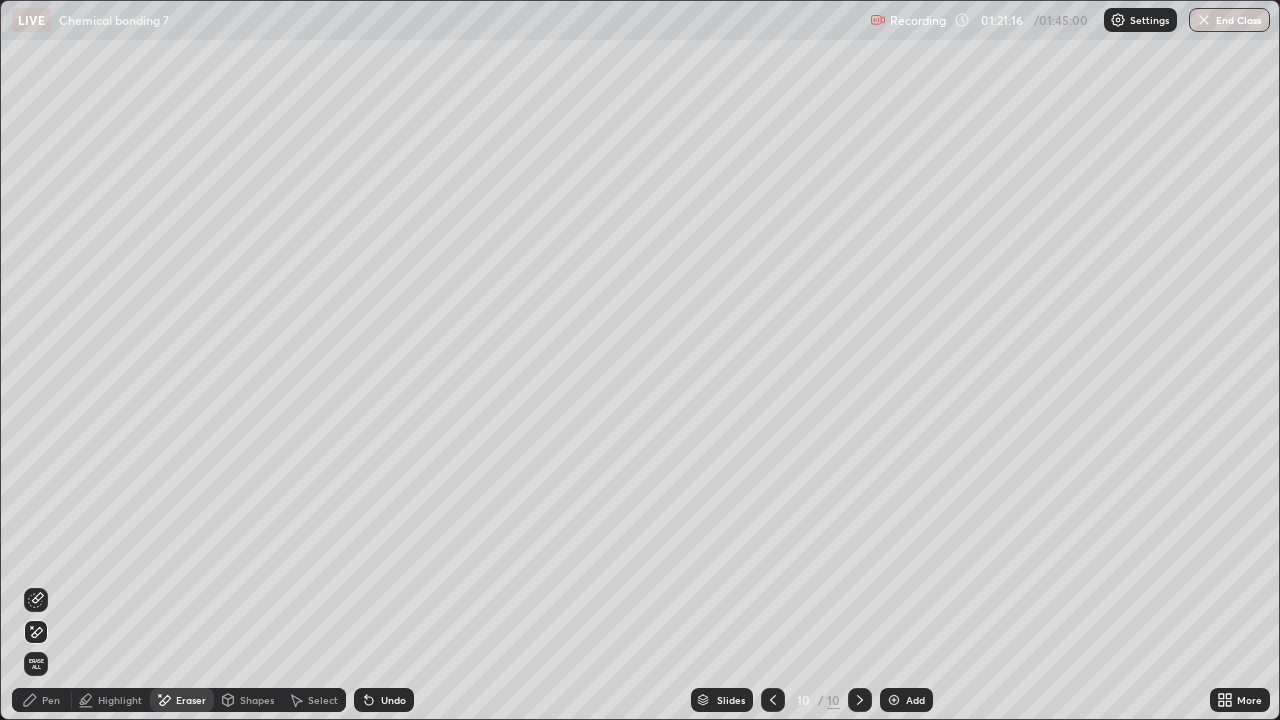 click on "Pen" at bounding box center (51, 700) 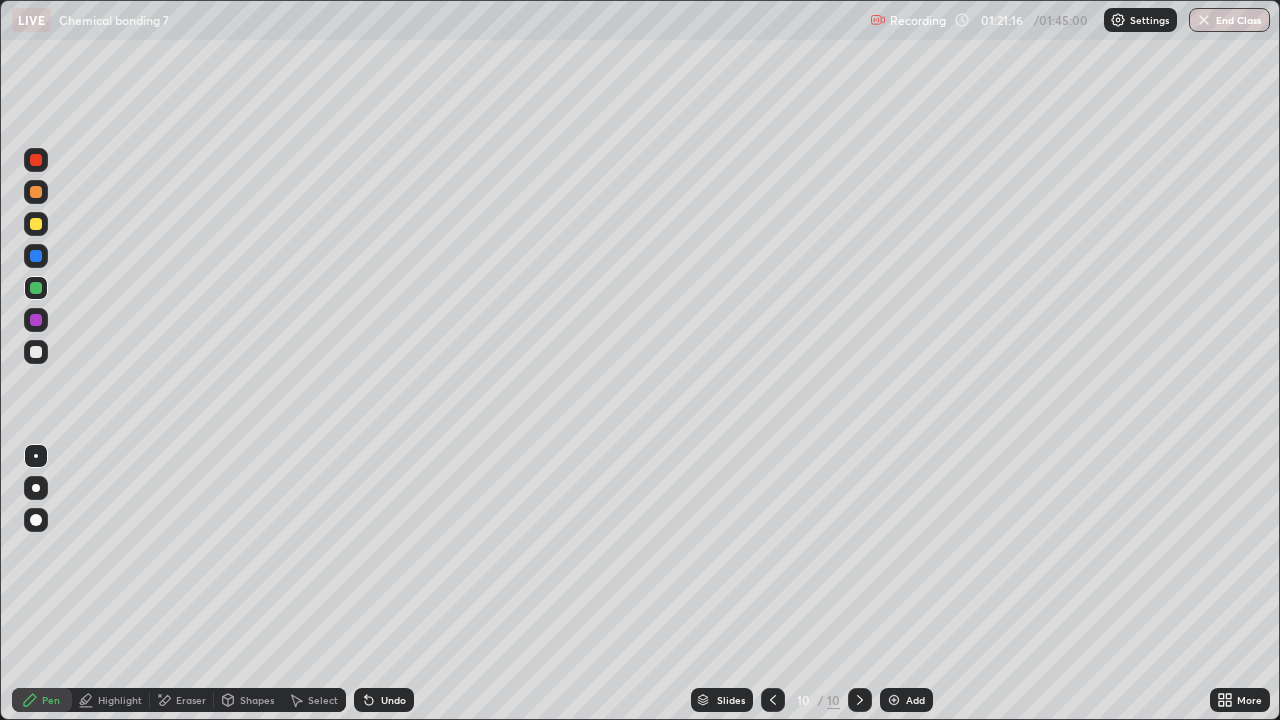 click at bounding box center [36, 352] 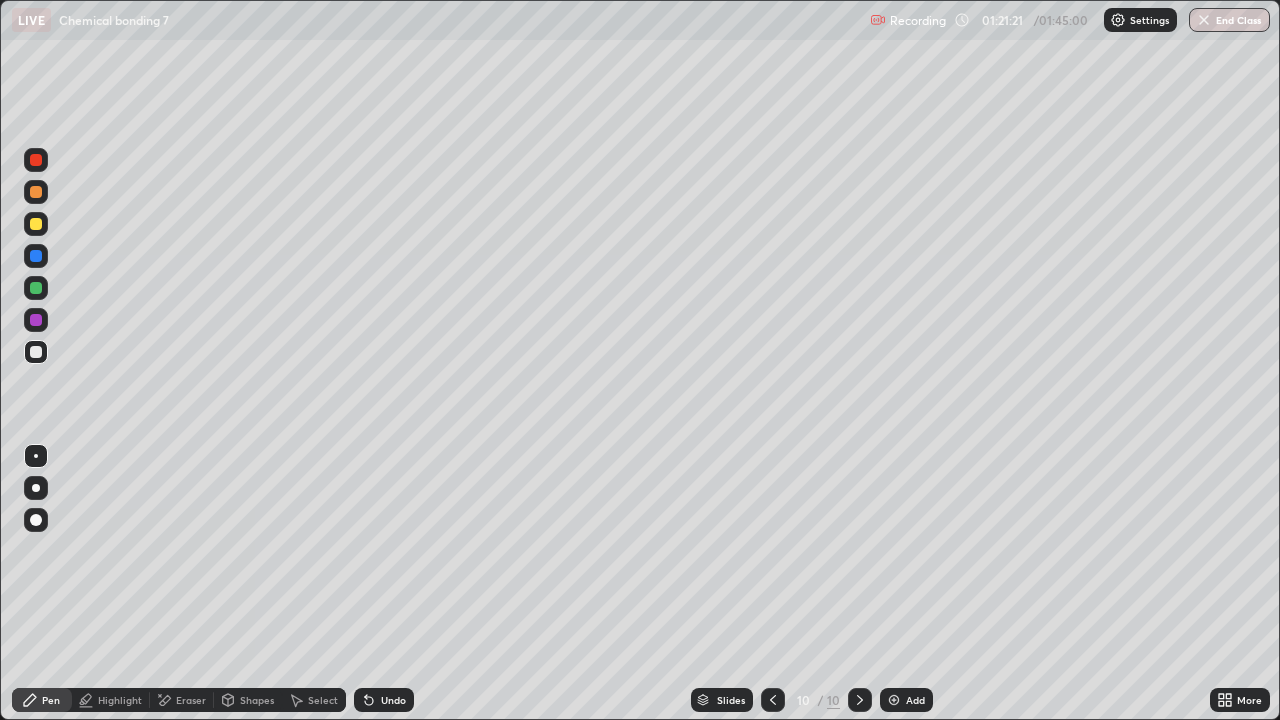 click at bounding box center [36, 256] 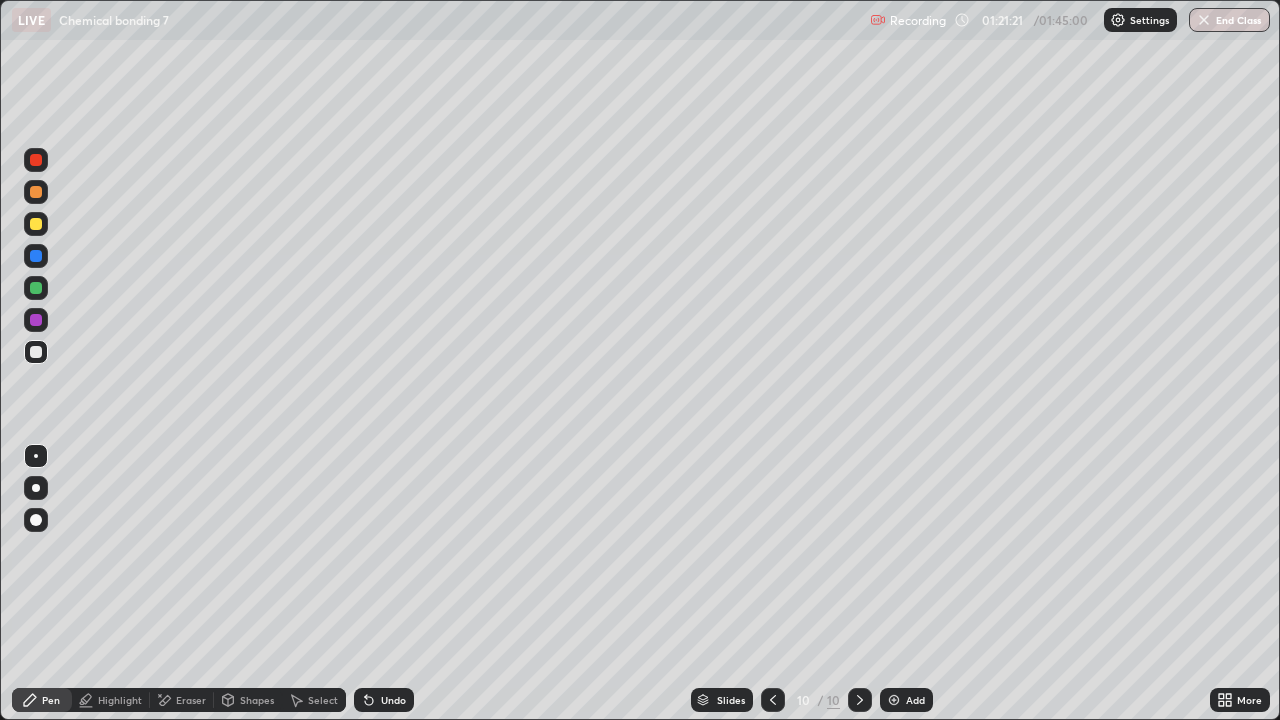 click at bounding box center [36, 288] 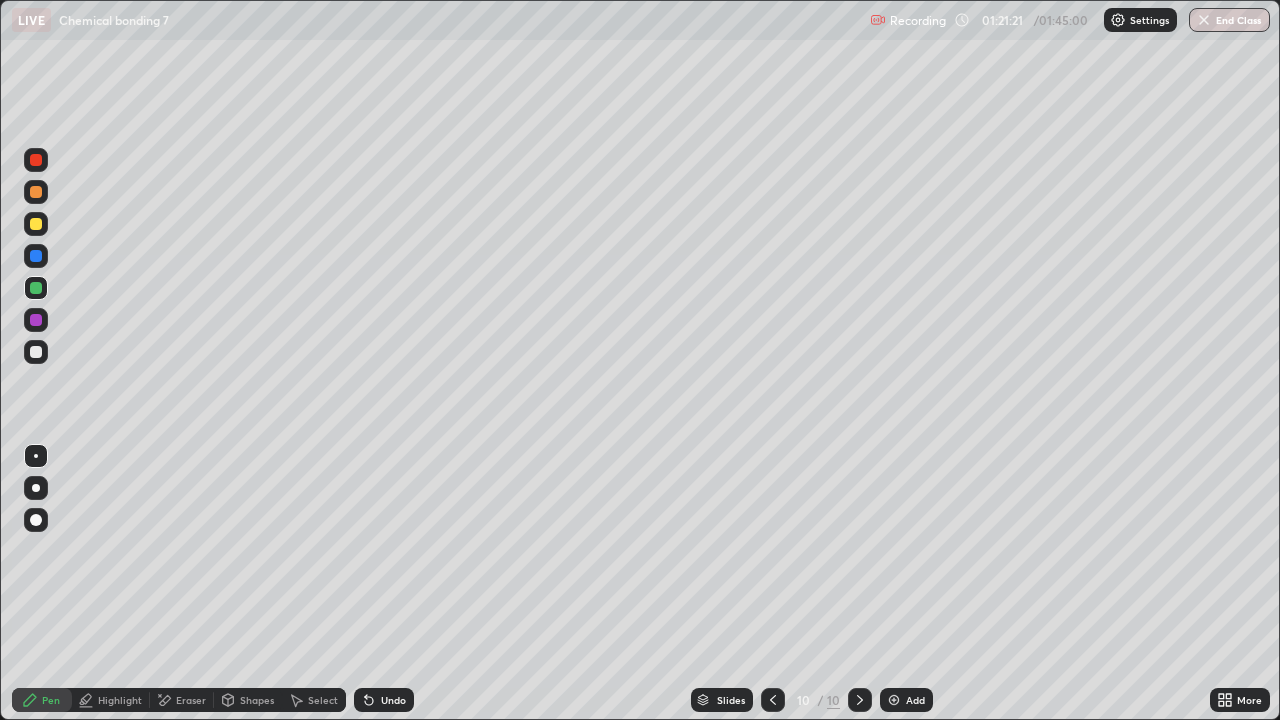 click at bounding box center [36, 224] 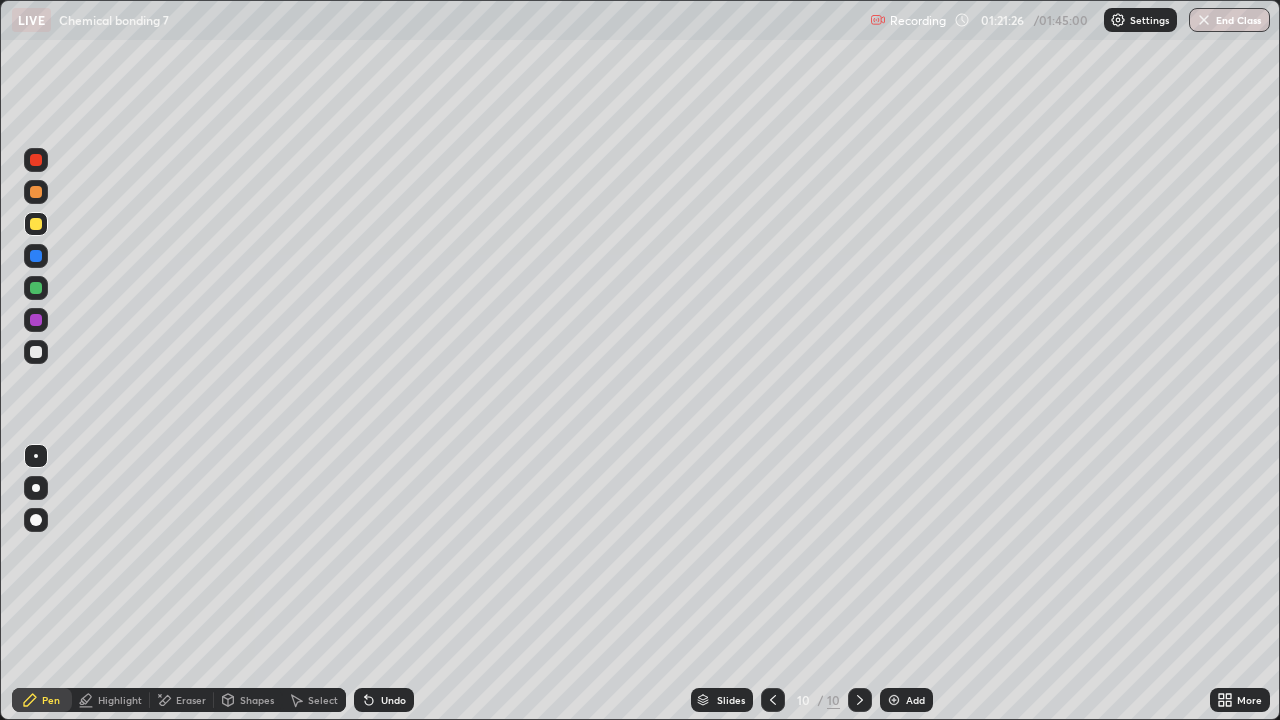 click at bounding box center (36, 320) 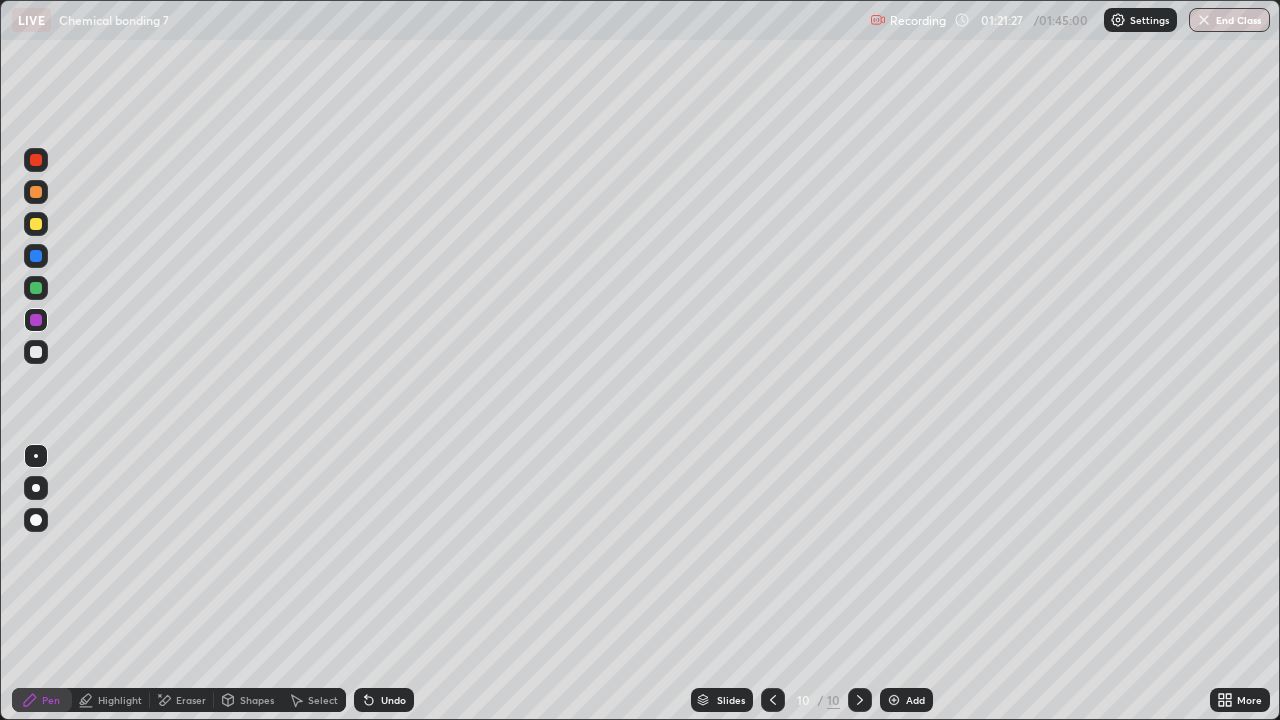 click at bounding box center [36, 320] 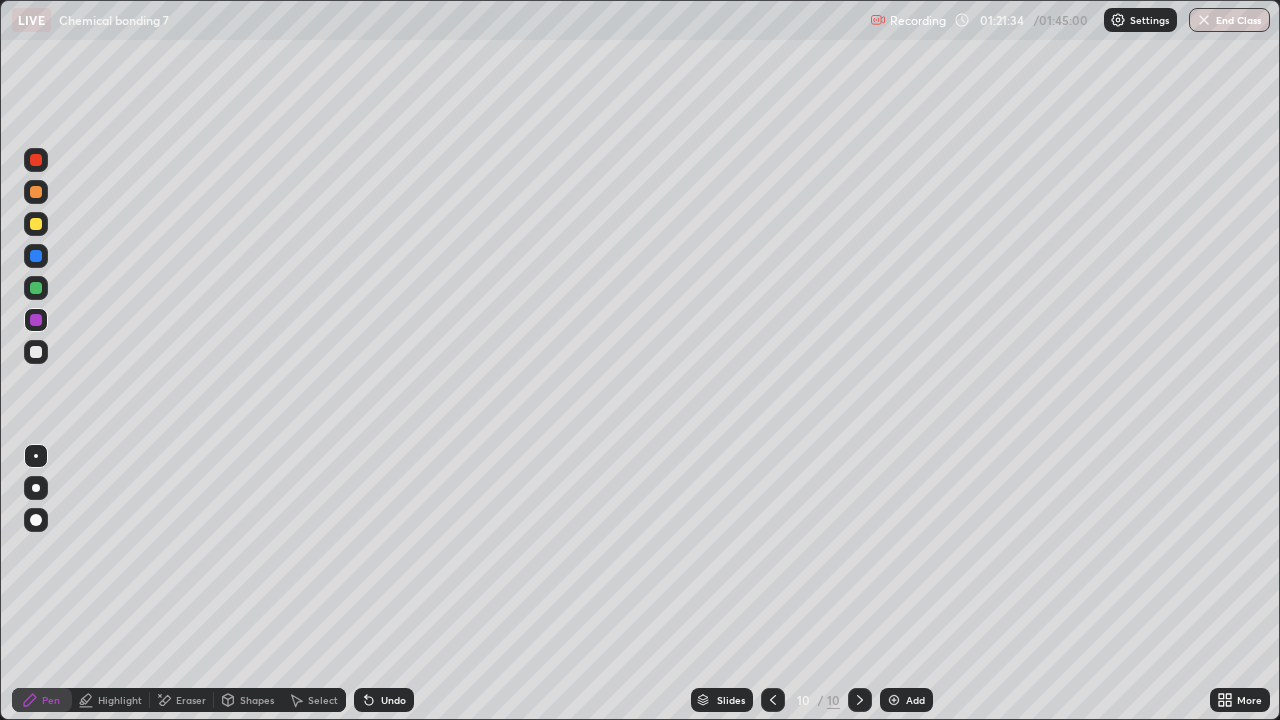 click at bounding box center [36, 288] 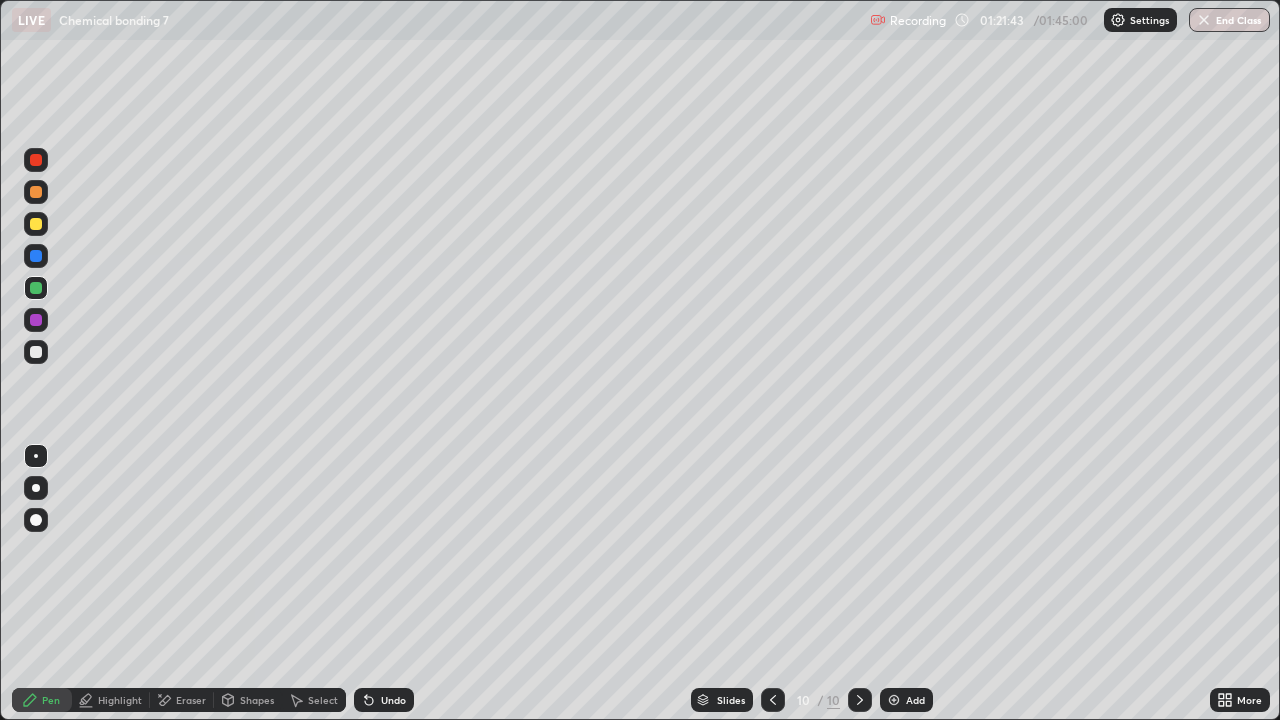 click at bounding box center (36, 224) 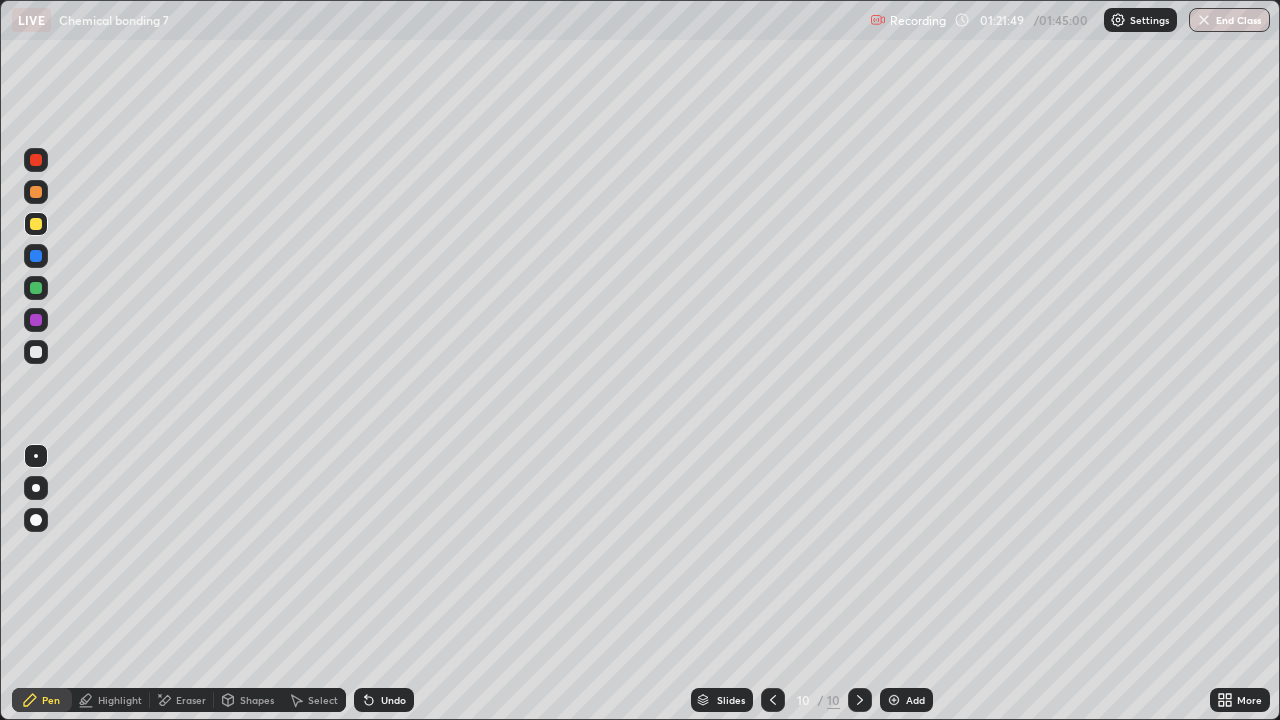click on "Undo" at bounding box center (384, 700) 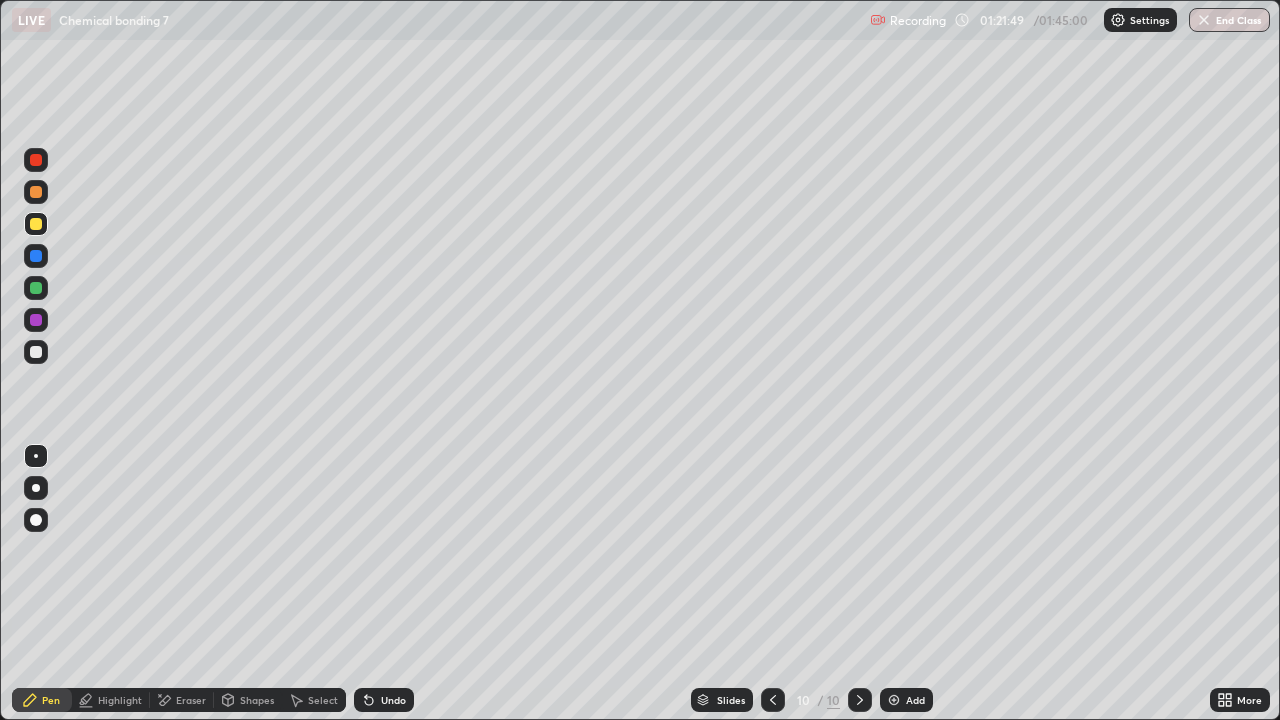 click on "Undo" at bounding box center [384, 700] 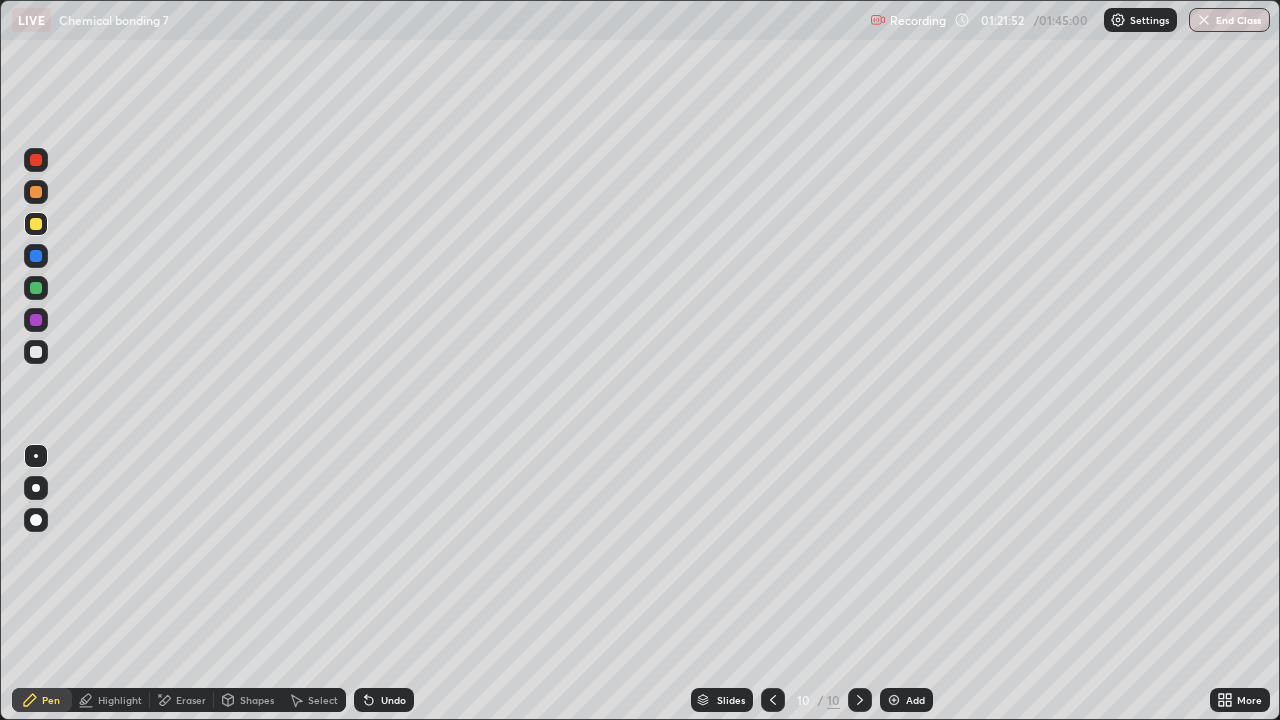click at bounding box center (36, 192) 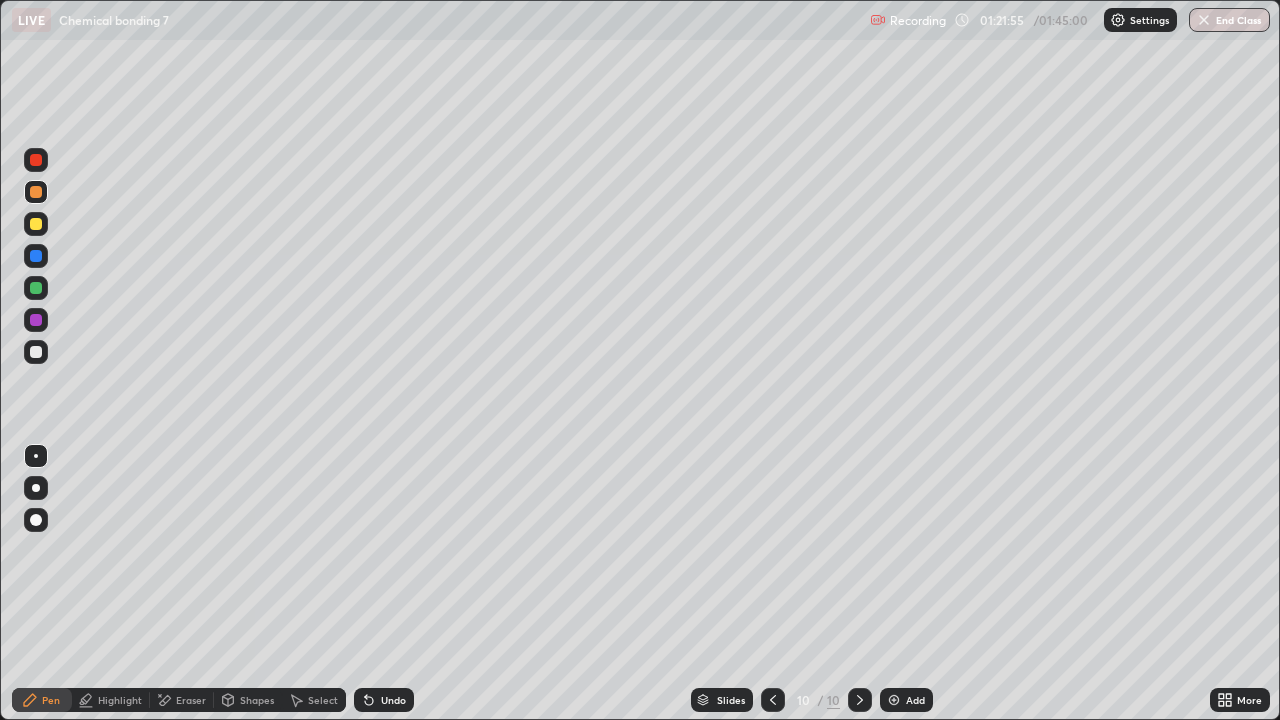 click on "Highlight" at bounding box center (120, 700) 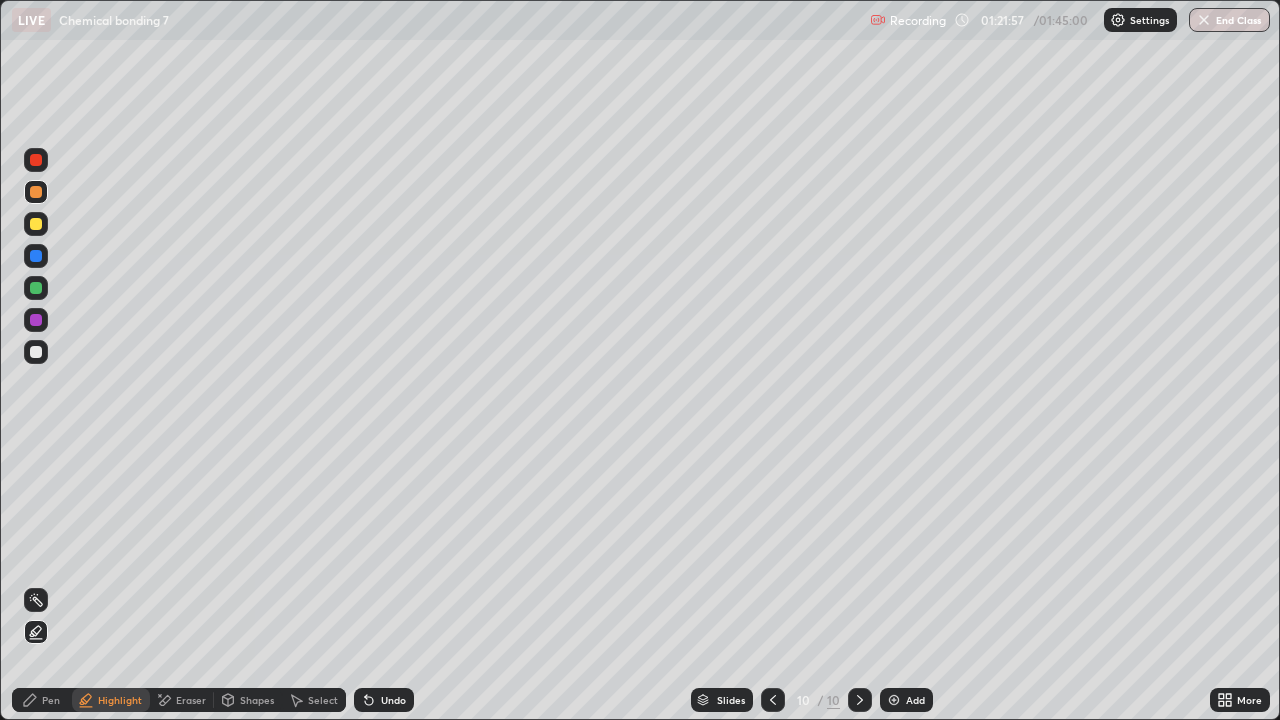 click on "Pen" at bounding box center (51, 700) 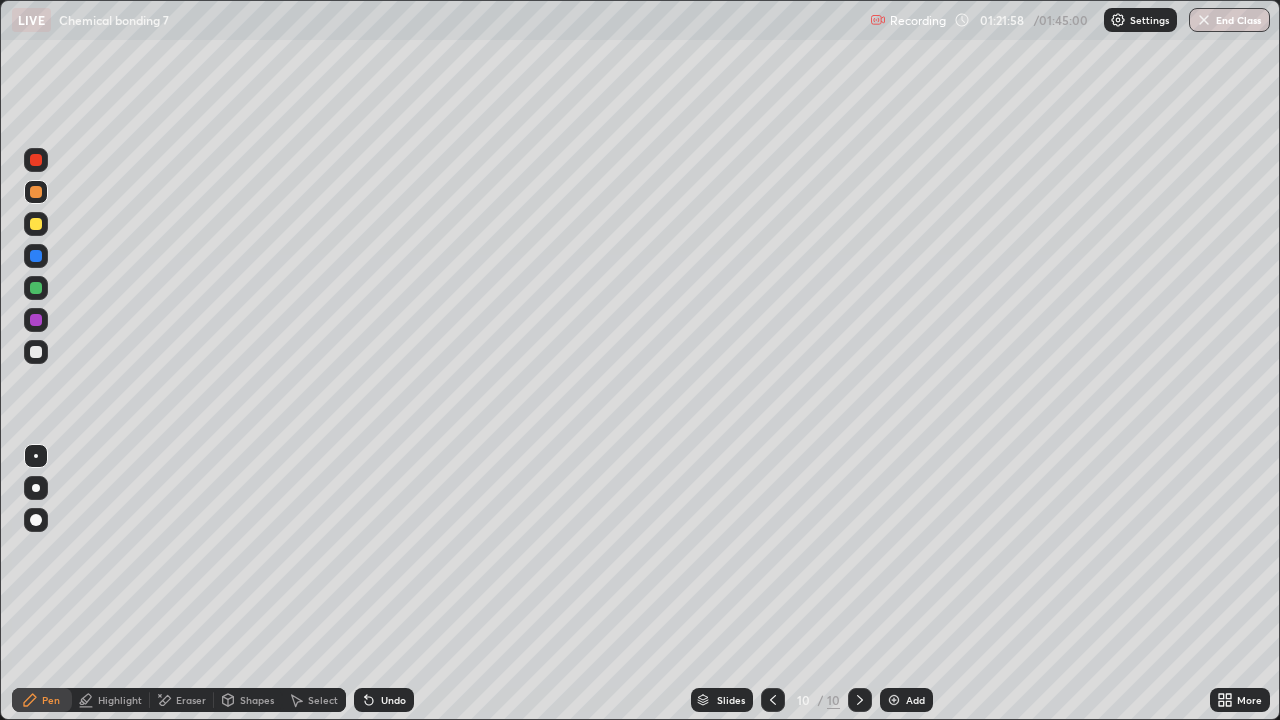 click at bounding box center (36, 288) 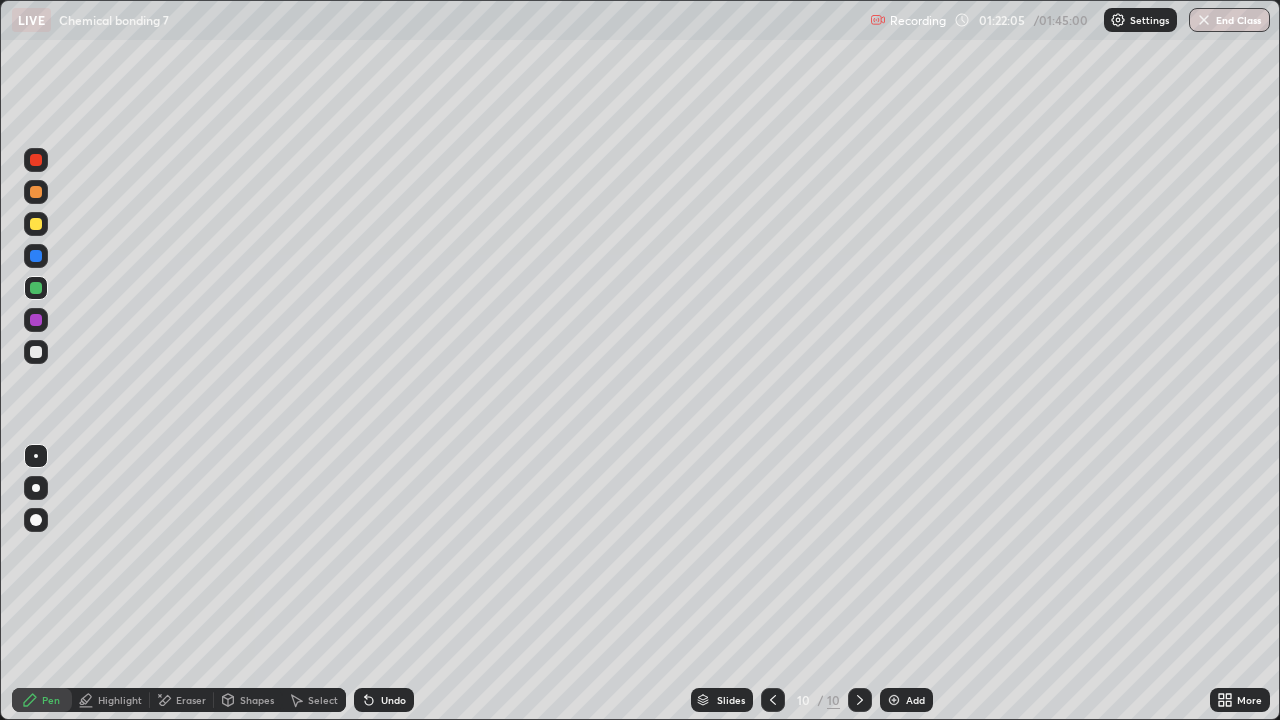 click on "Select" at bounding box center [314, 700] 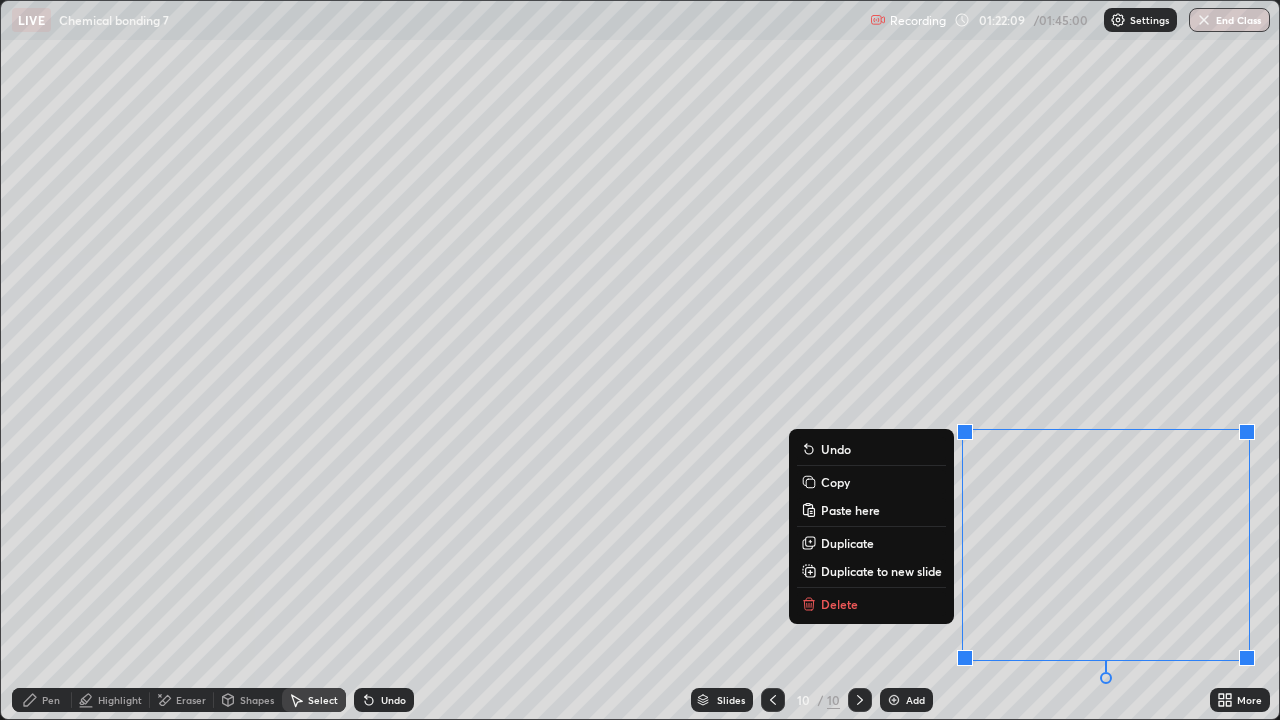 click on "Pen" at bounding box center [51, 700] 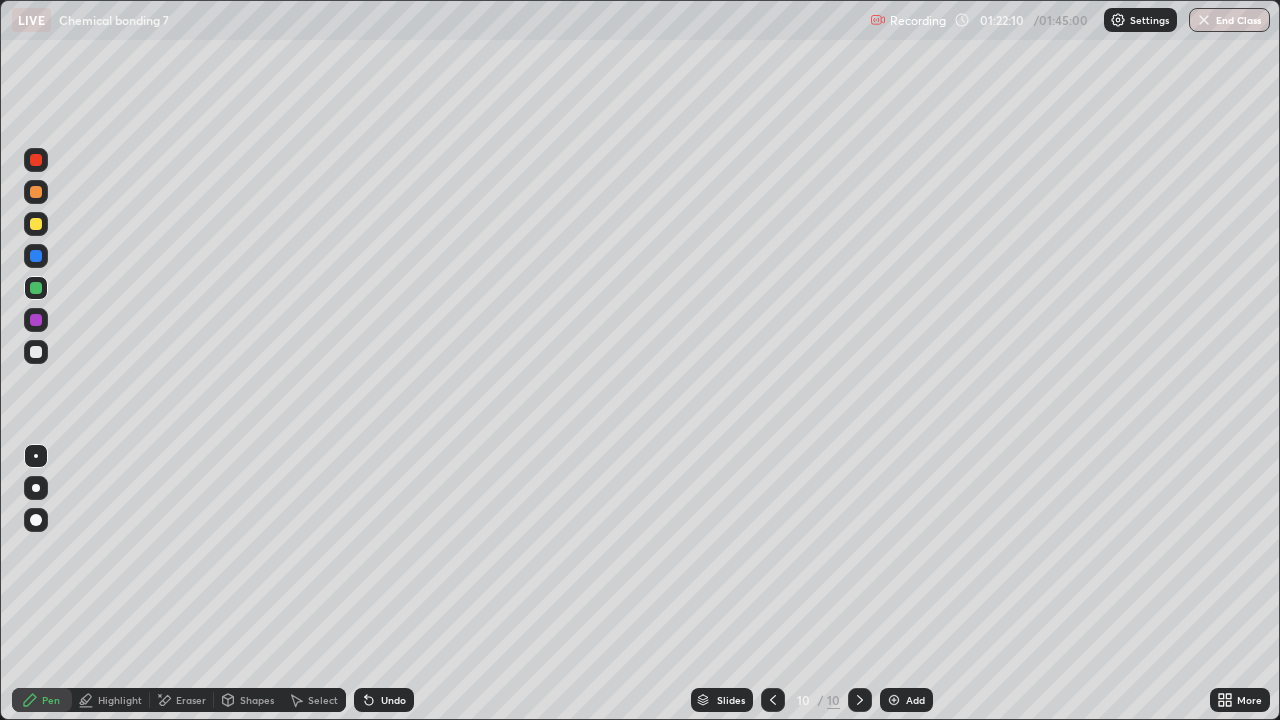 click at bounding box center (36, 224) 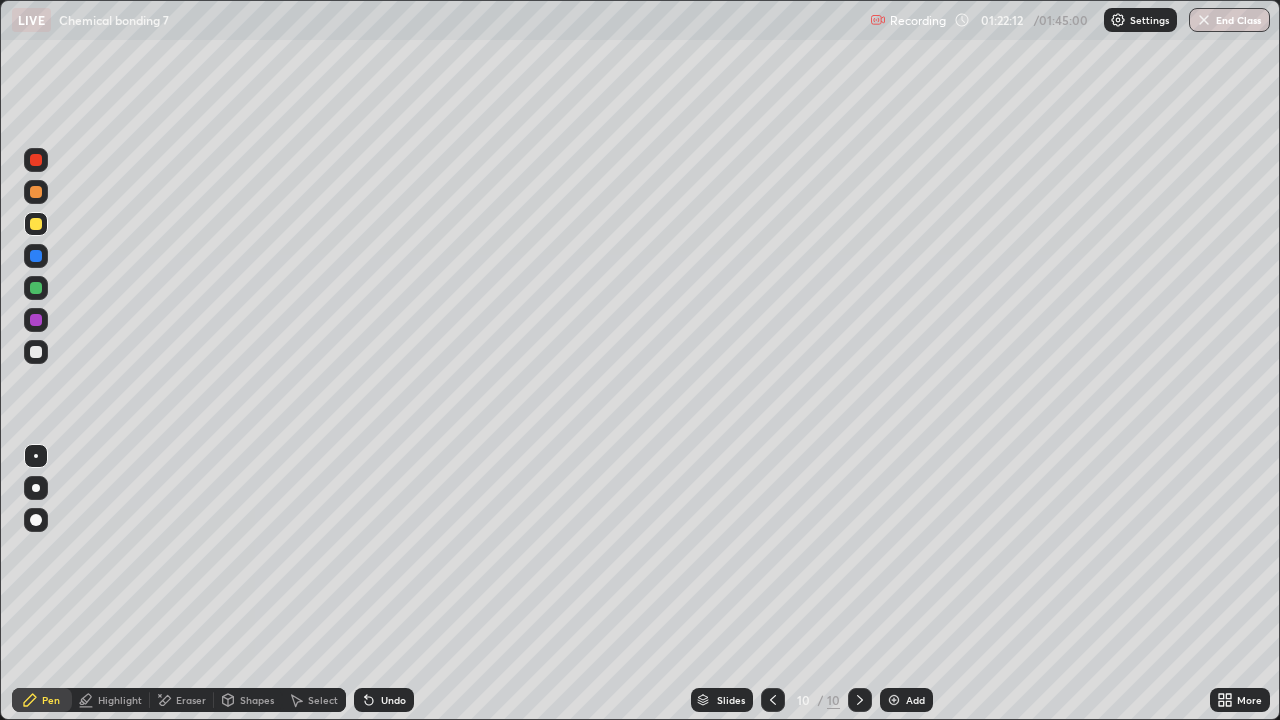 click at bounding box center [36, 192] 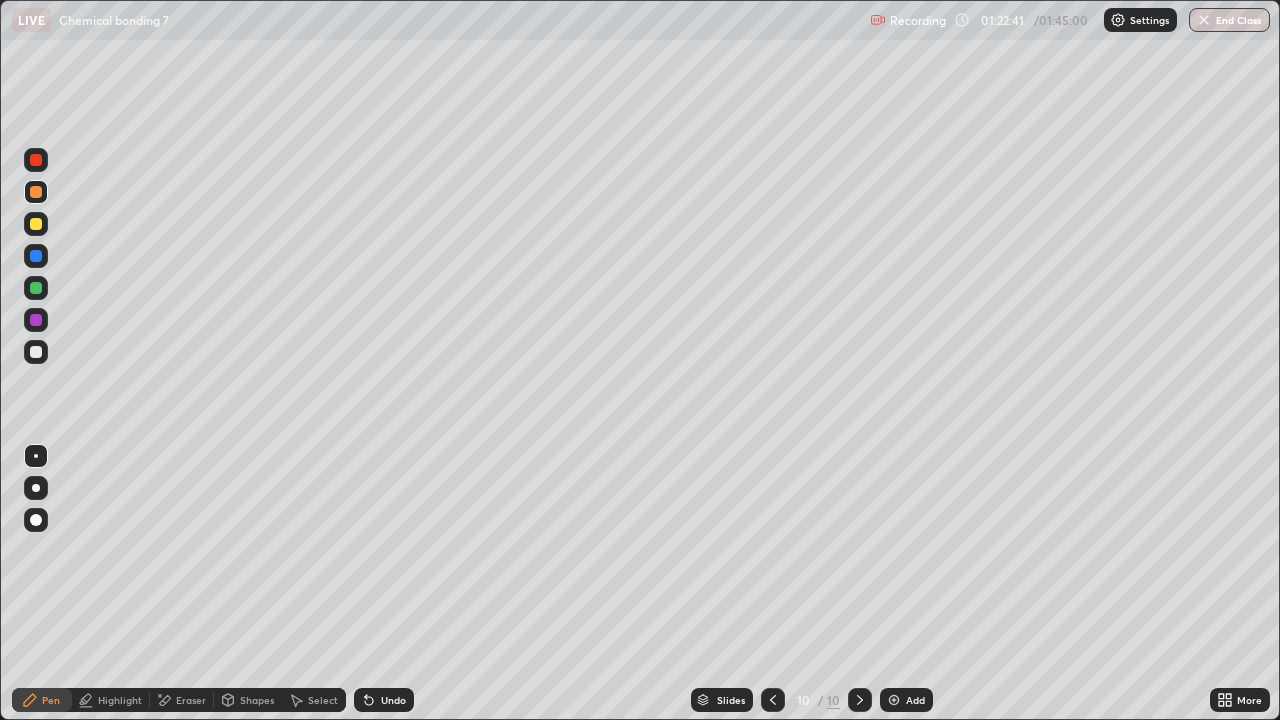 click on "Select" at bounding box center [314, 700] 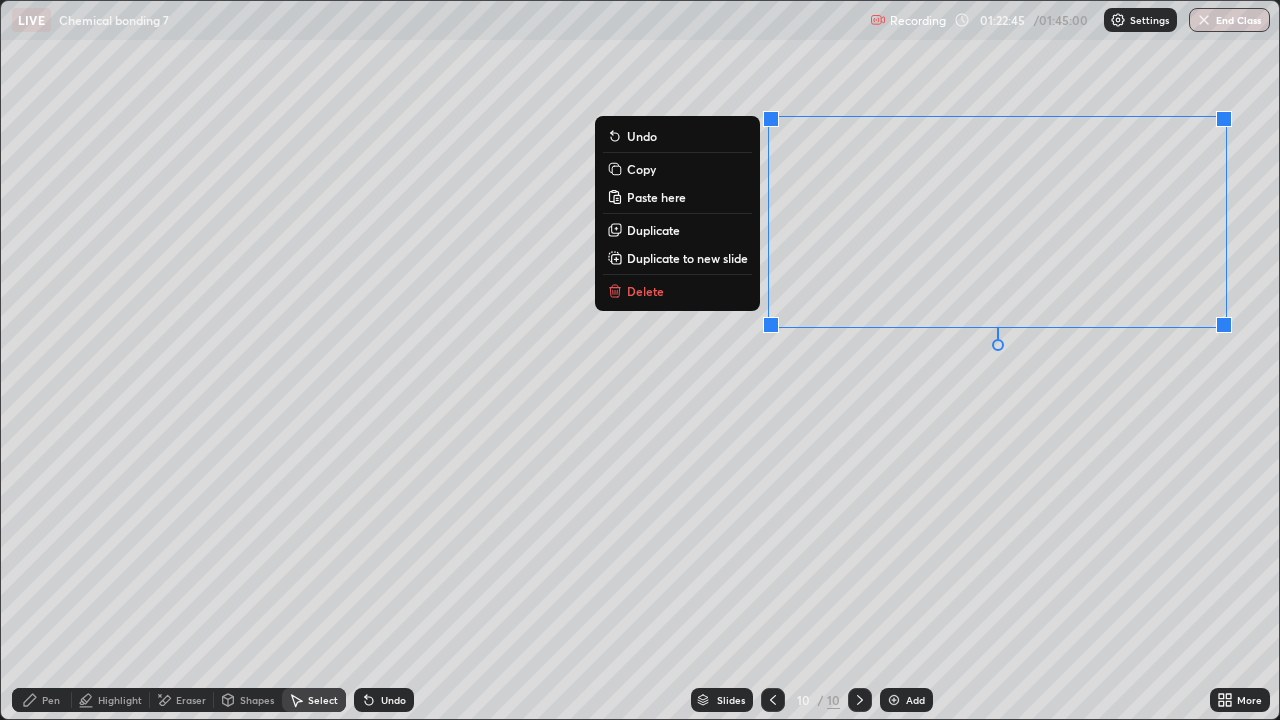 click on "0 ° Undo Copy Paste here Duplicate Duplicate to new slide Delete" at bounding box center [640, 360] 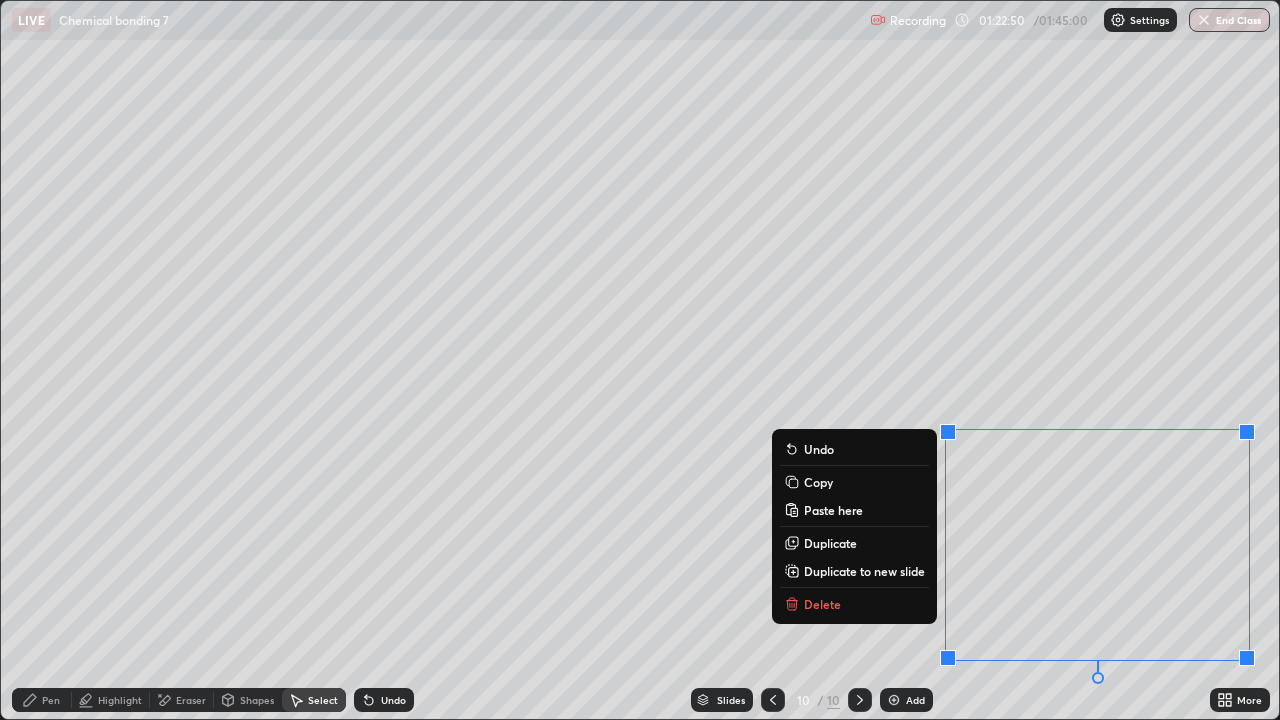 click on "Delete" at bounding box center (822, 604) 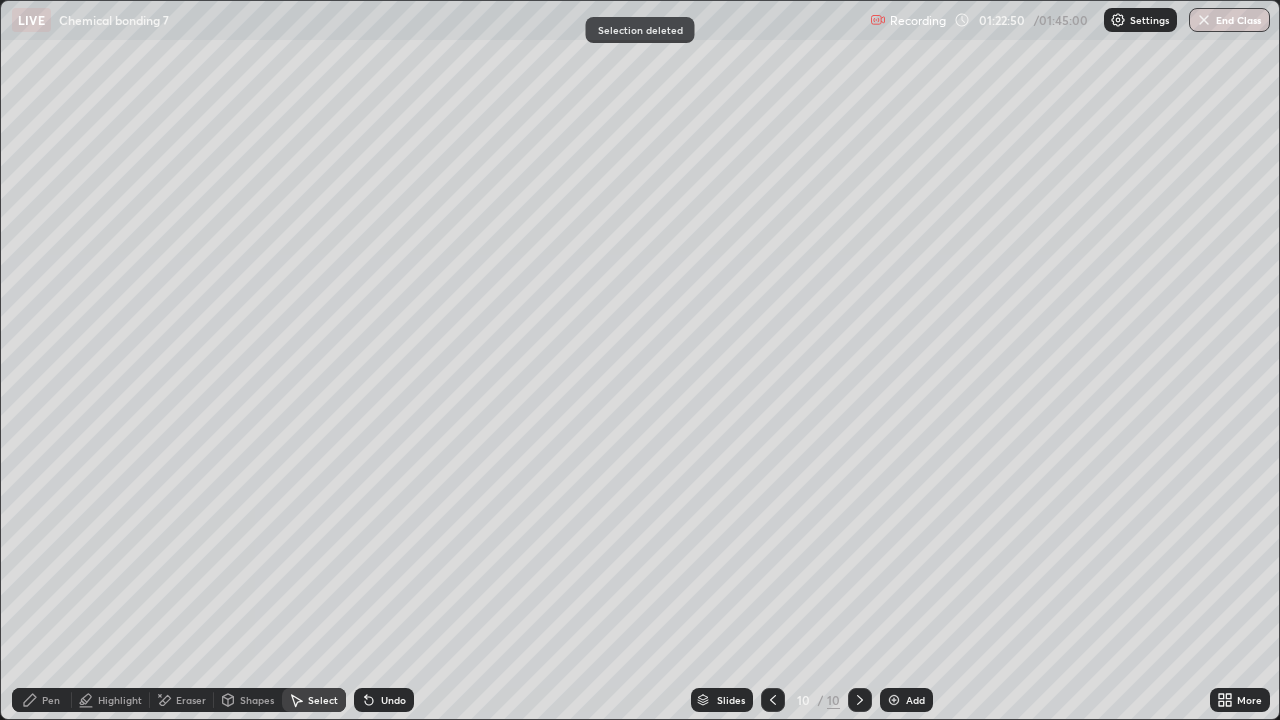 click on "0 ° Undo Copy Paste here Duplicate Duplicate to new slide Delete" at bounding box center (640, 360) 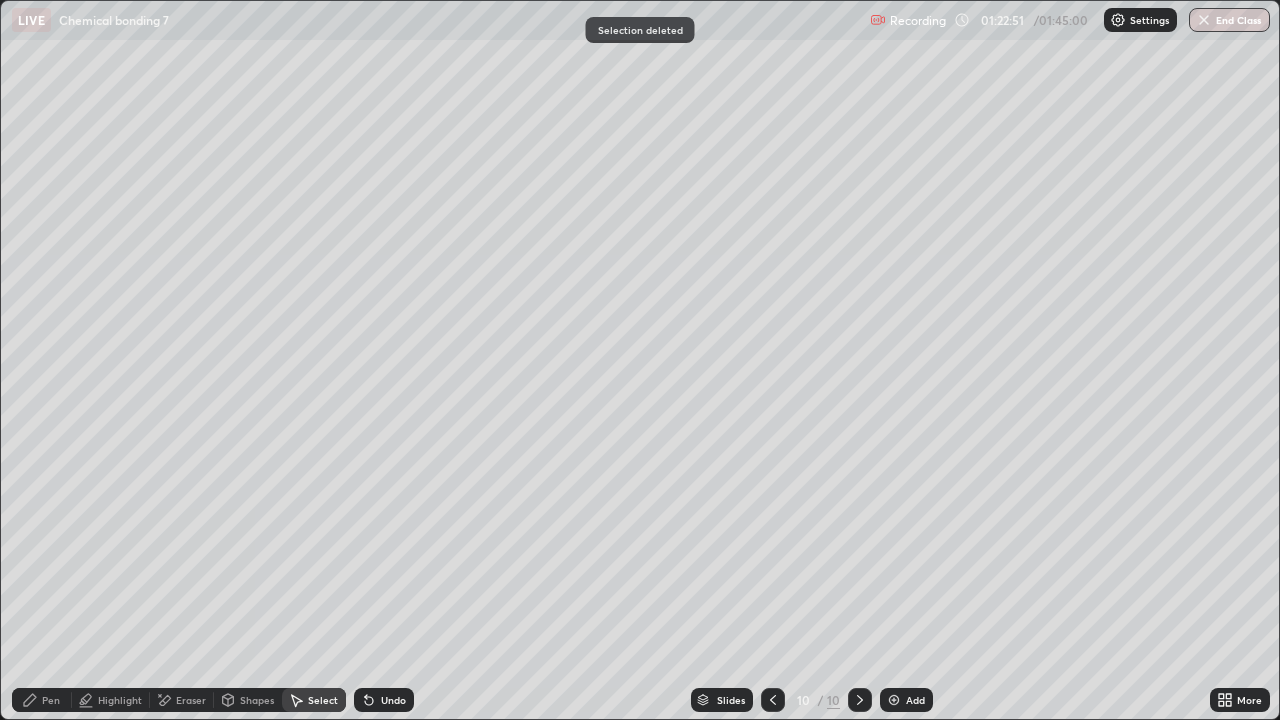 click on "Pen" at bounding box center [51, 700] 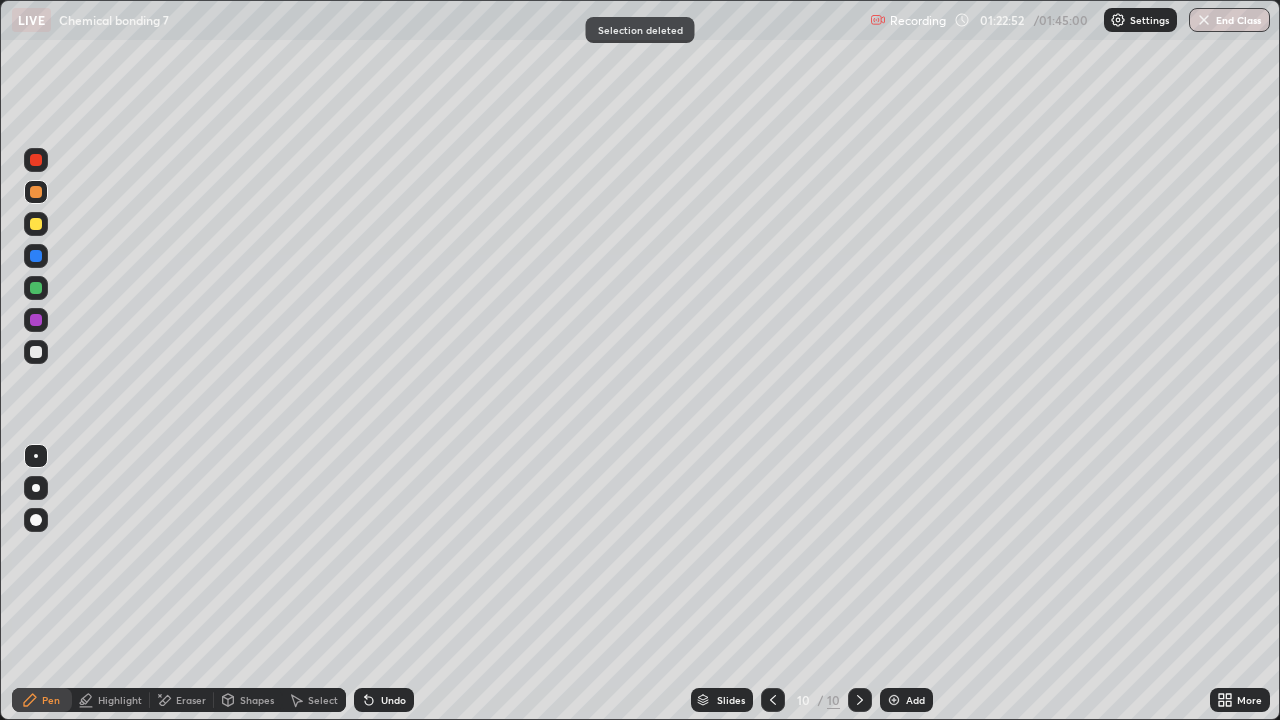 click at bounding box center [36, 288] 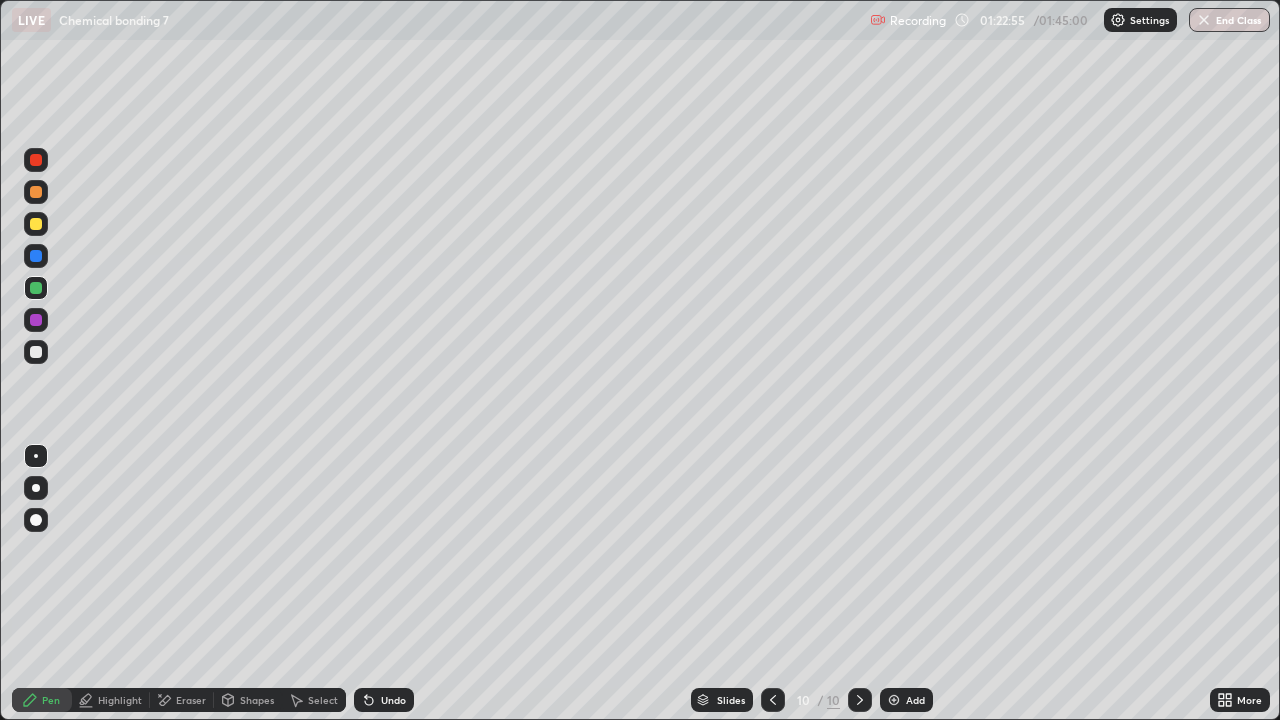 click at bounding box center [36, 160] 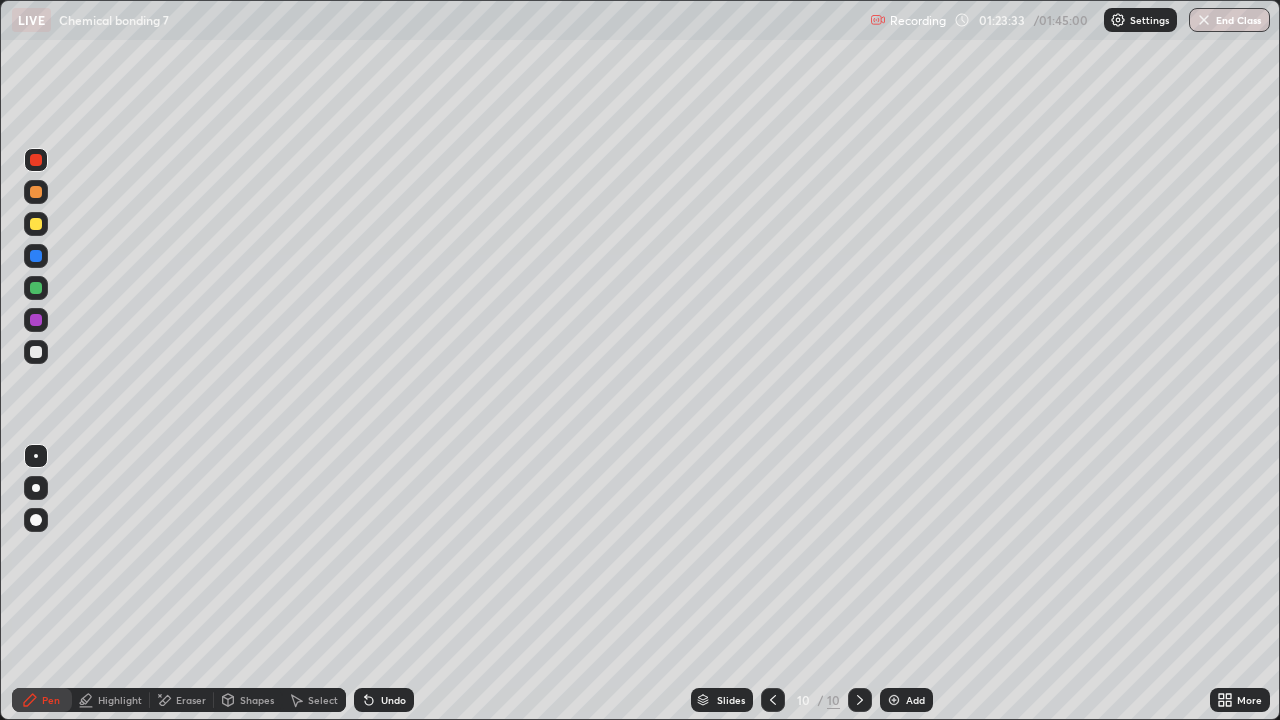 click at bounding box center (36, 352) 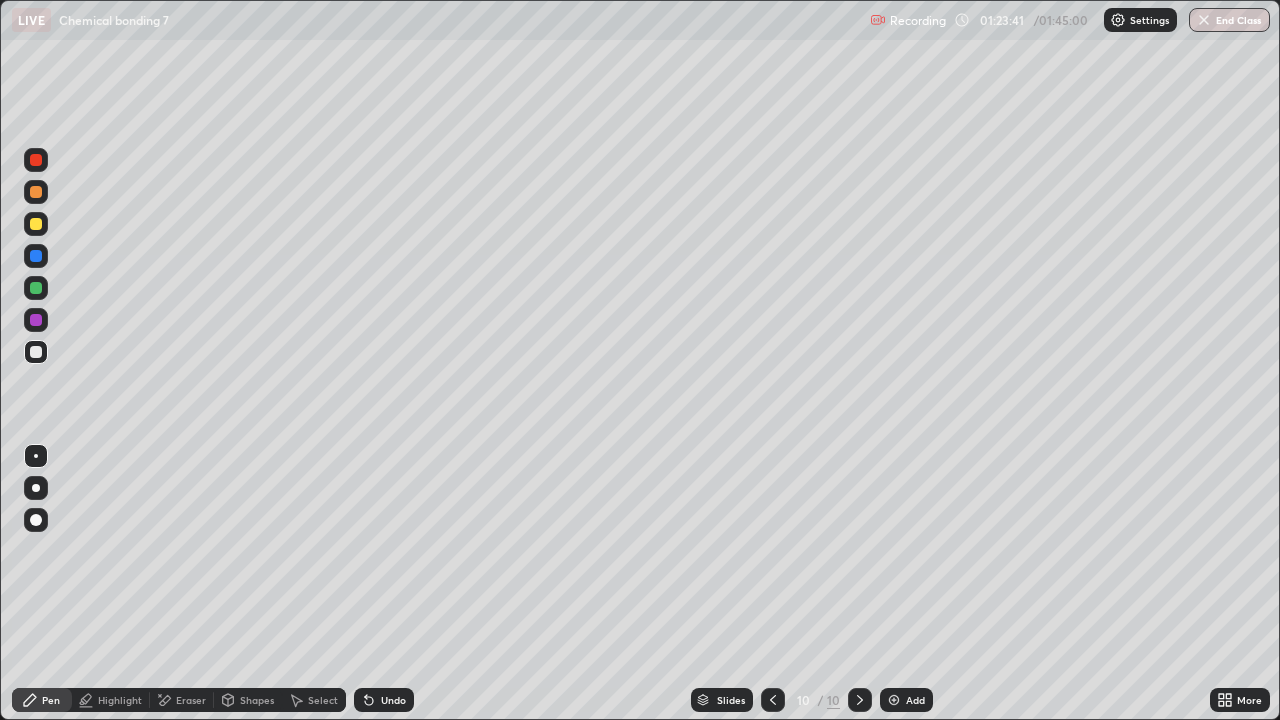 click at bounding box center [773, 700] 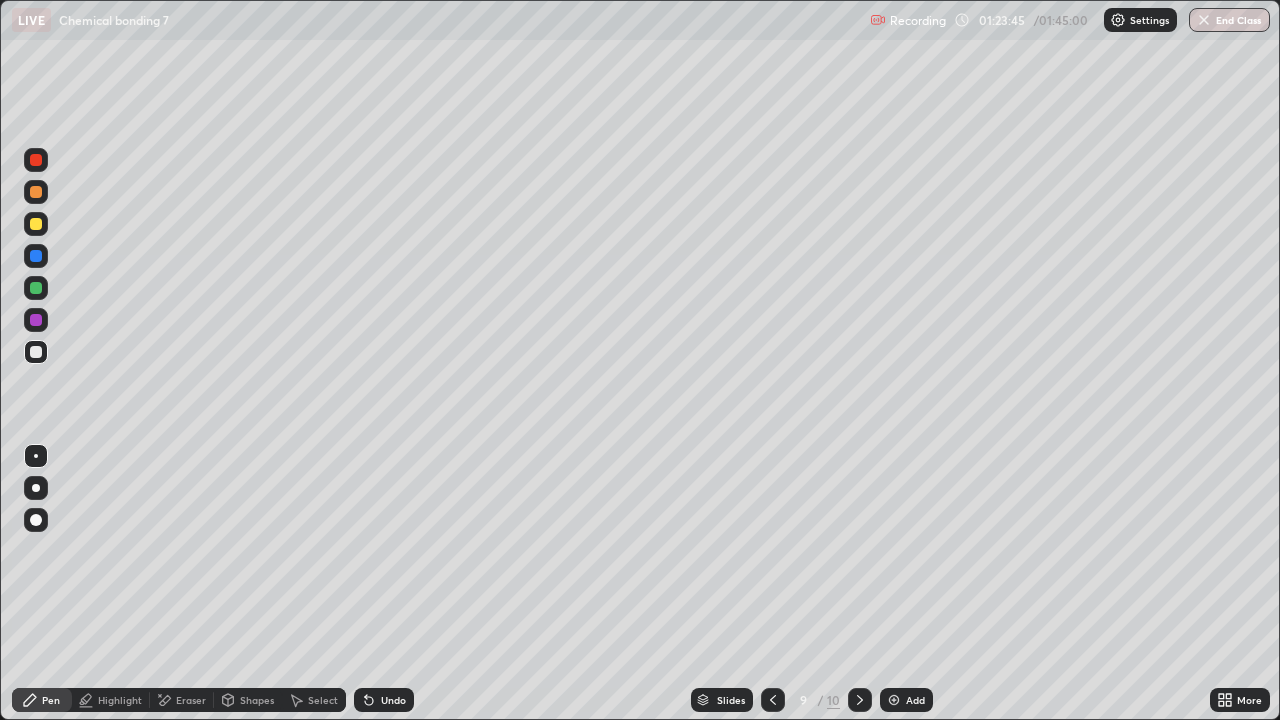 click at bounding box center (36, 288) 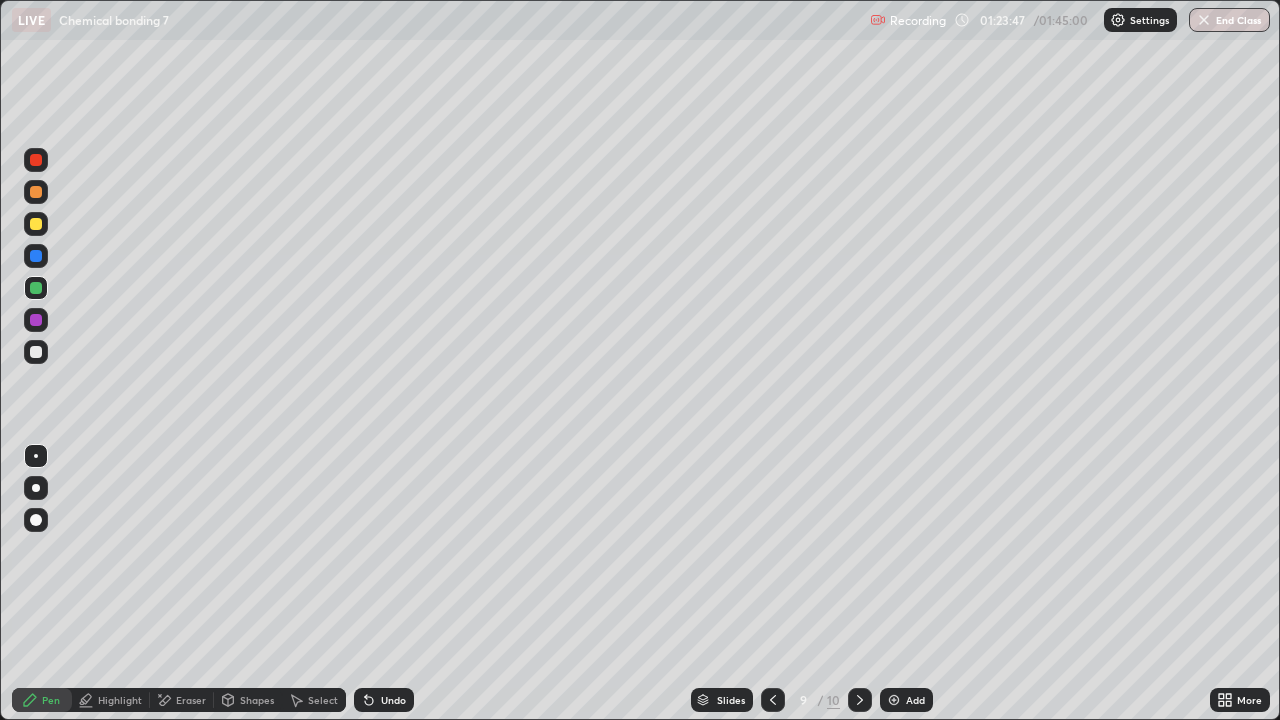 click 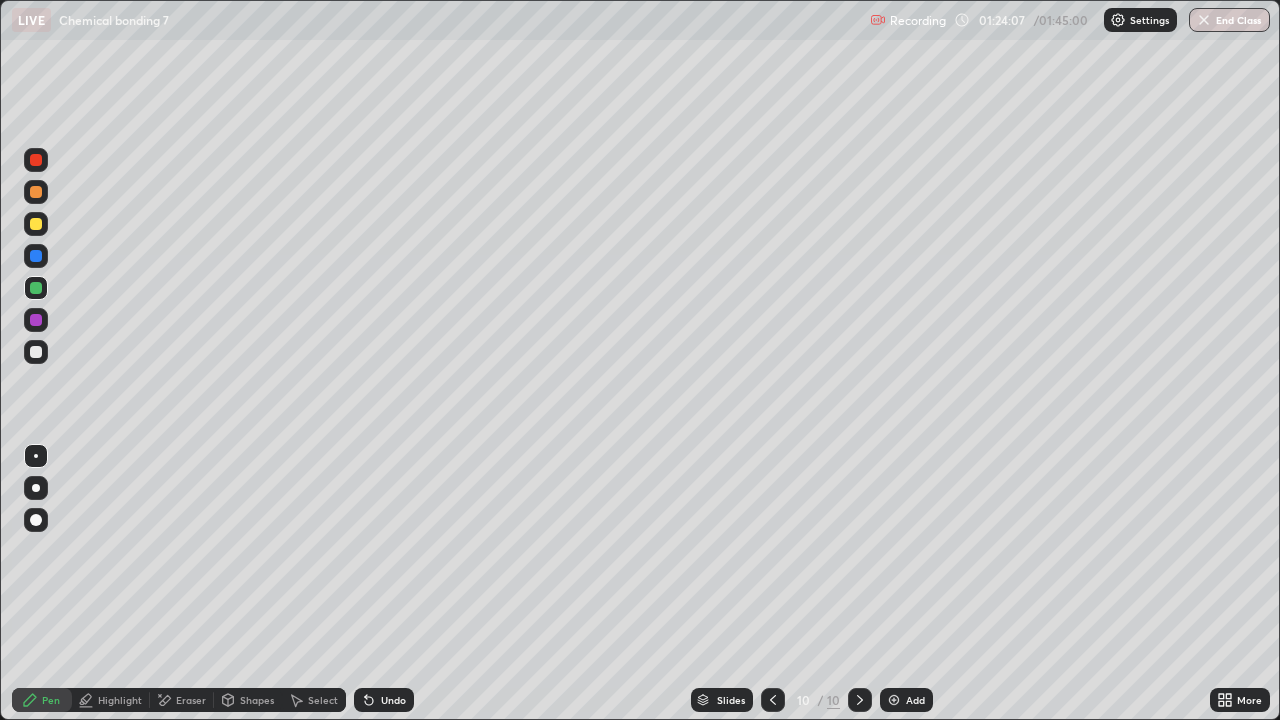 click 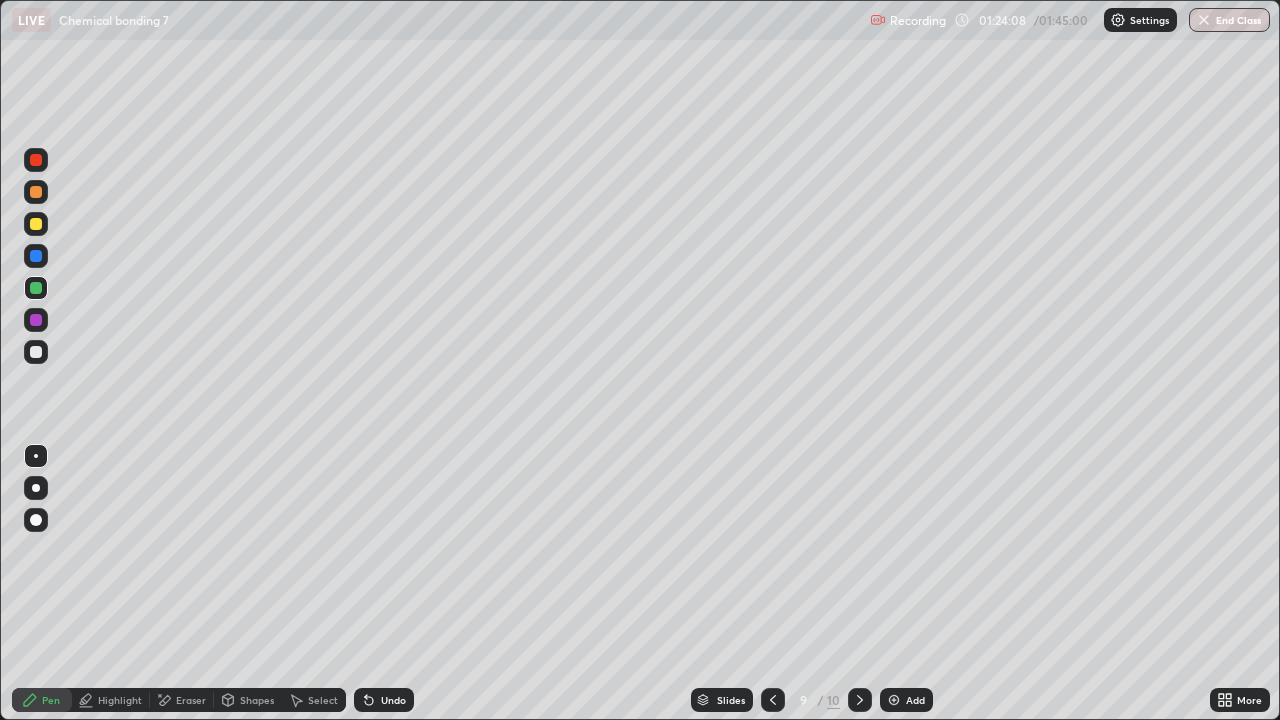 click 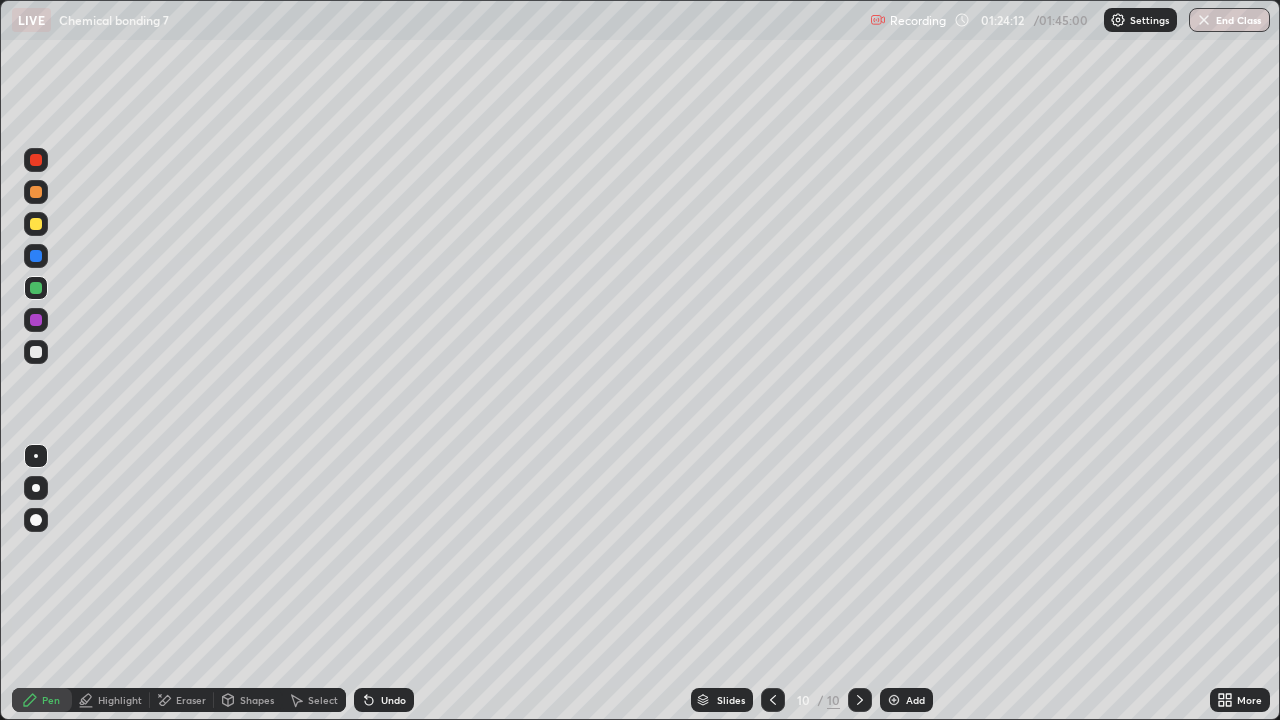 click 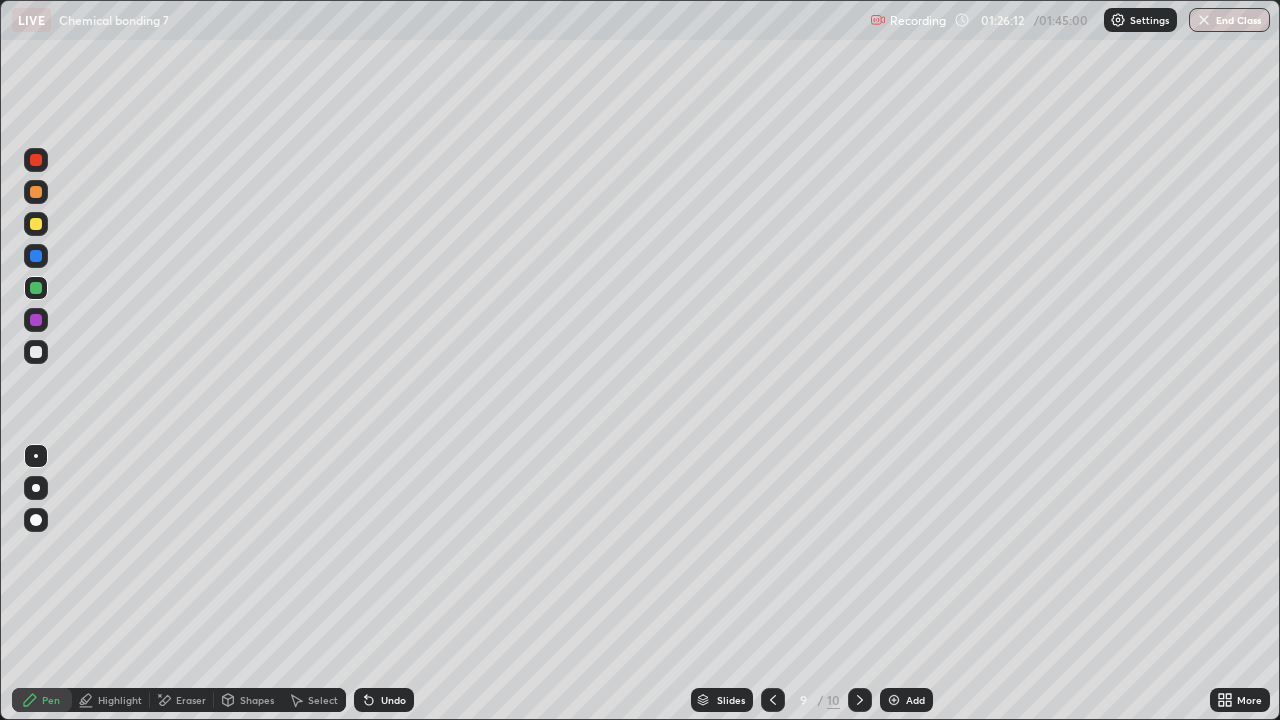 click 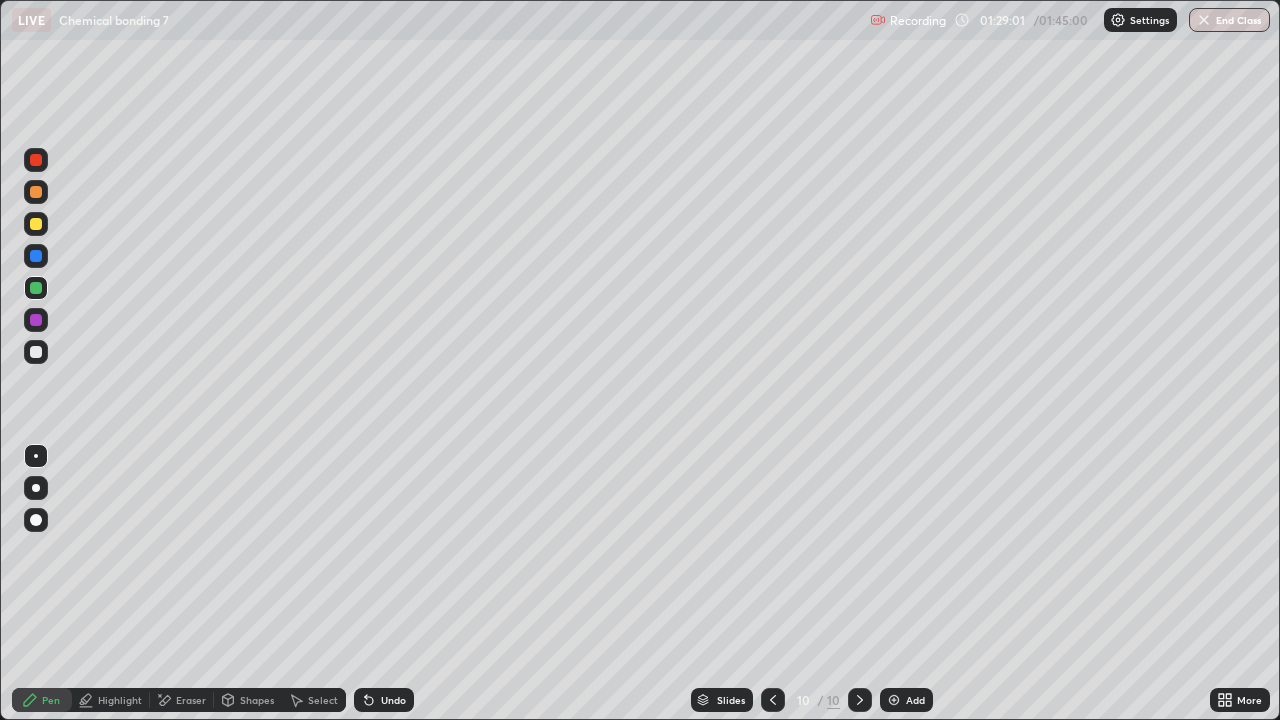 click at bounding box center [36, 192] 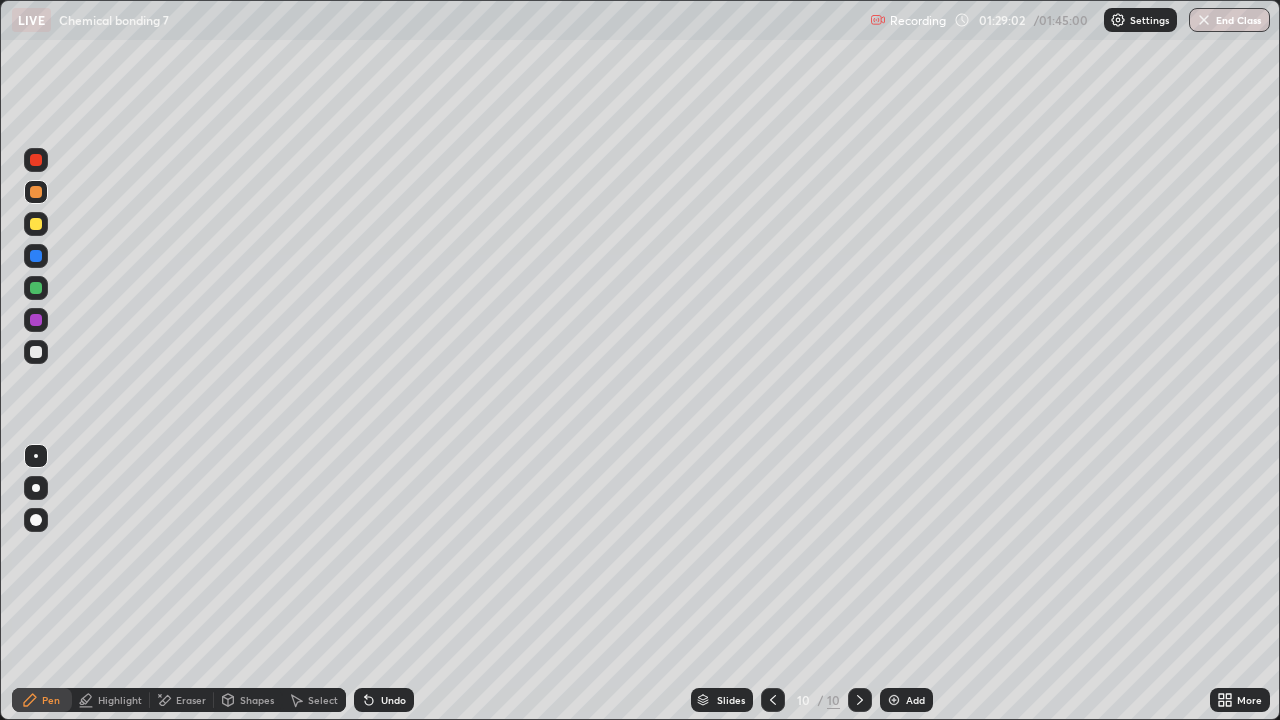 click on "Add" at bounding box center (906, 700) 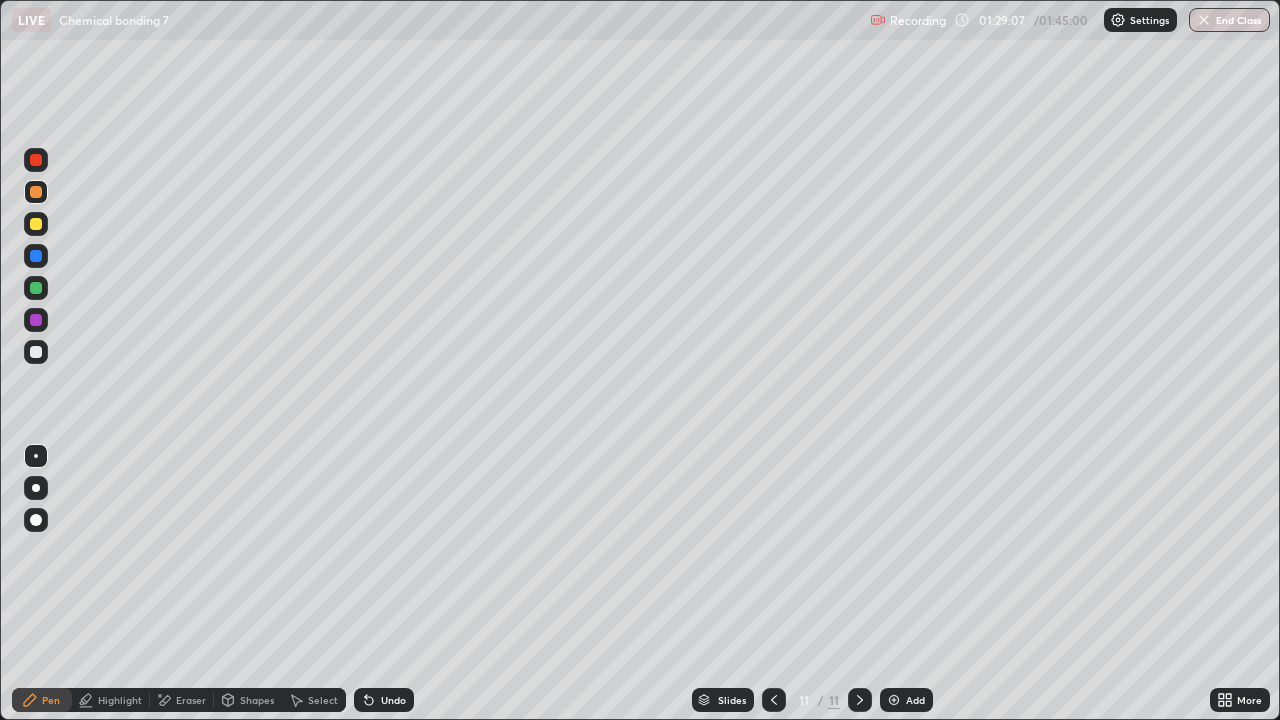 click on "Undo" at bounding box center [384, 700] 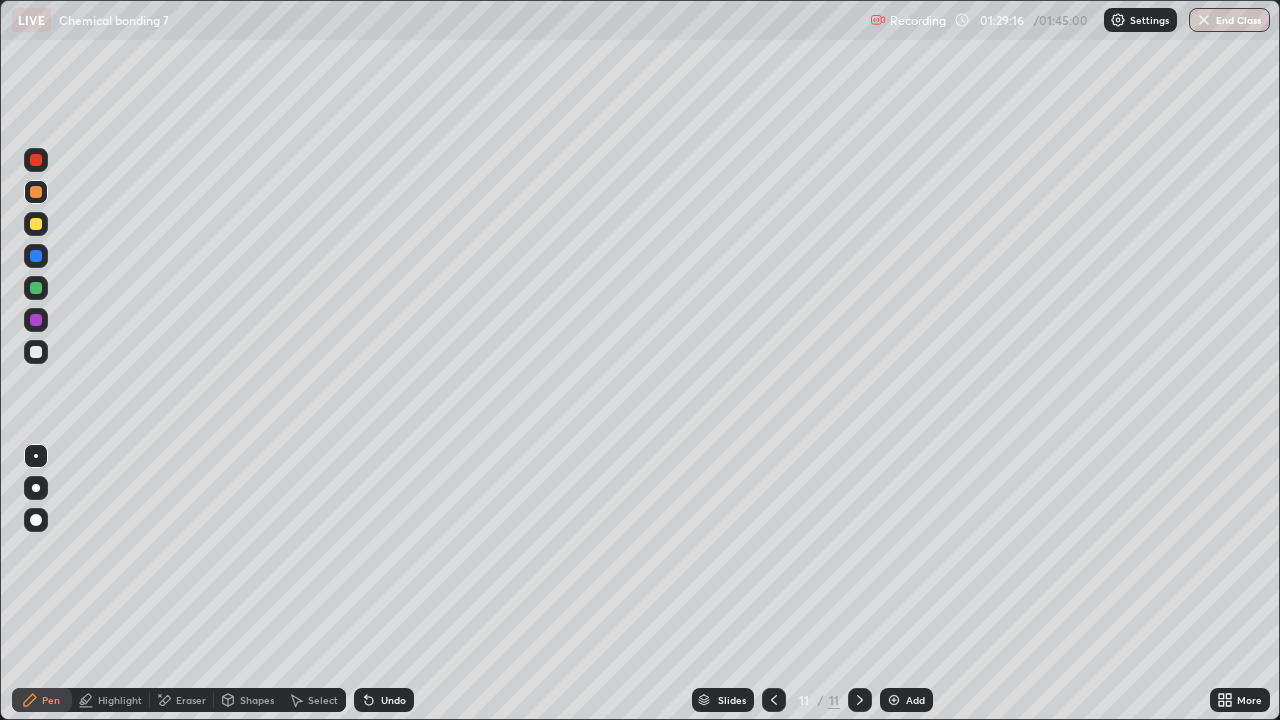 click at bounding box center [36, 288] 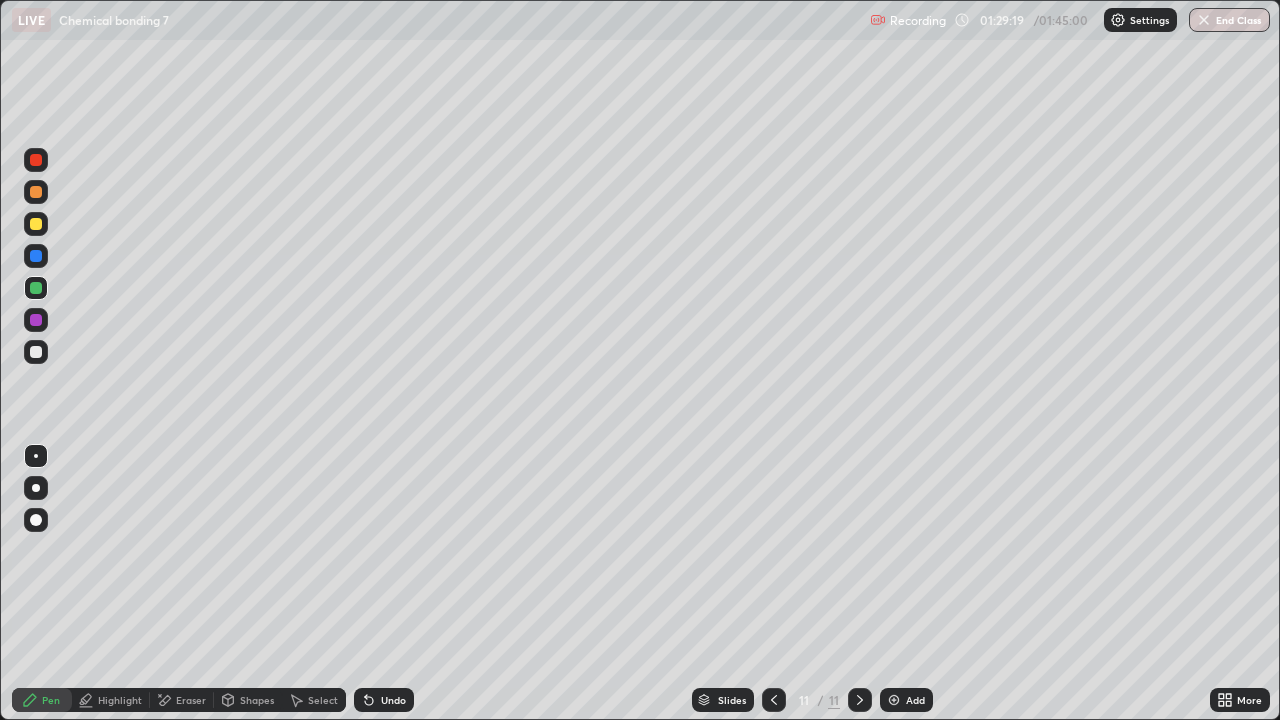 click at bounding box center (36, 192) 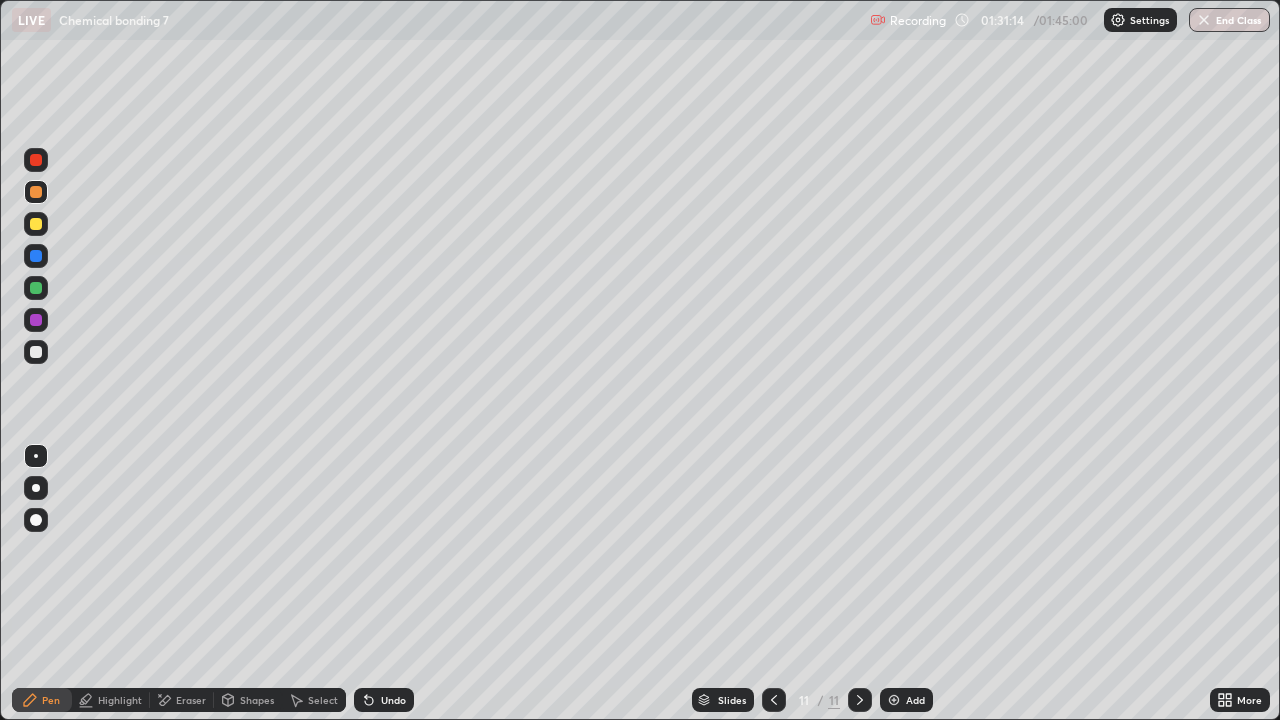 click at bounding box center (36, 288) 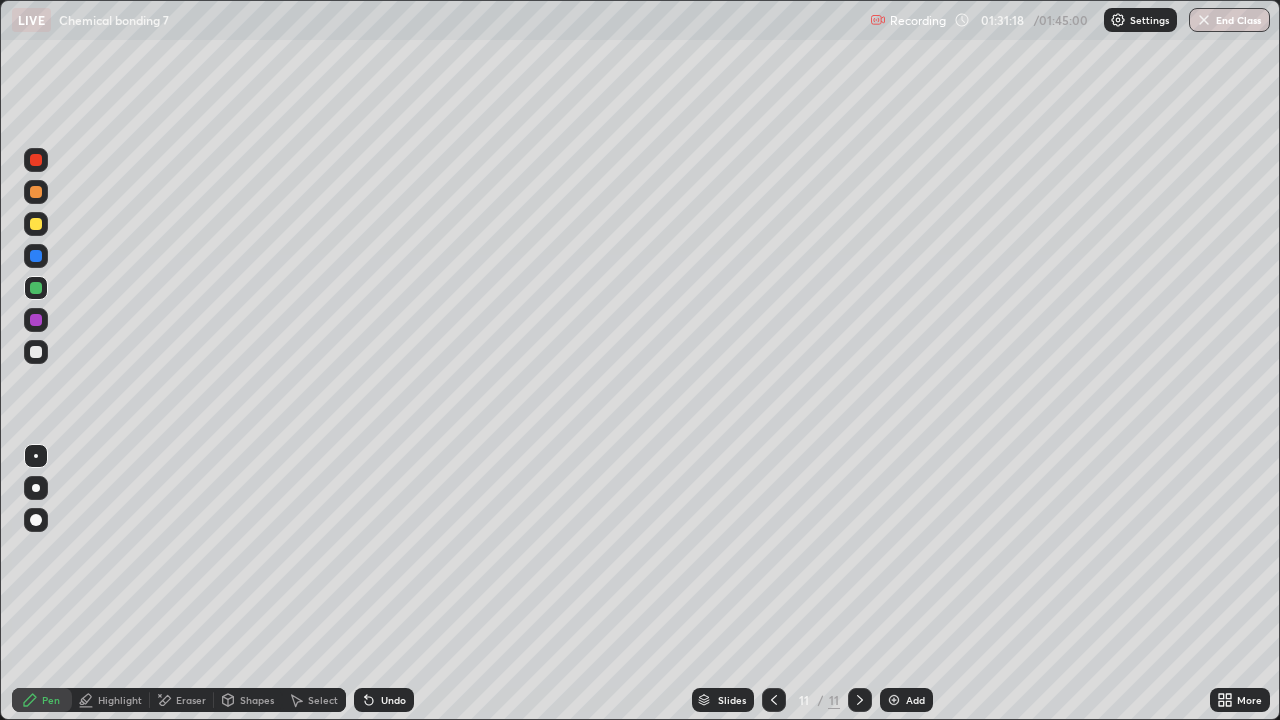 click at bounding box center [36, 352] 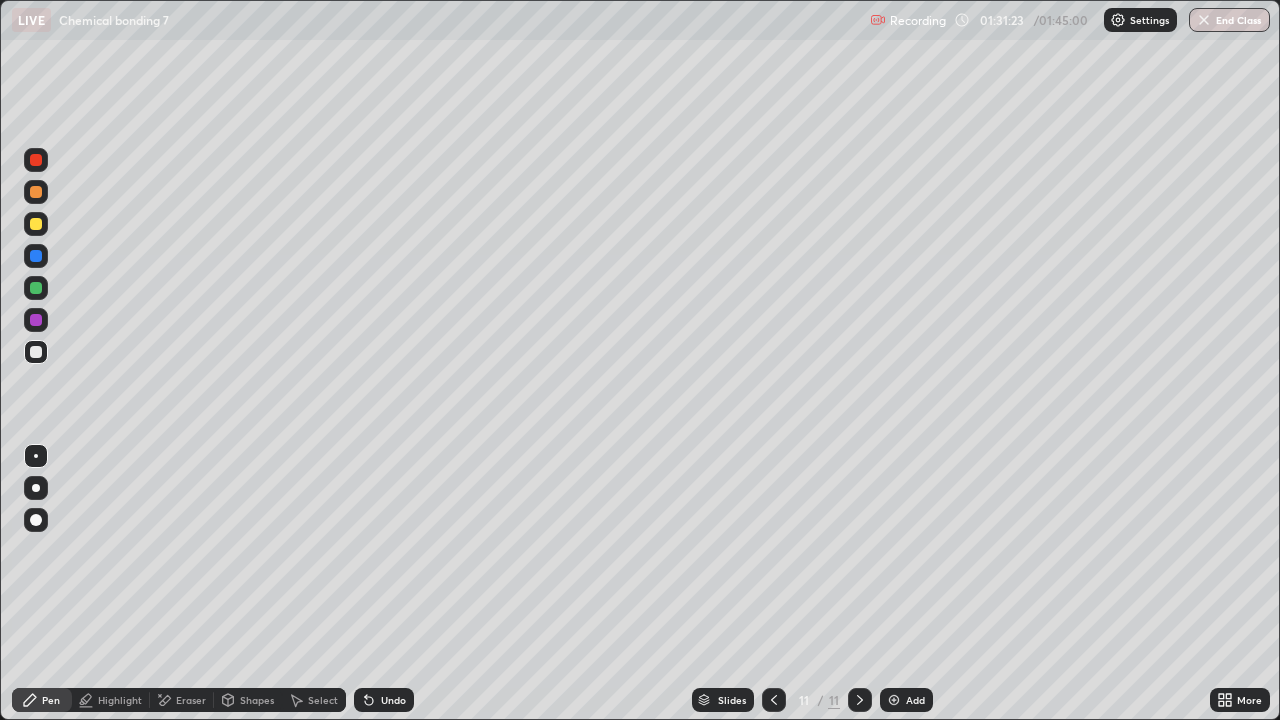 click at bounding box center (36, 224) 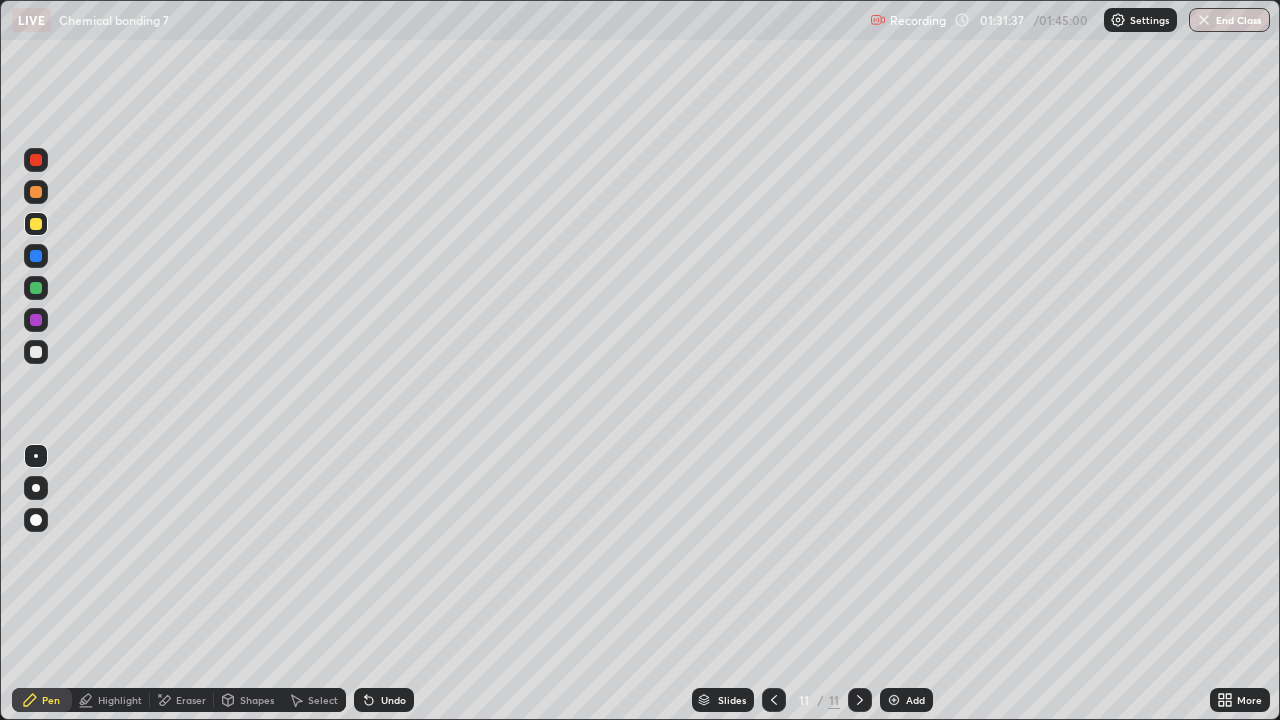 click on "Eraser" at bounding box center [191, 700] 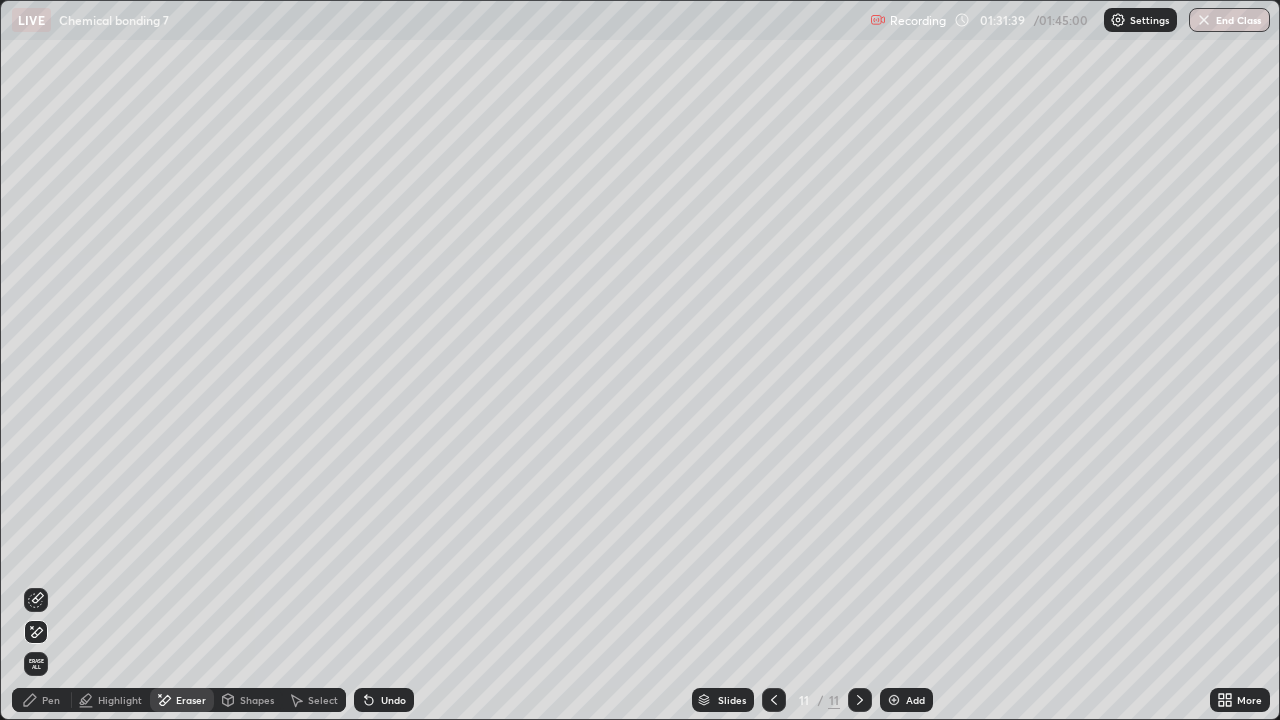 click on "Pen" at bounding box center (51, 700) 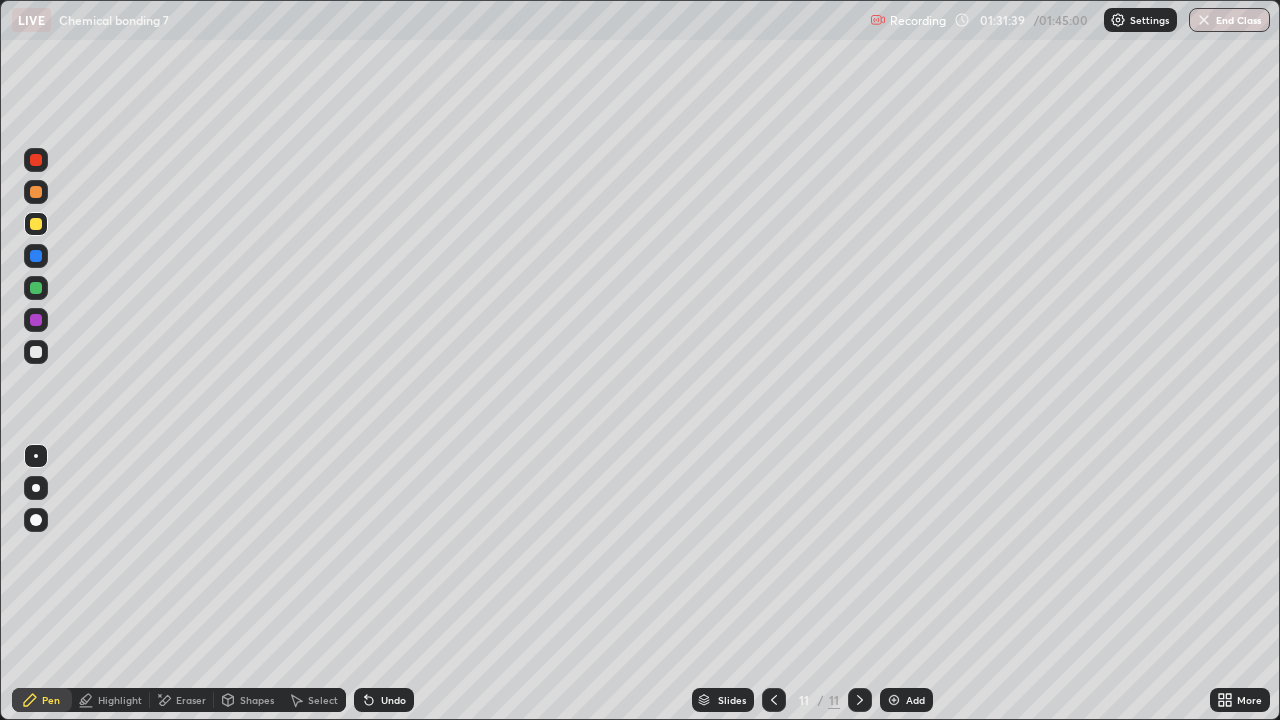 click at bounding box center (36, 352) 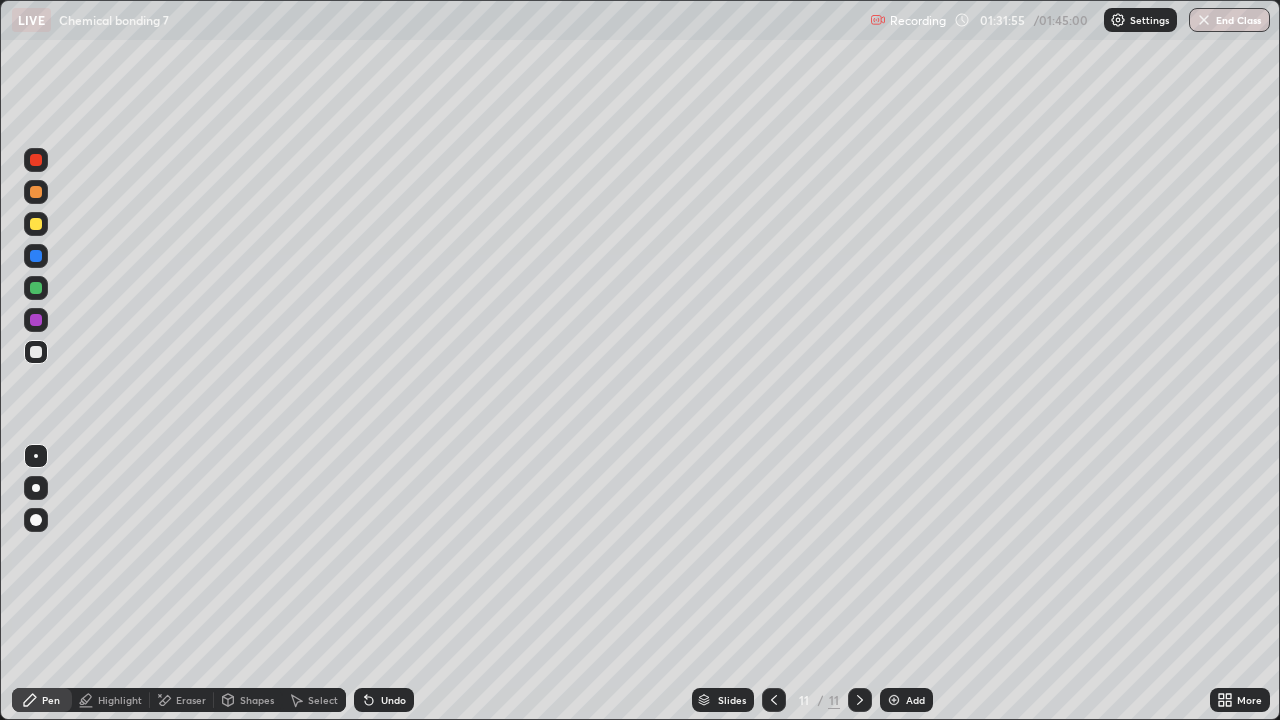 click at bounding box center [36, 288] 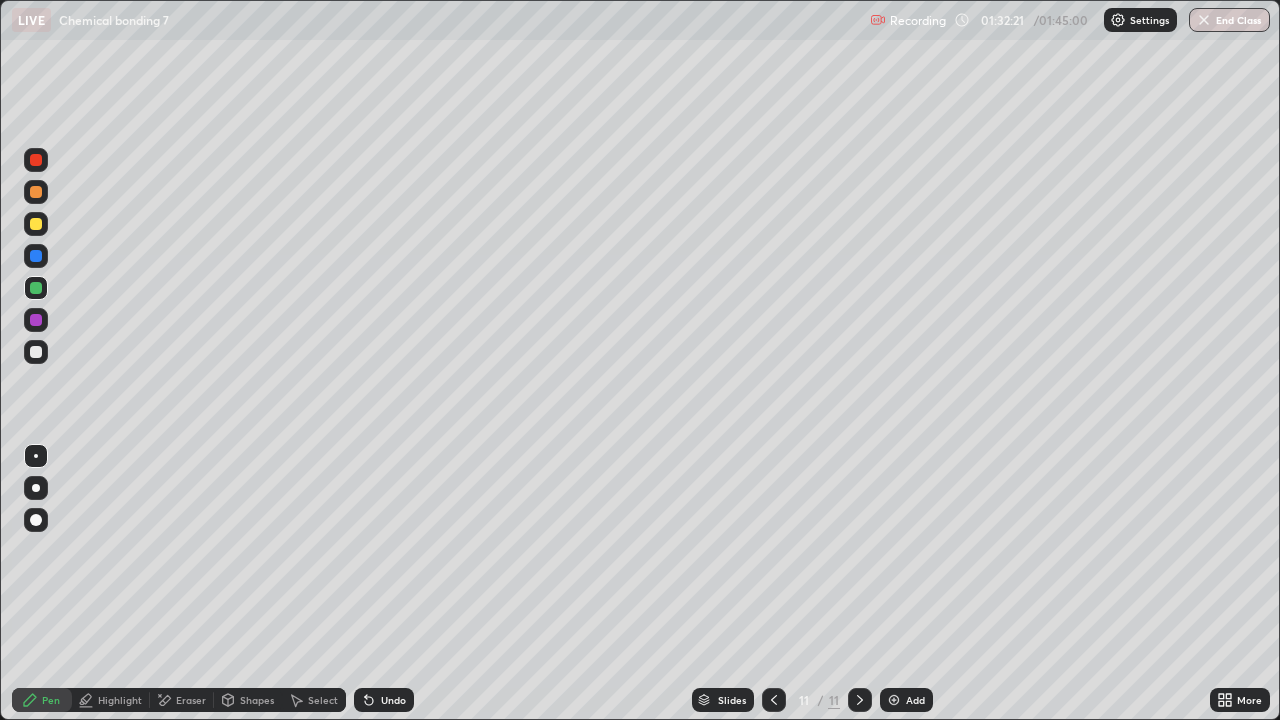 click at bounding box center [36, 352] 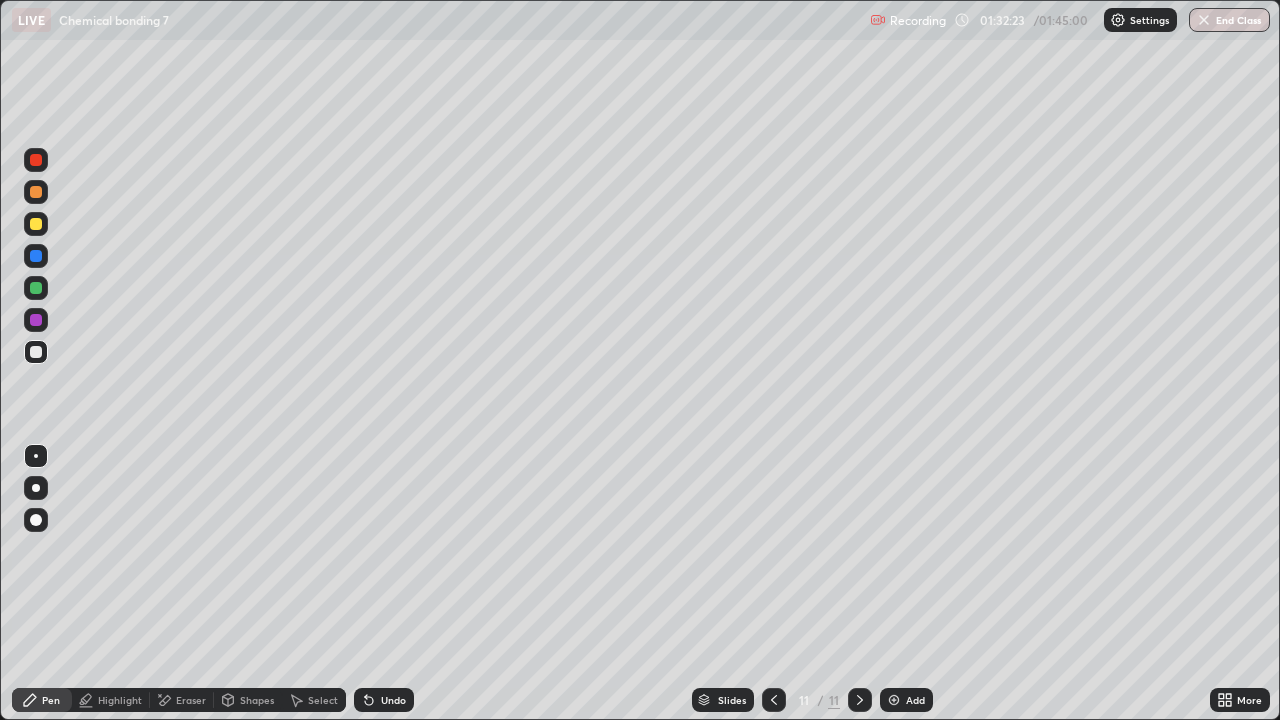 click at bounding box center [36, 224] 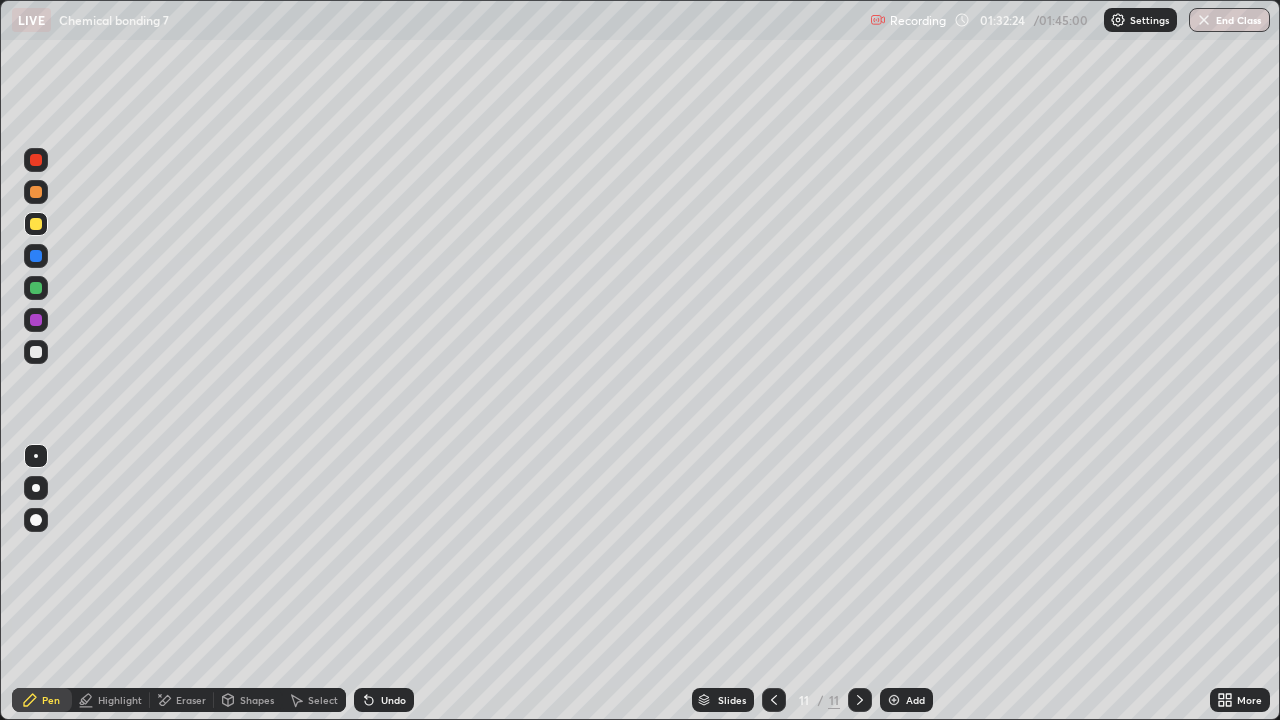 click on "Undo" at bounding box center (393, 700) 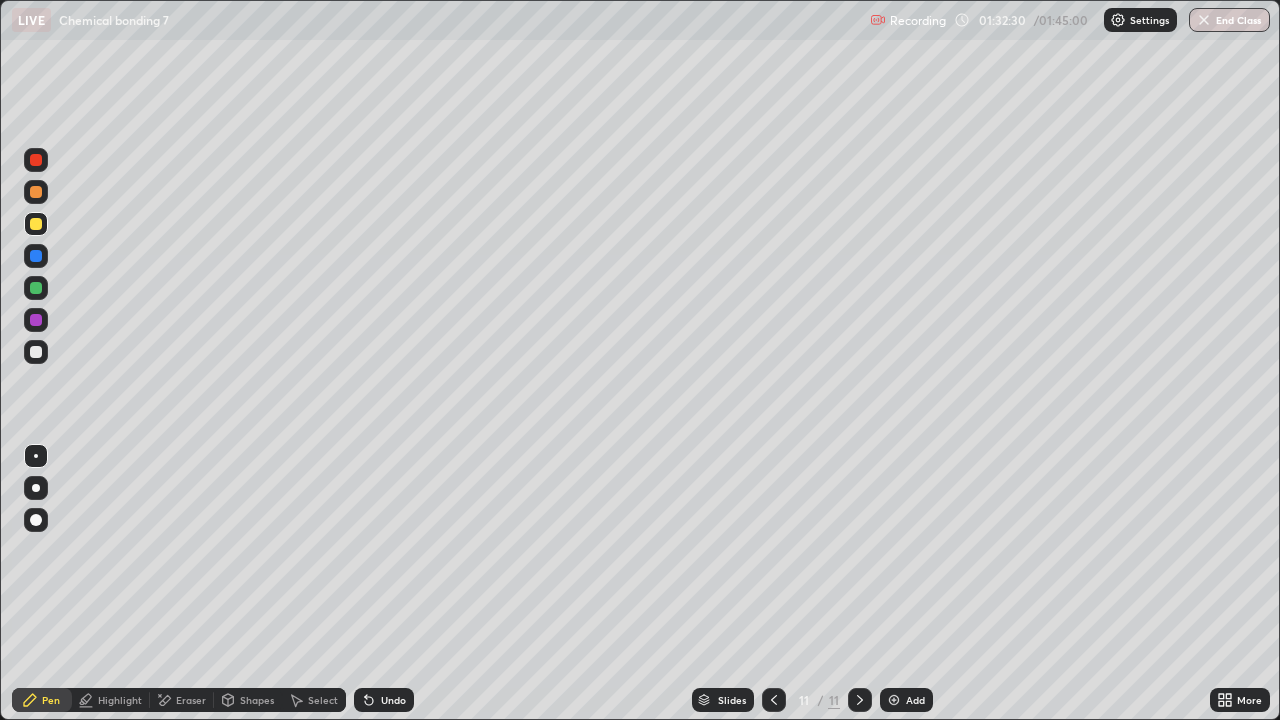 click at bounding box center [36, 192] 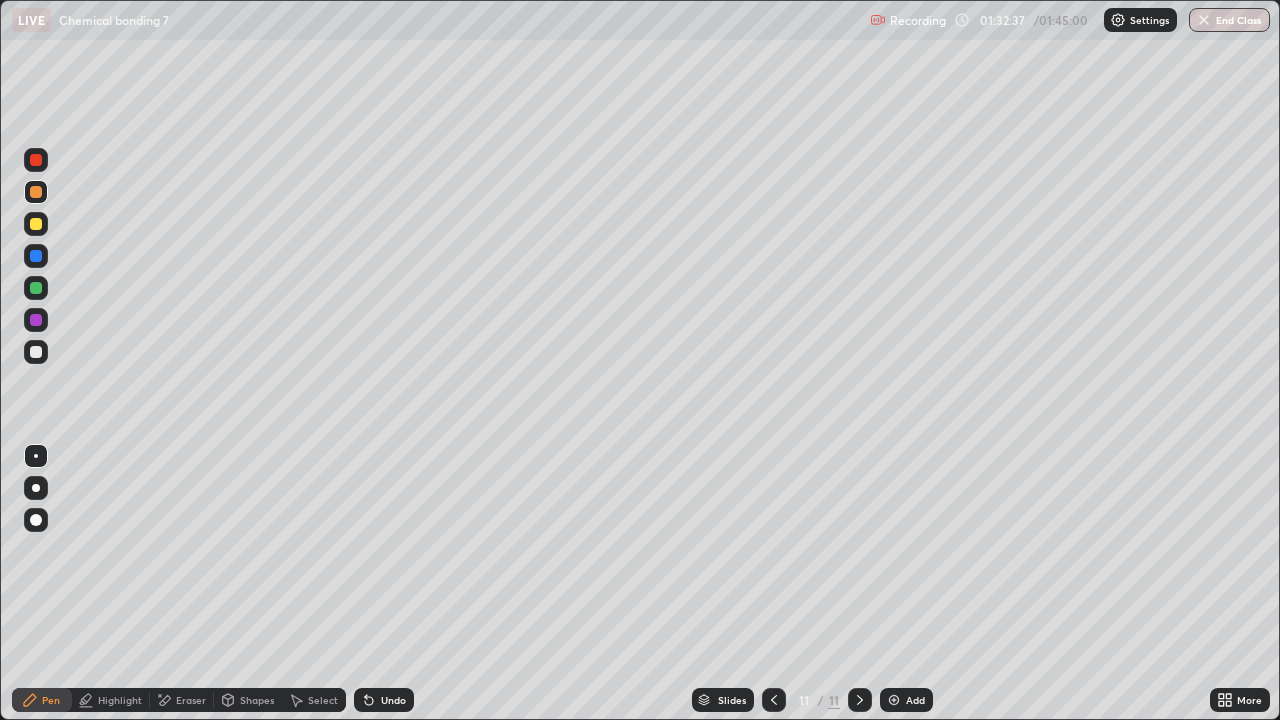 click on "Select" at bounding box center [323, 700] 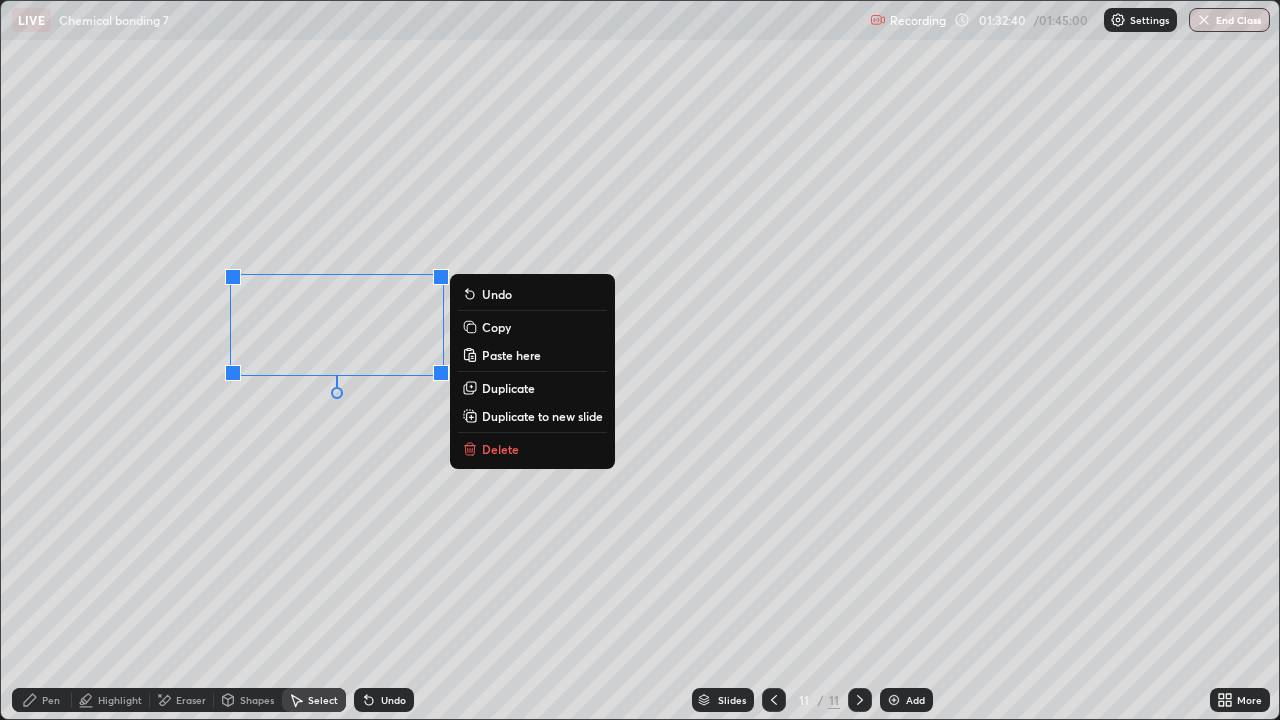 click on "Pen" at bounding box center [42, 700] 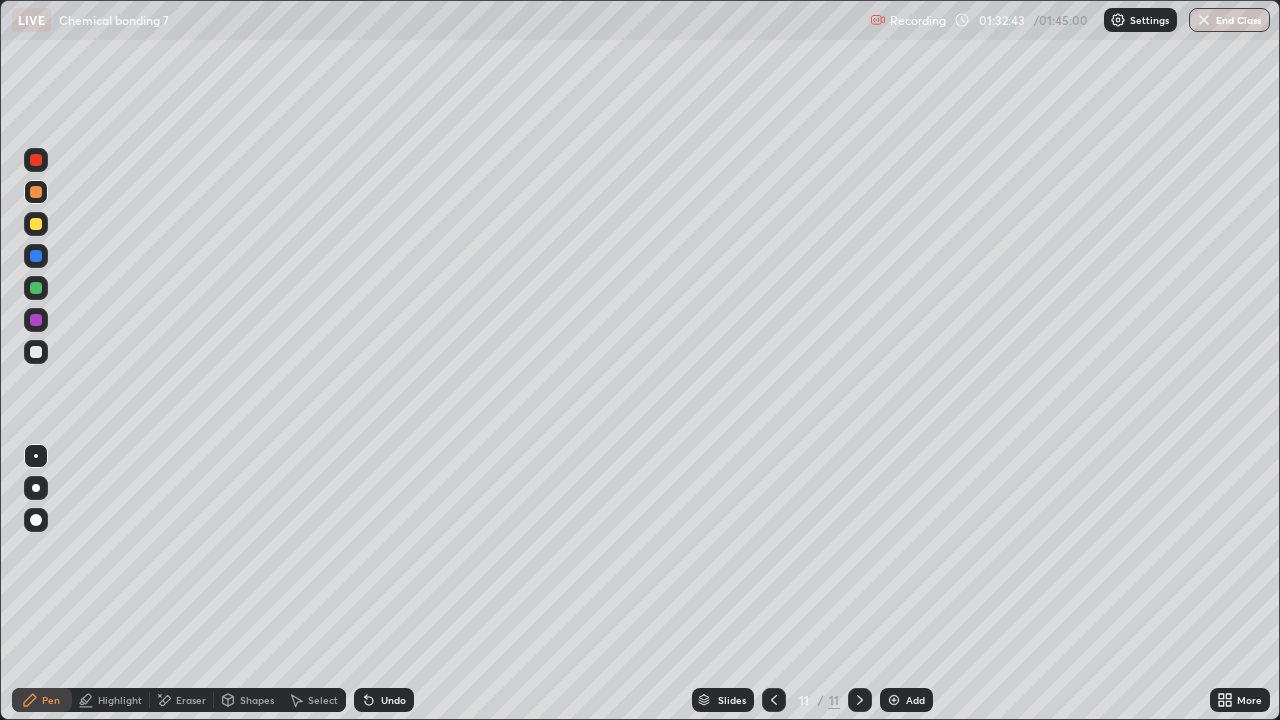 click on "Select" at bounding box center [314, 700] 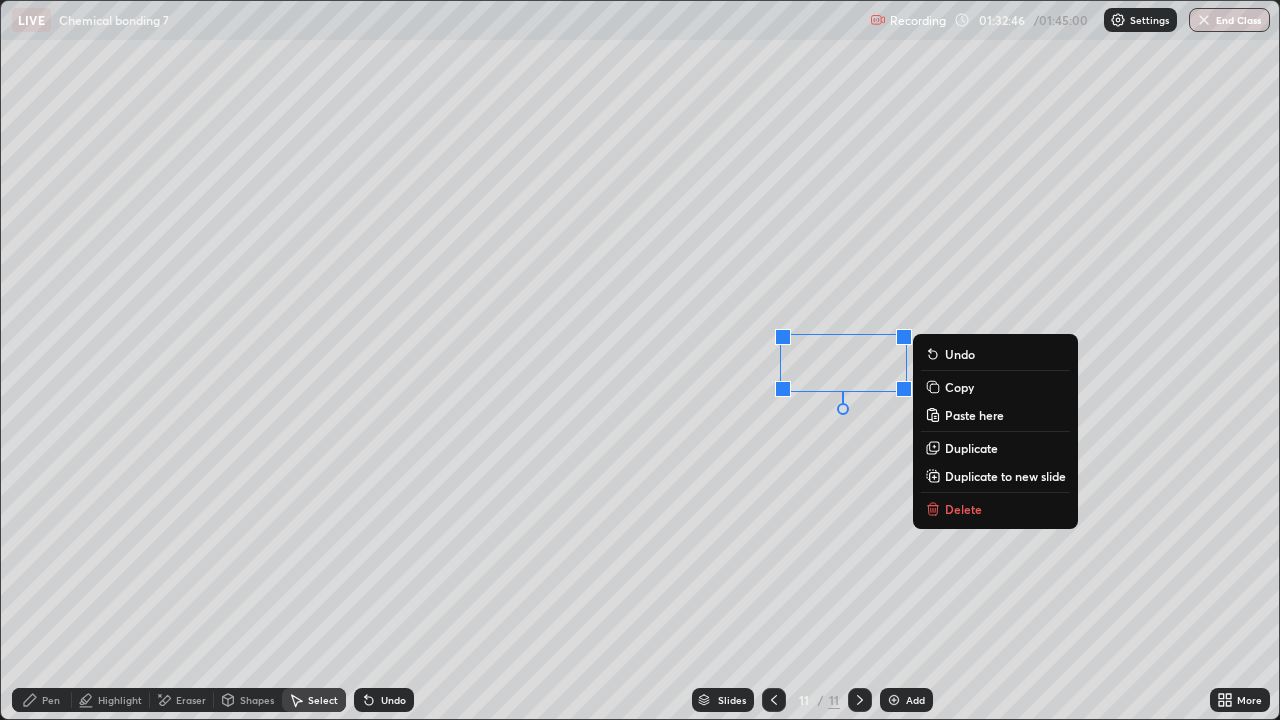 click on "Pen" at bounding box center [42, 700] 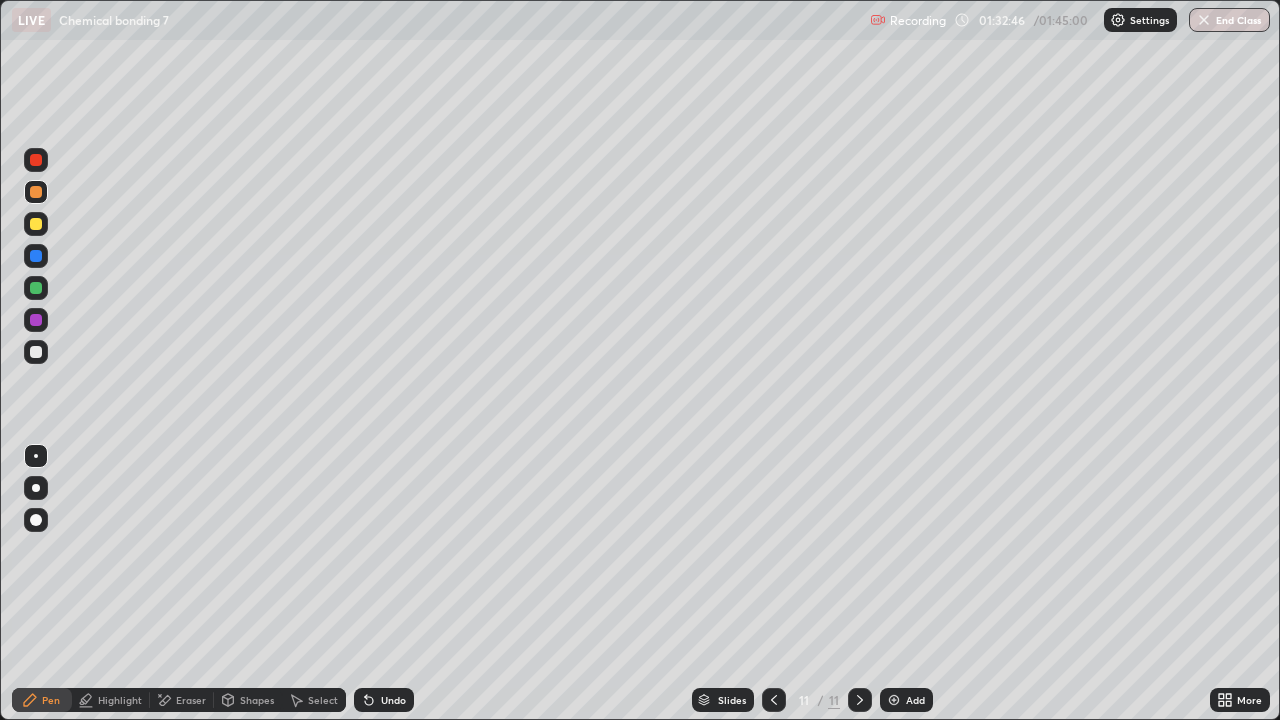 click at bounding box center [36, 288] 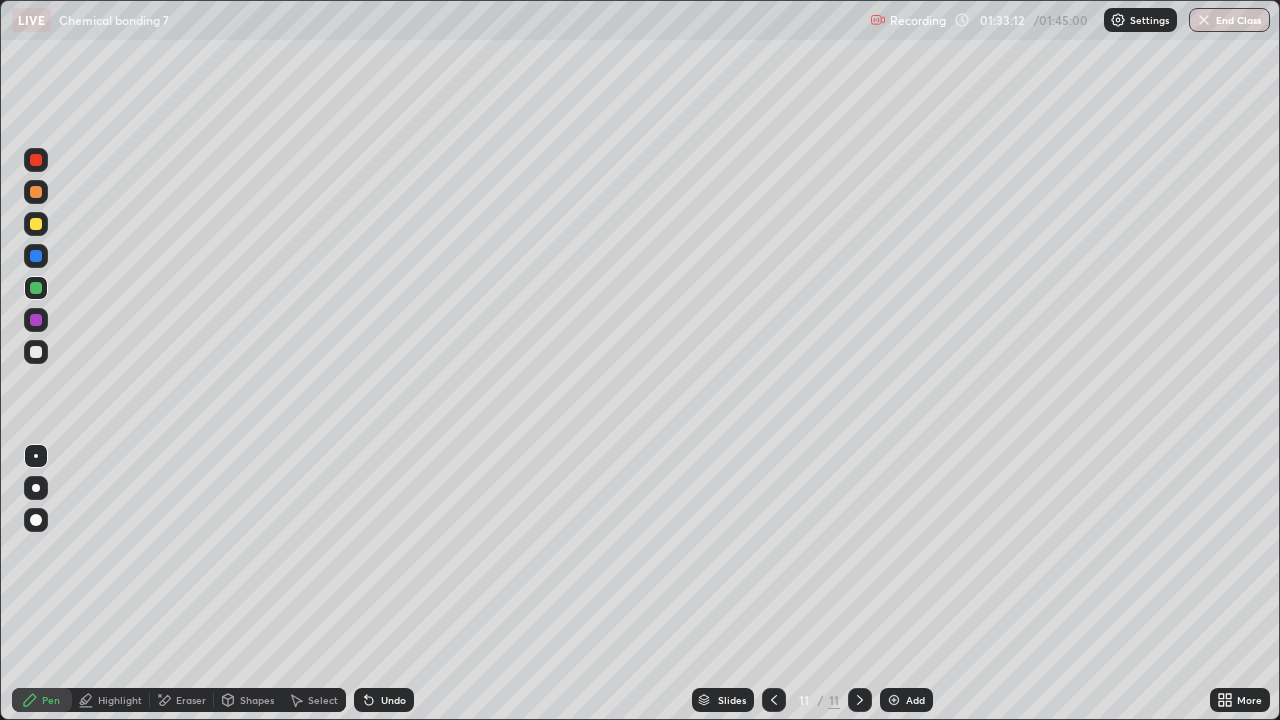 click at bounding box center (36, 352) 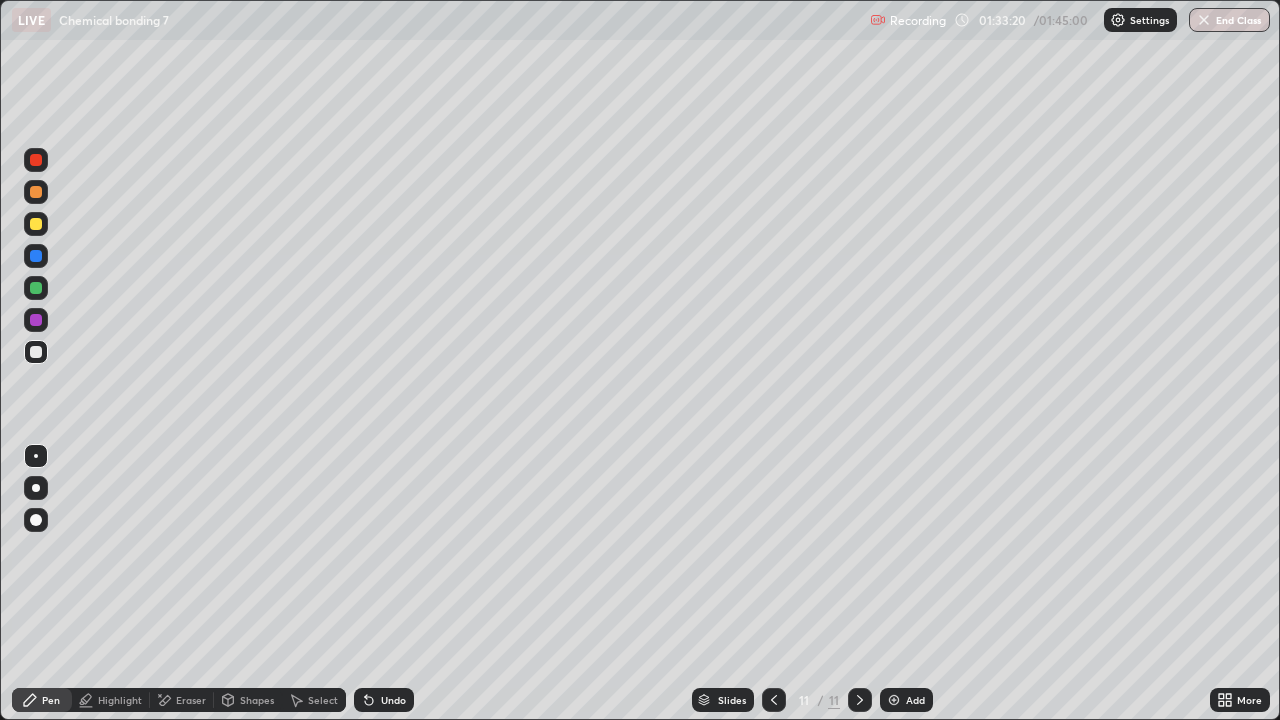 click on "Select" at bounding box center (314, 700) 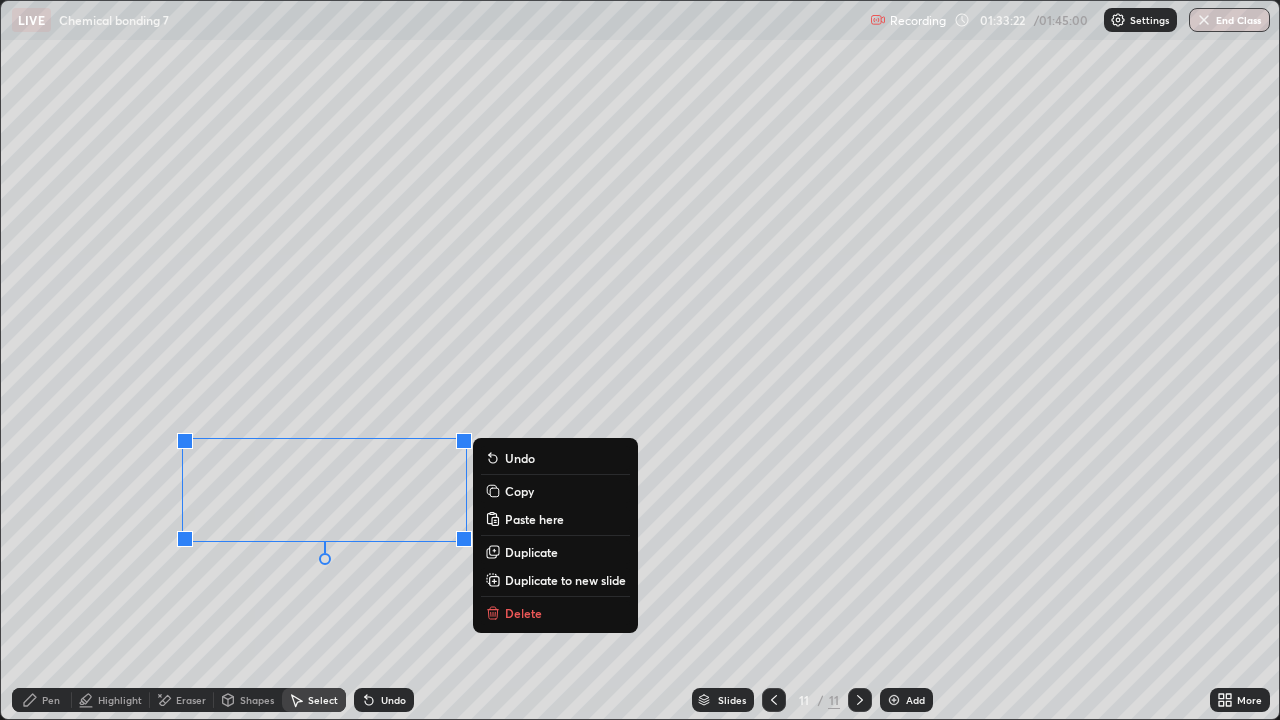 click on "Duplicate" at bounding box center (555, 552) 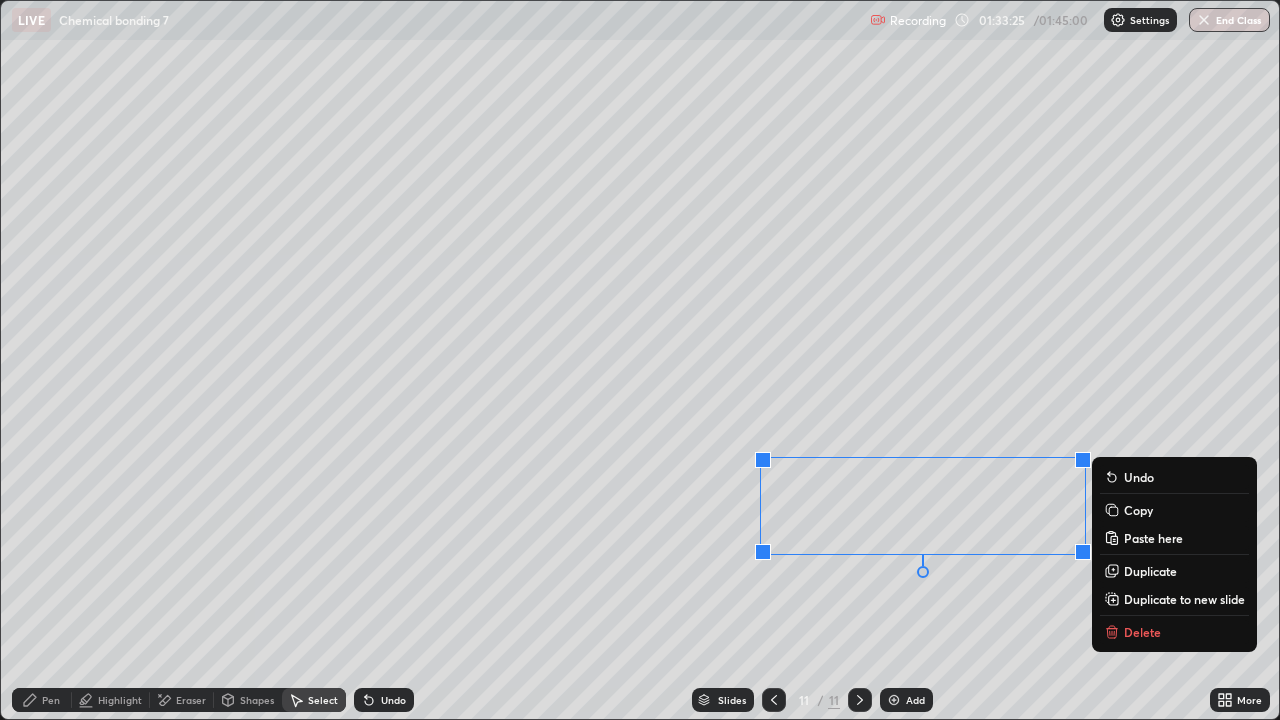 click on "Pen" at bounding box center (51, 700) 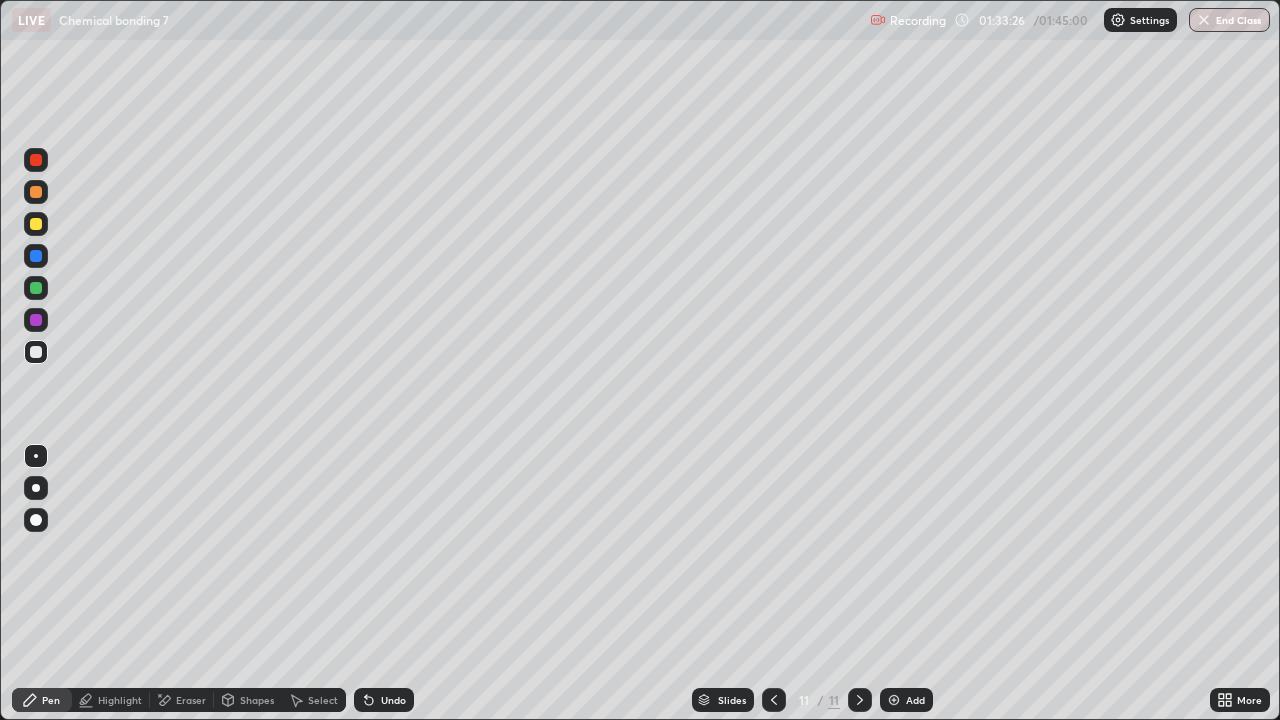 click at bounding box center [36, 256] 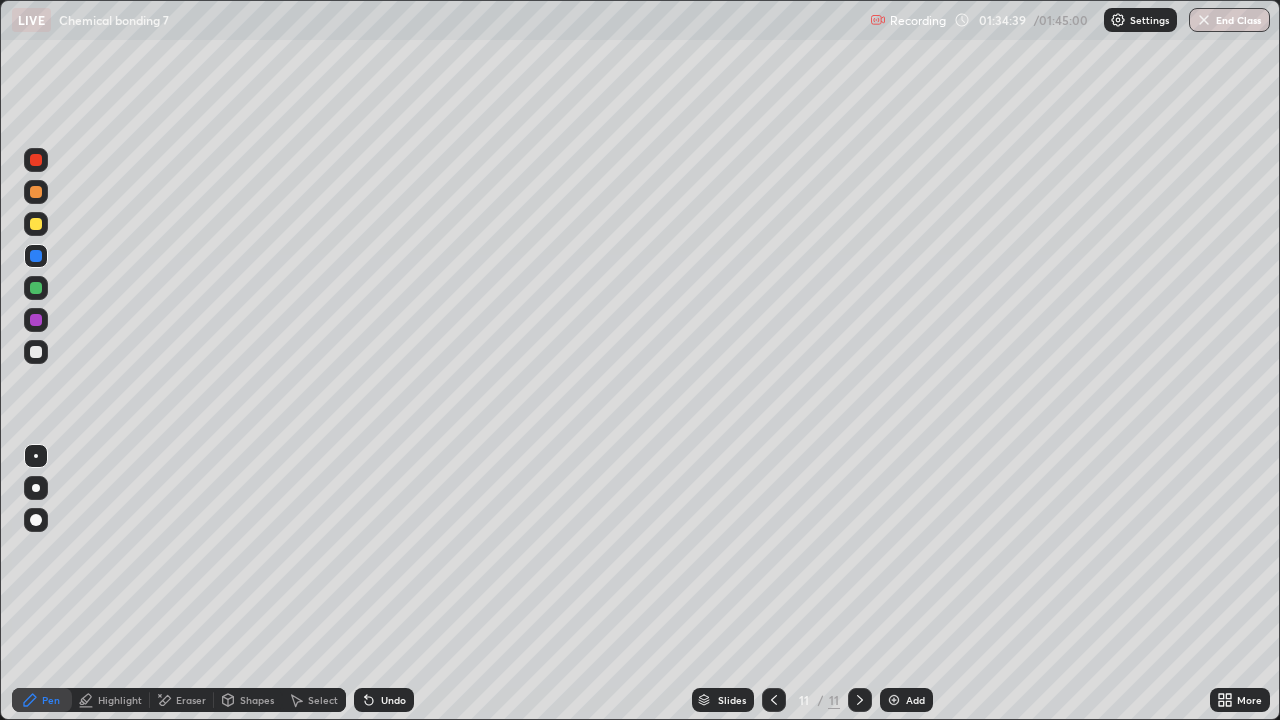 click at bounding box center [36, 520] 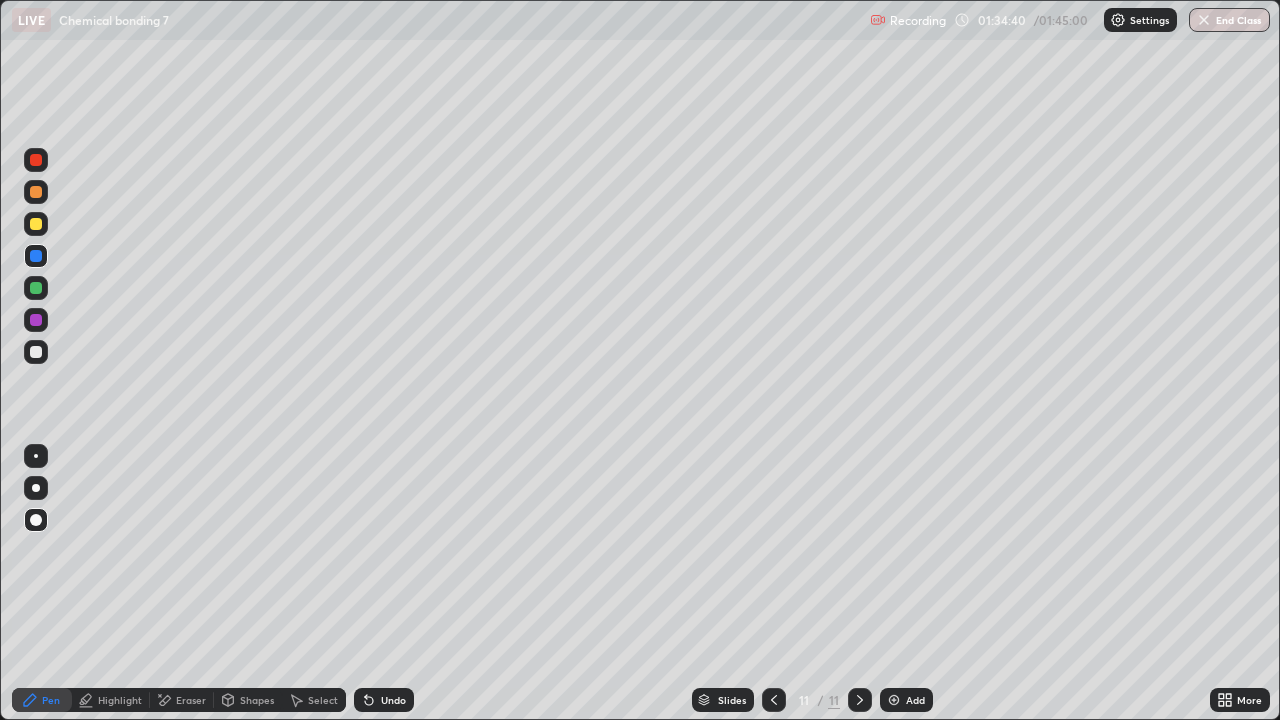 click at bounding box center [36, 320] 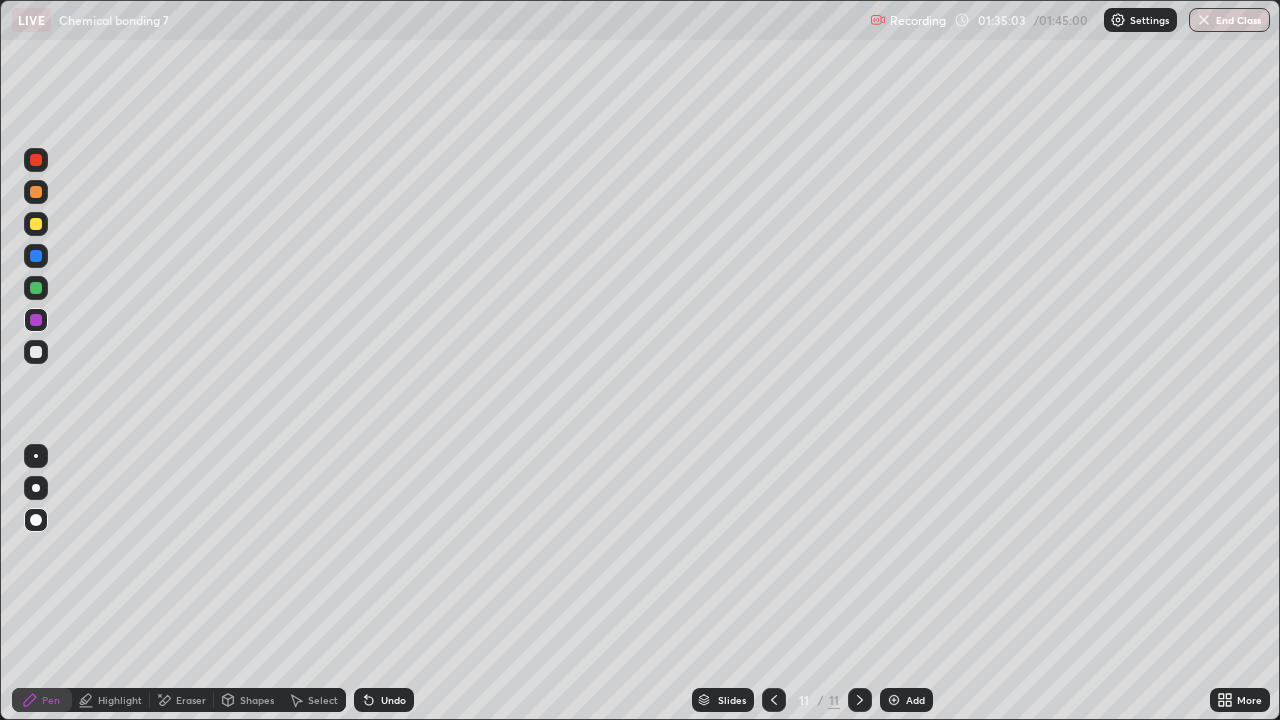 click on "Select" at bounding box center [323, 700] 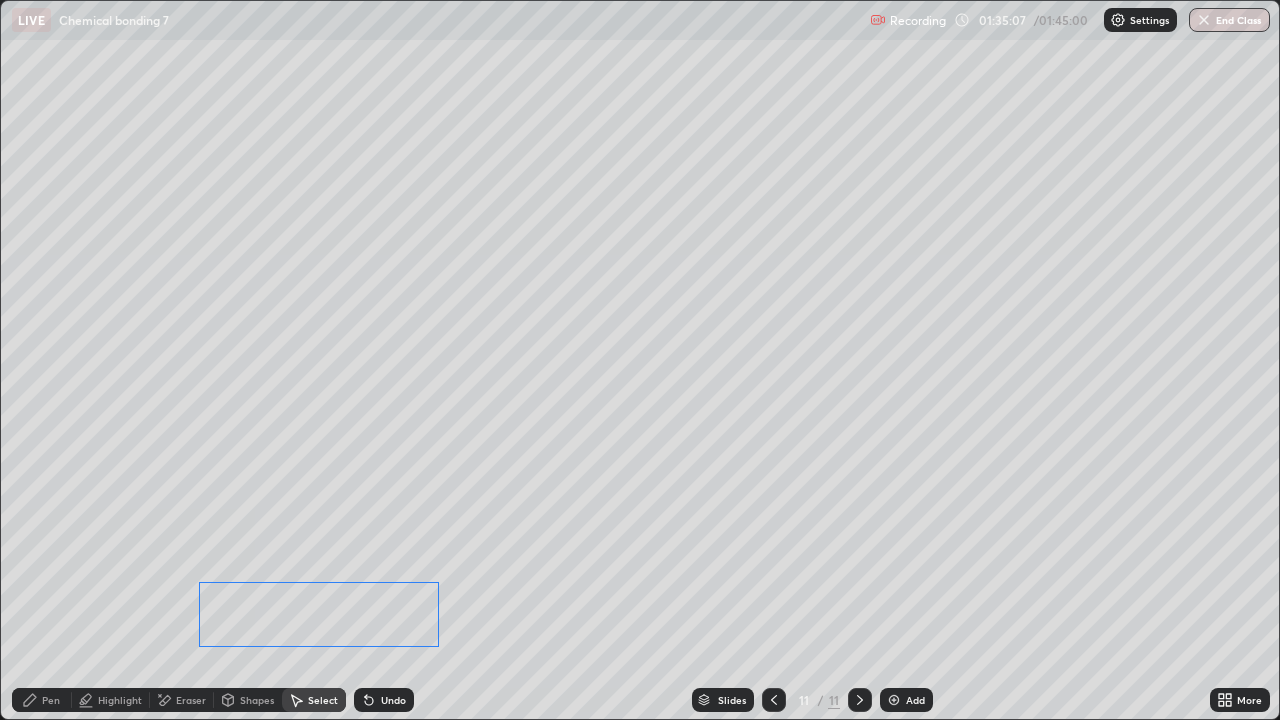 click on "Pen" at bounding box center [42, 700] 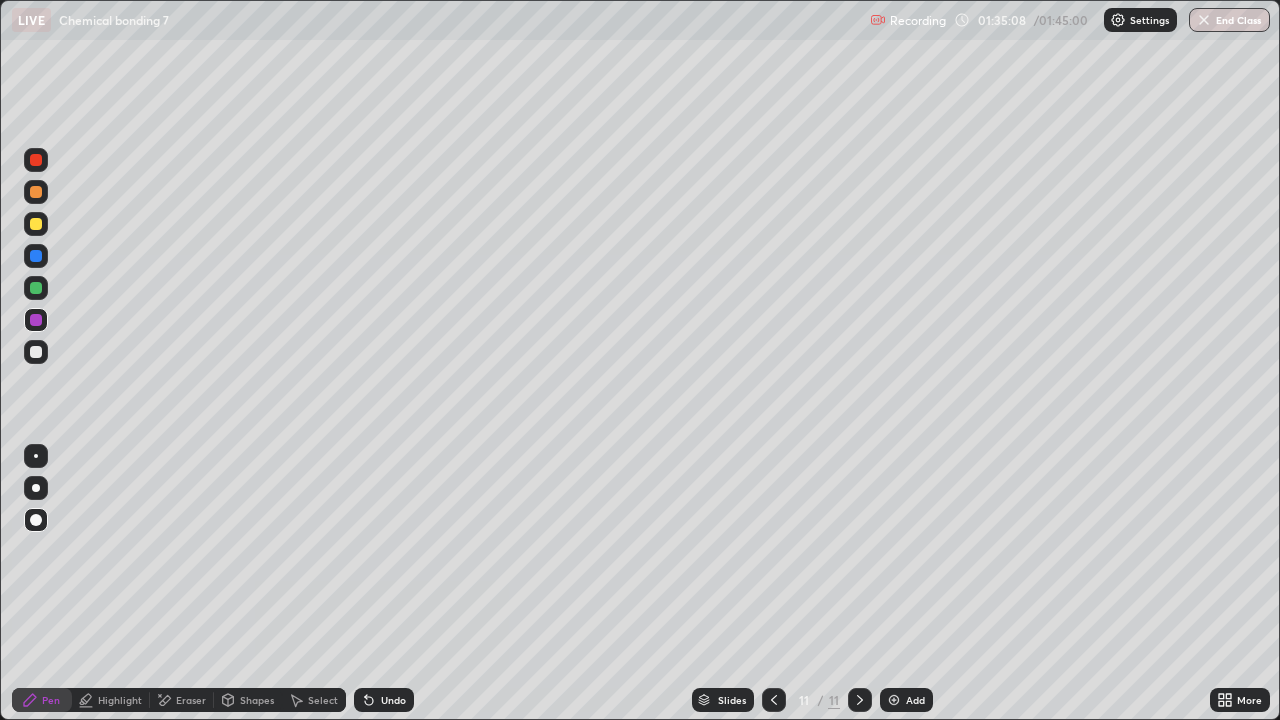 click at bounding box center (36, 352) 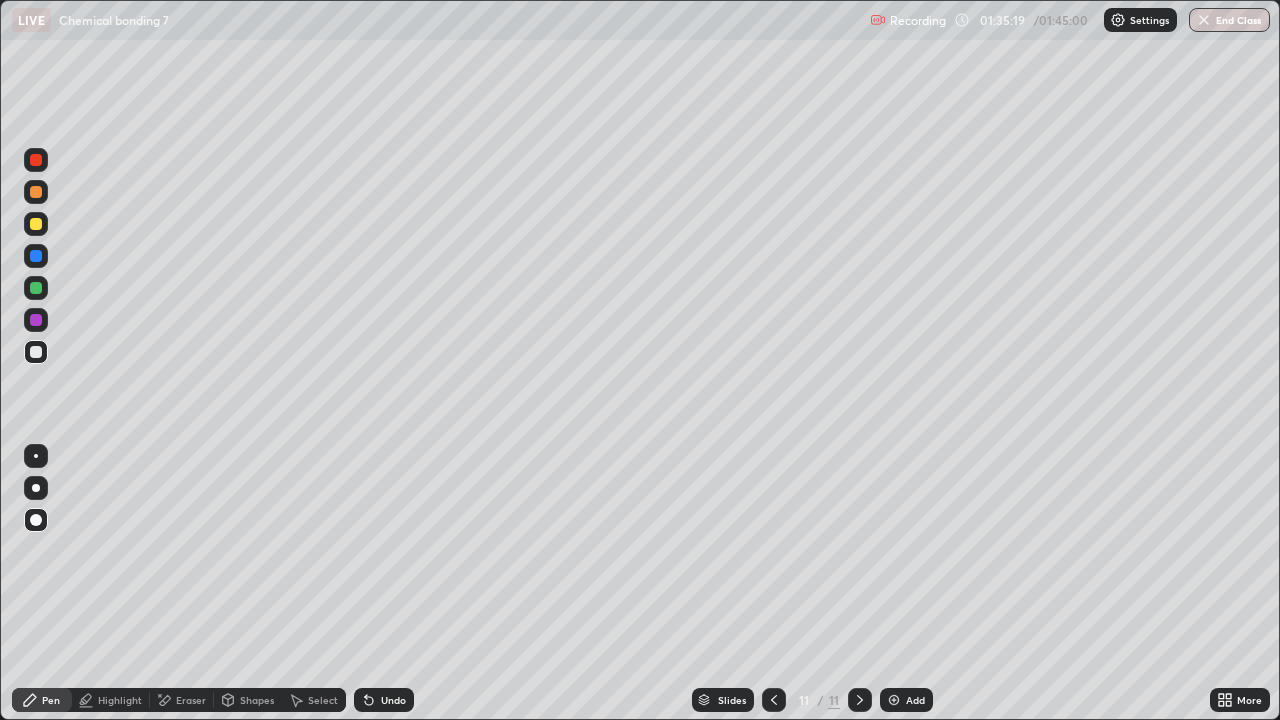 click on "Select" at bounding box center [323, 700] 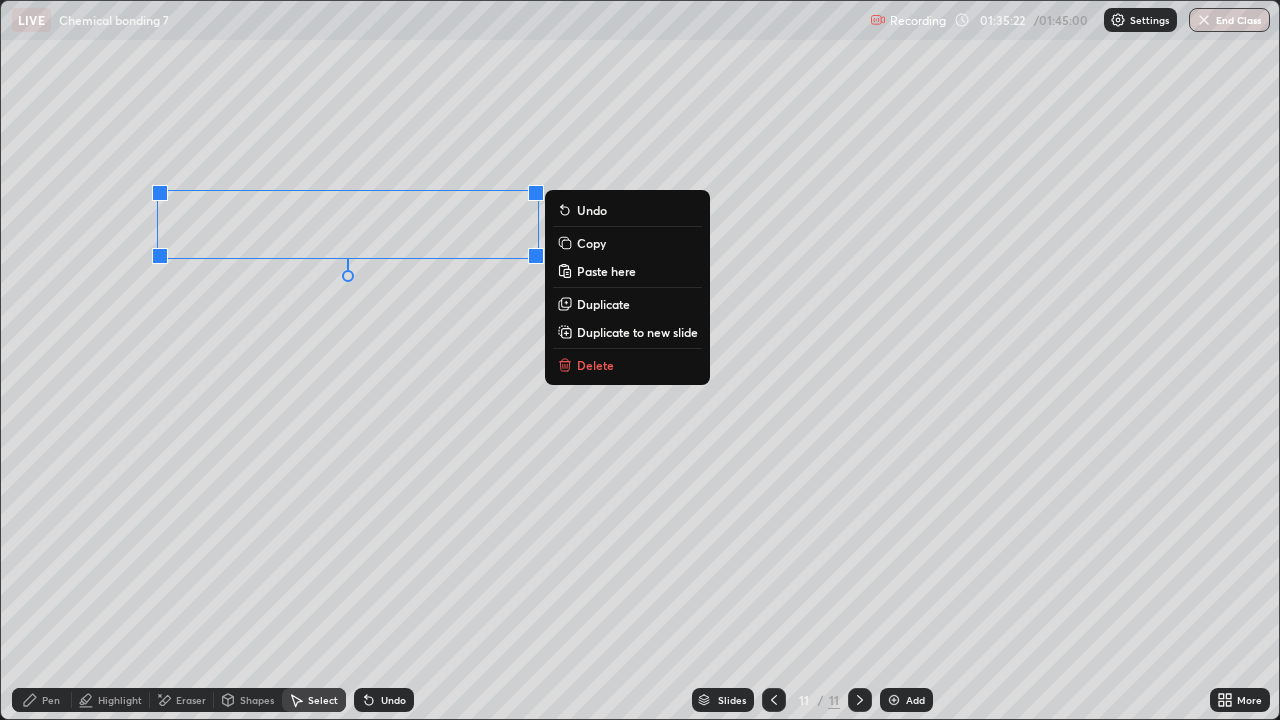 click on "0 ° Undo Copy Paste here Duplicate Duplicate to new slide Delete" at bounding box center [640, 360] 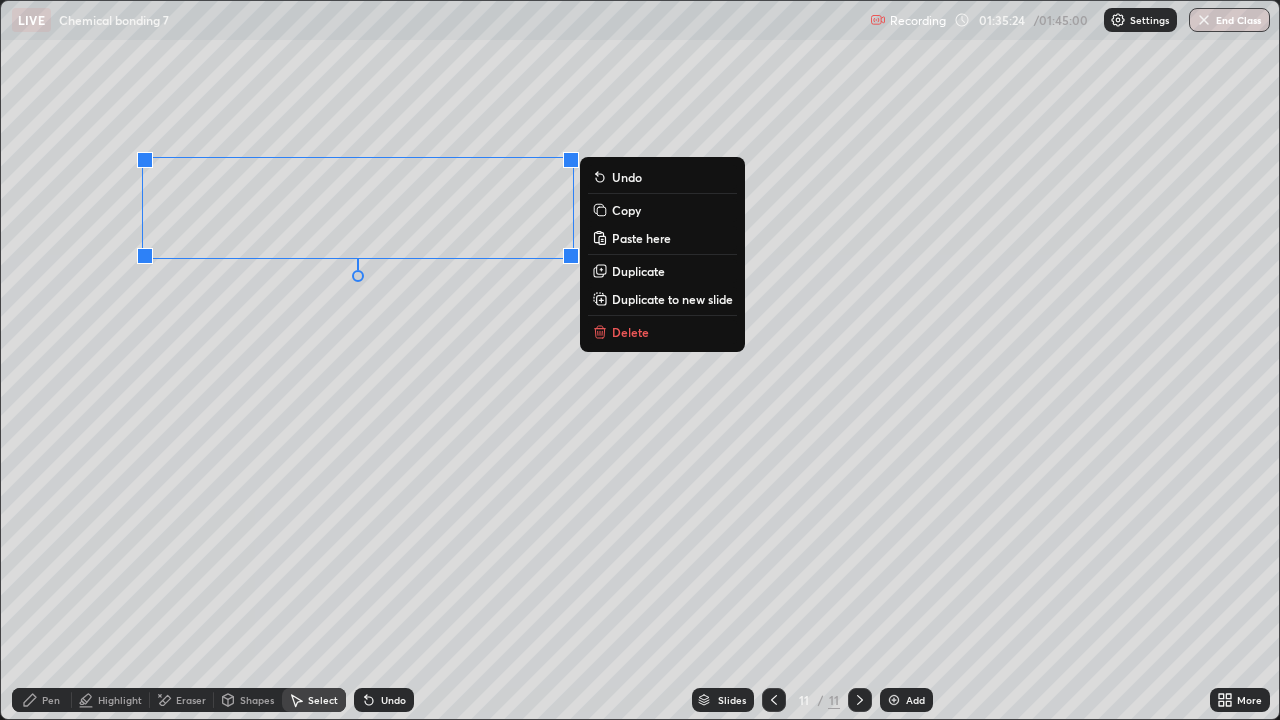 click on "Duplicate" at bounding box center [638, 271] 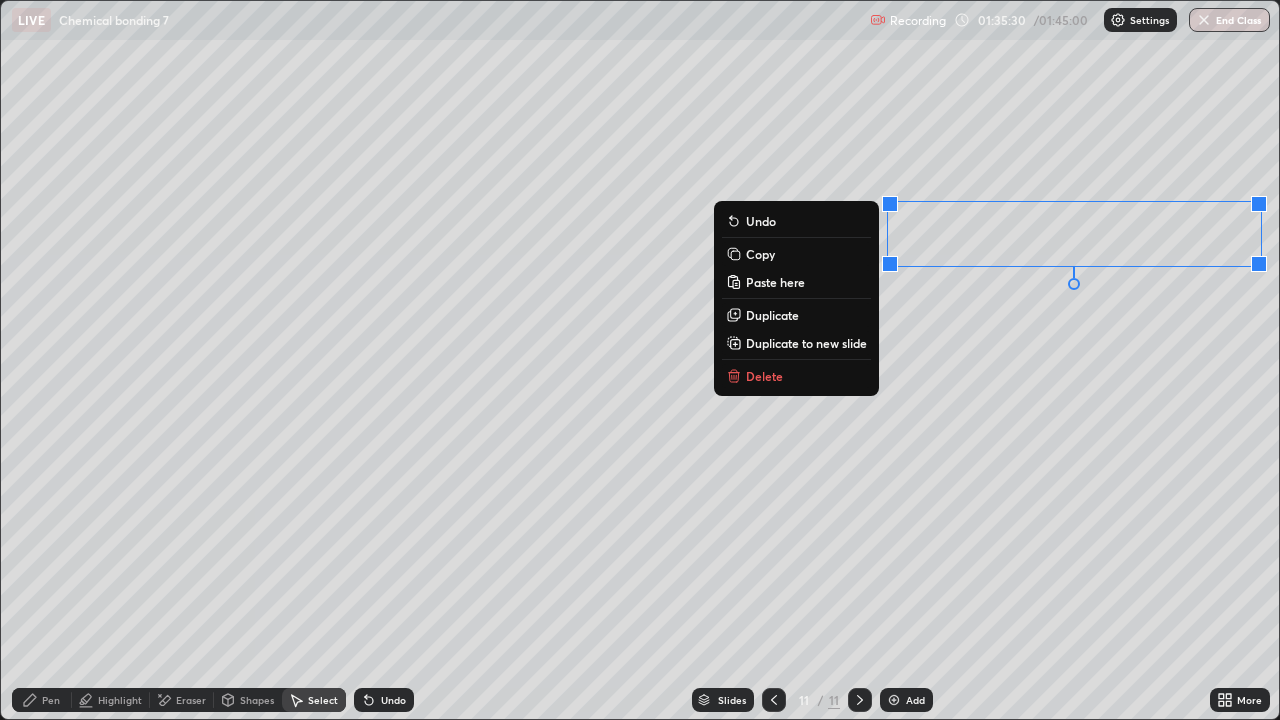 click on "Eraser" at bounding box center (182, 700) 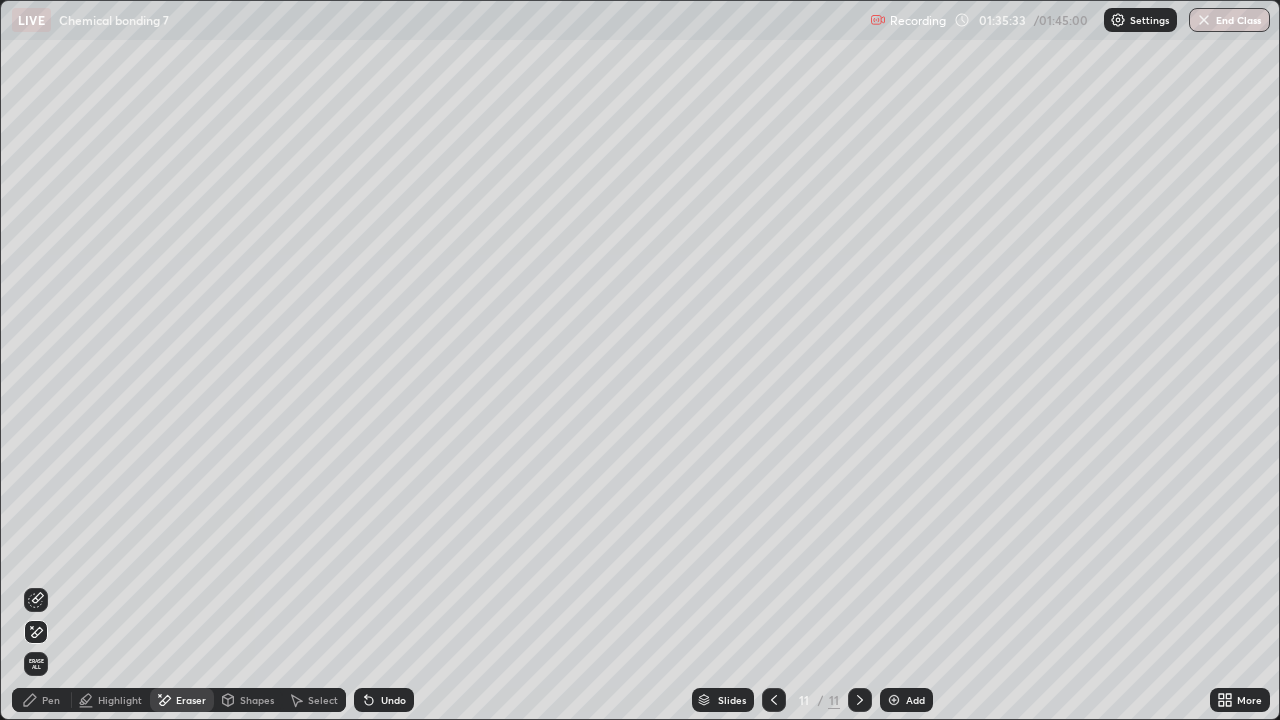 click on "Pen" at bounding box center (51, 700) 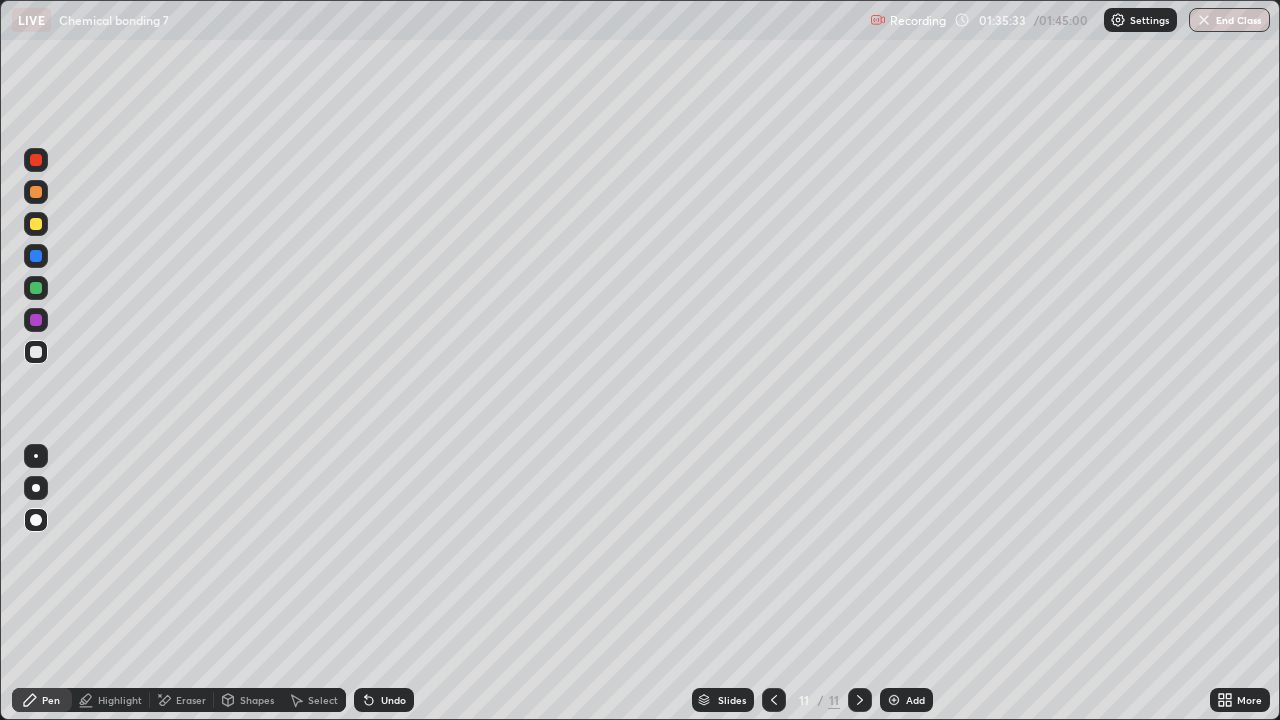 click at bounding box center (36, 288) 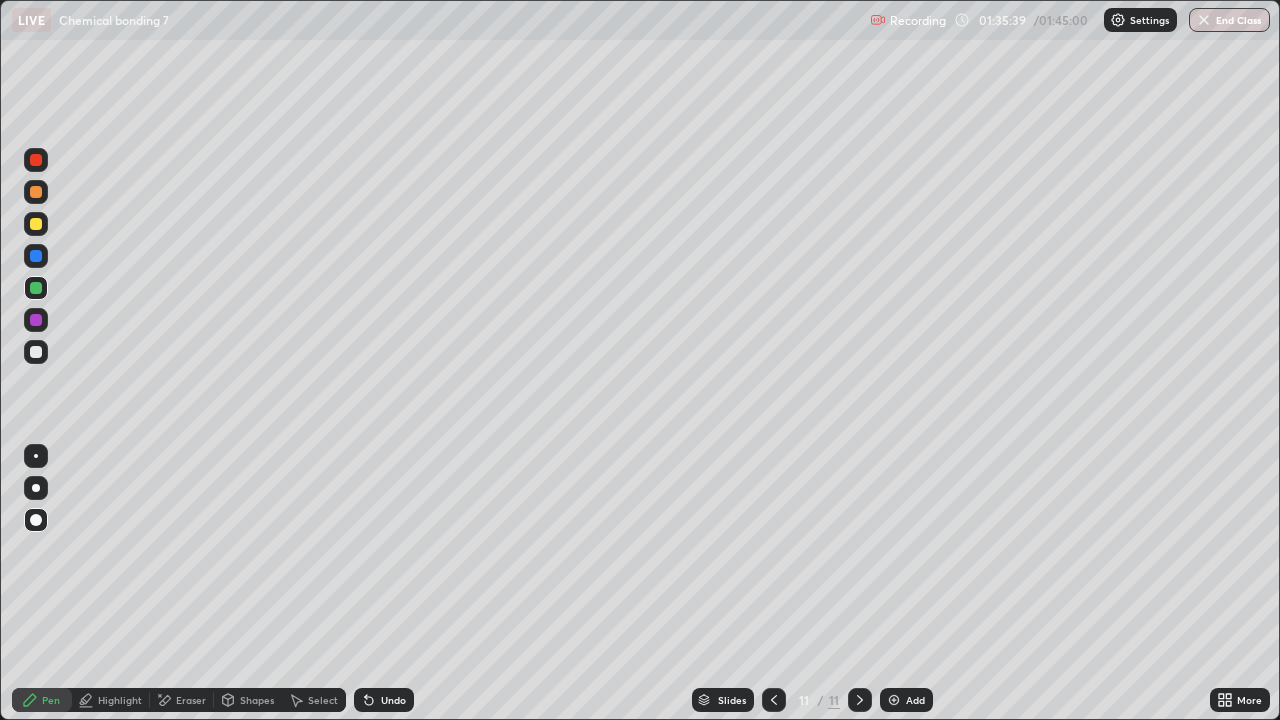 click at bounding box center (36, 224) 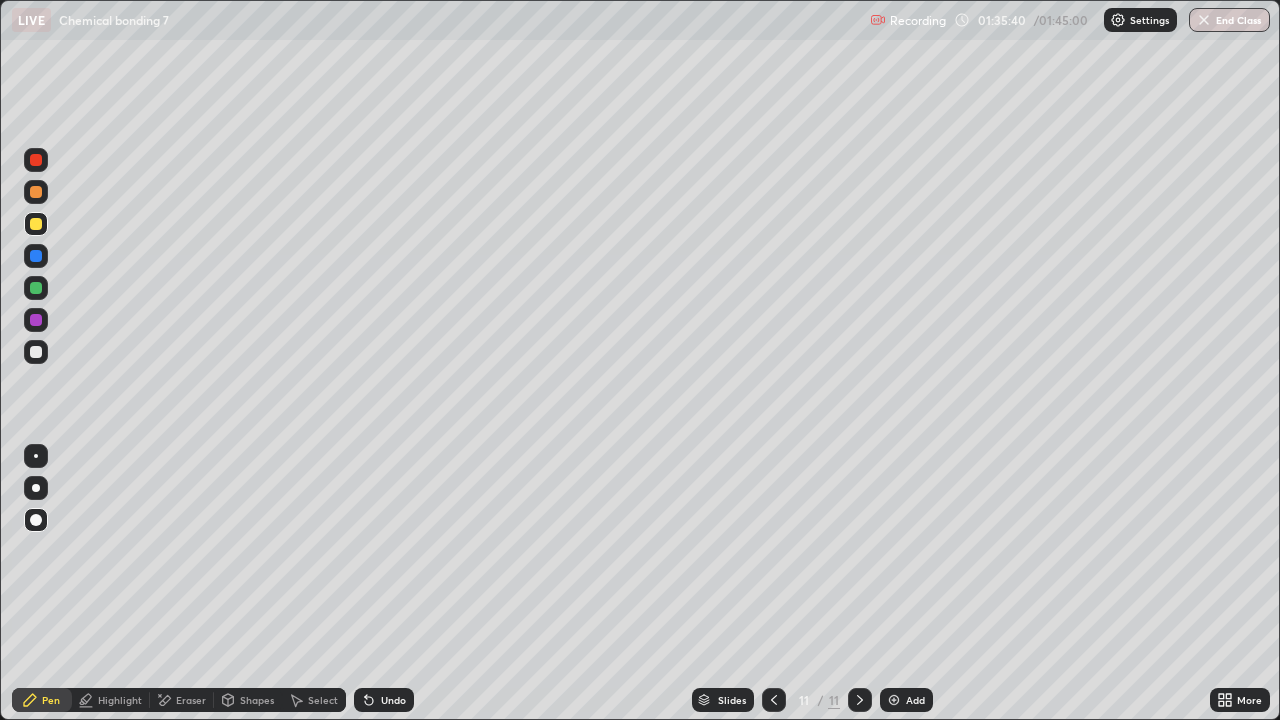 click at bounding box center (36, 456) 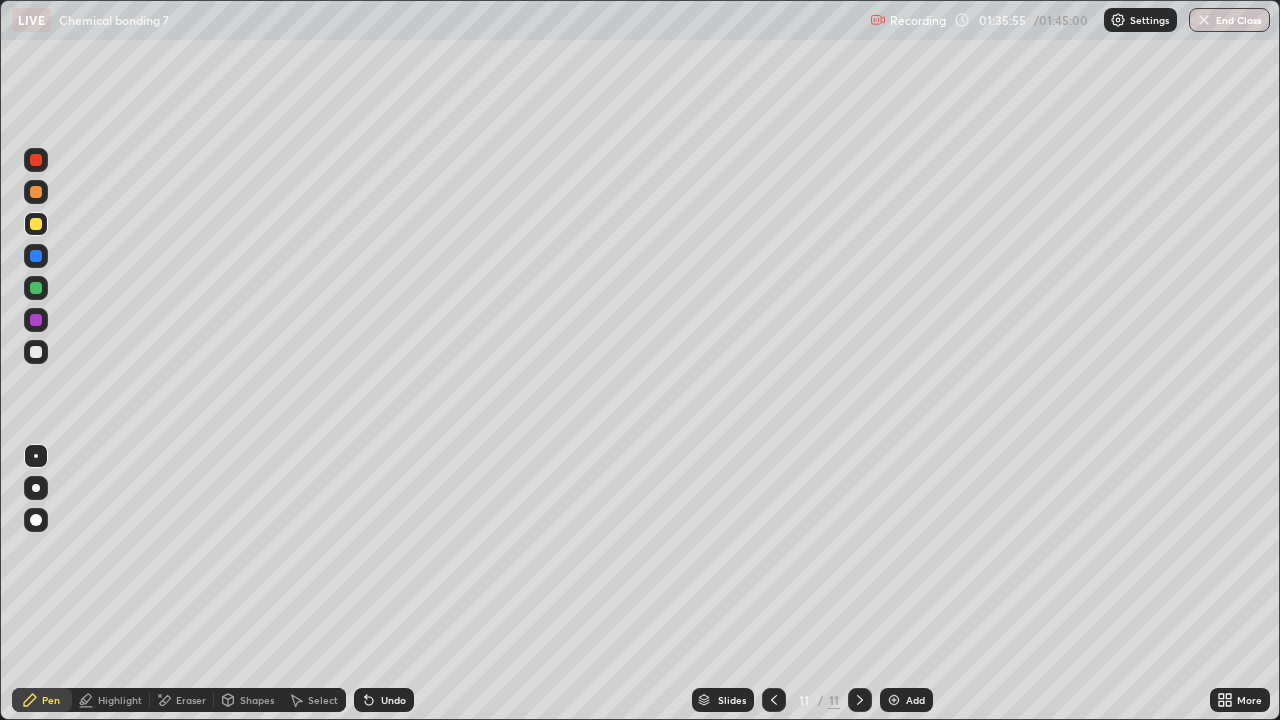 click on "Eraser" at bounding box center [191, 700] 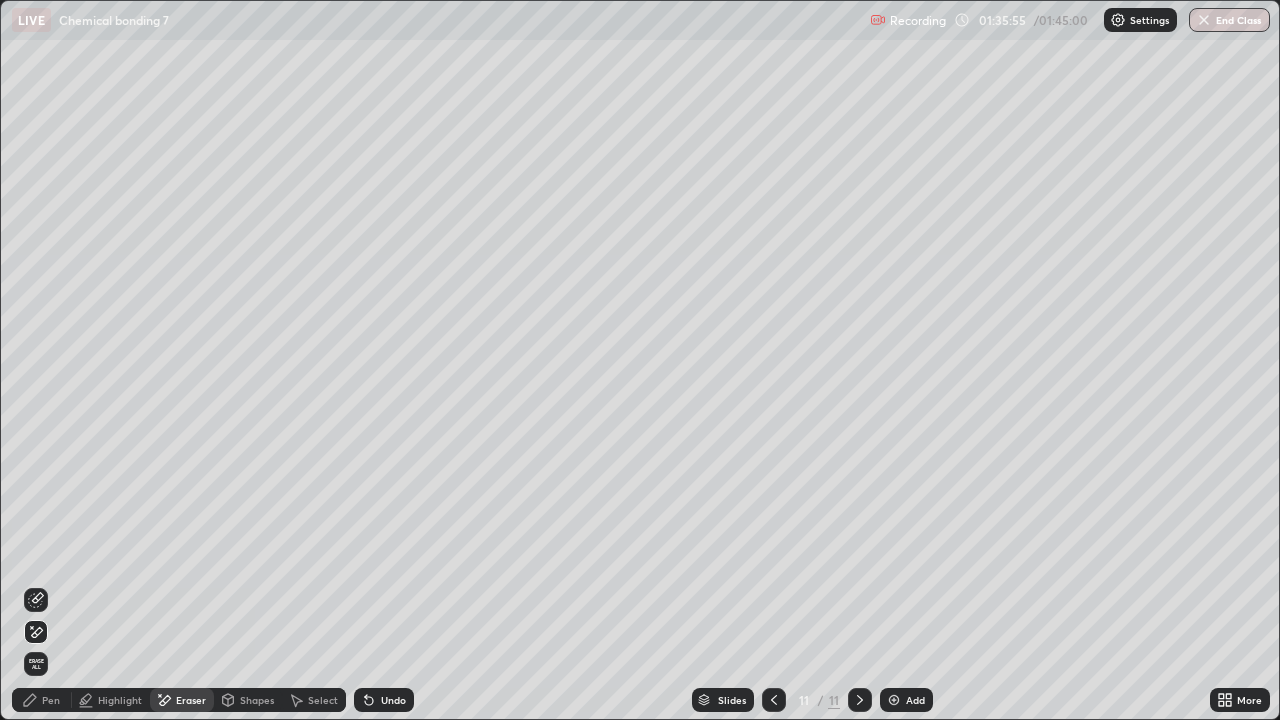 click on "Eraser" at bounding box center [191, 700] 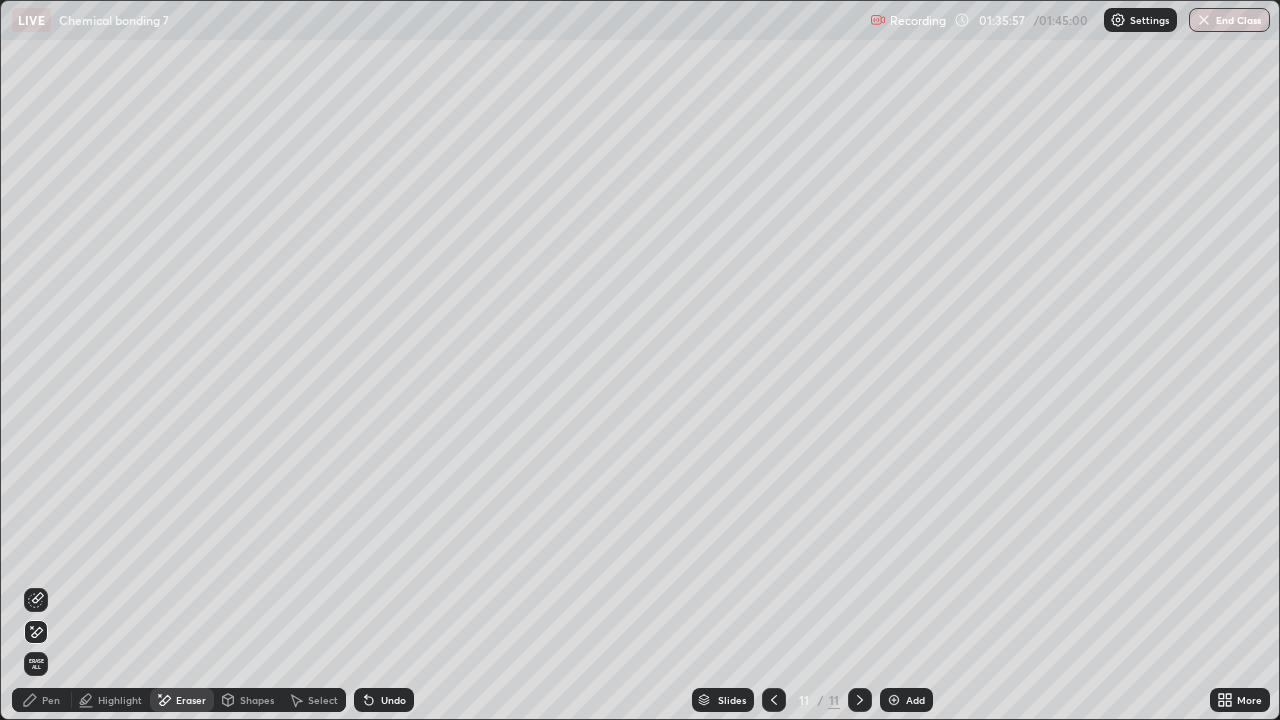 click on "Pen" at bounding box center [42, 700] 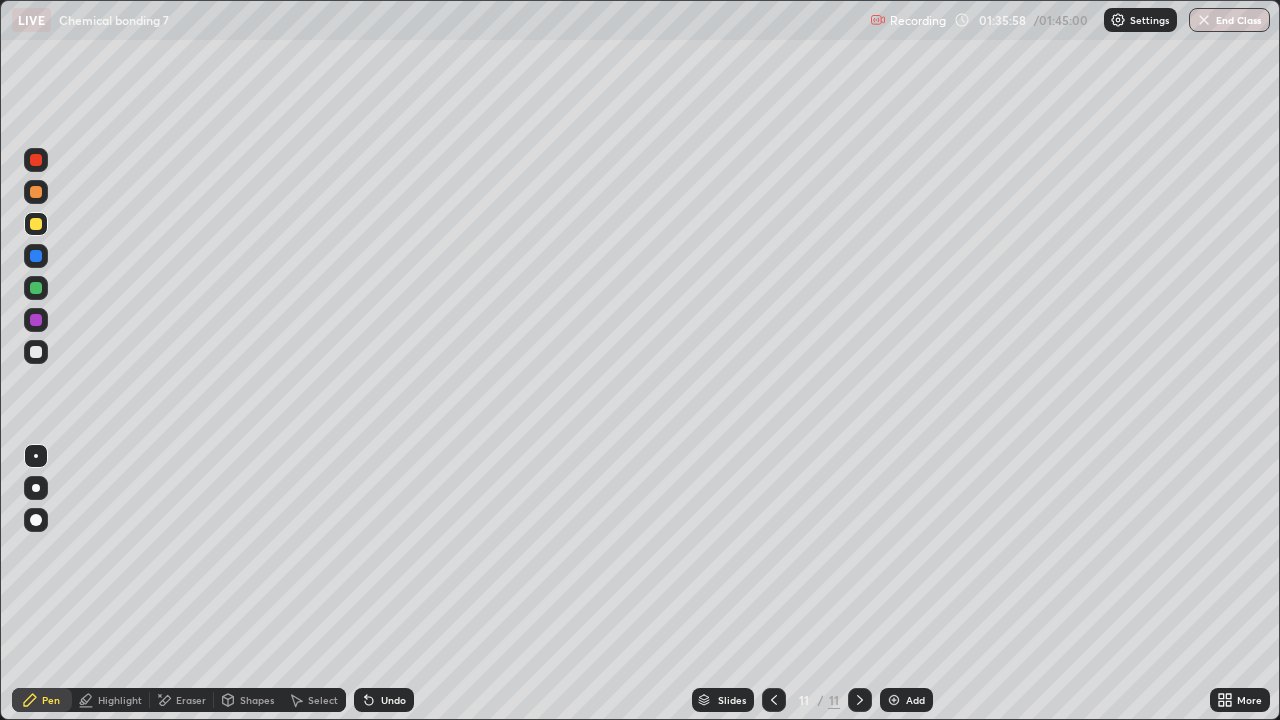 click at bounding box center [36, 288] 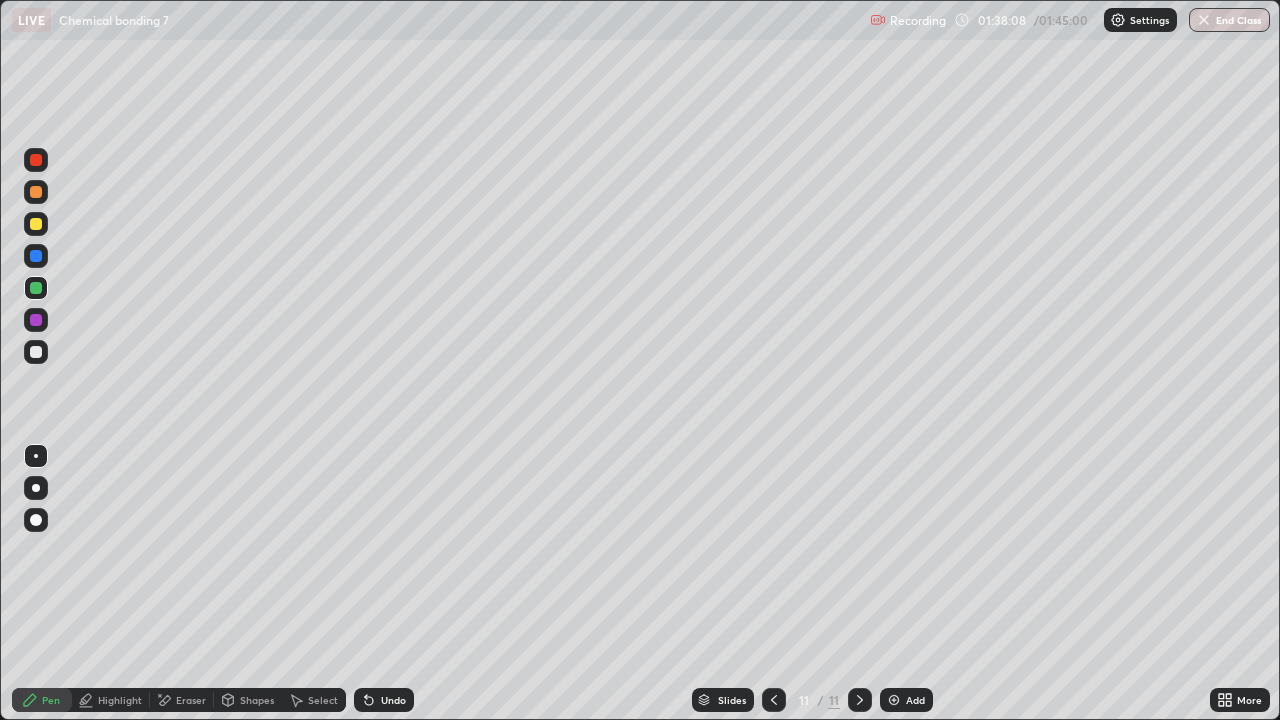 click at bounding box center (894, 700) 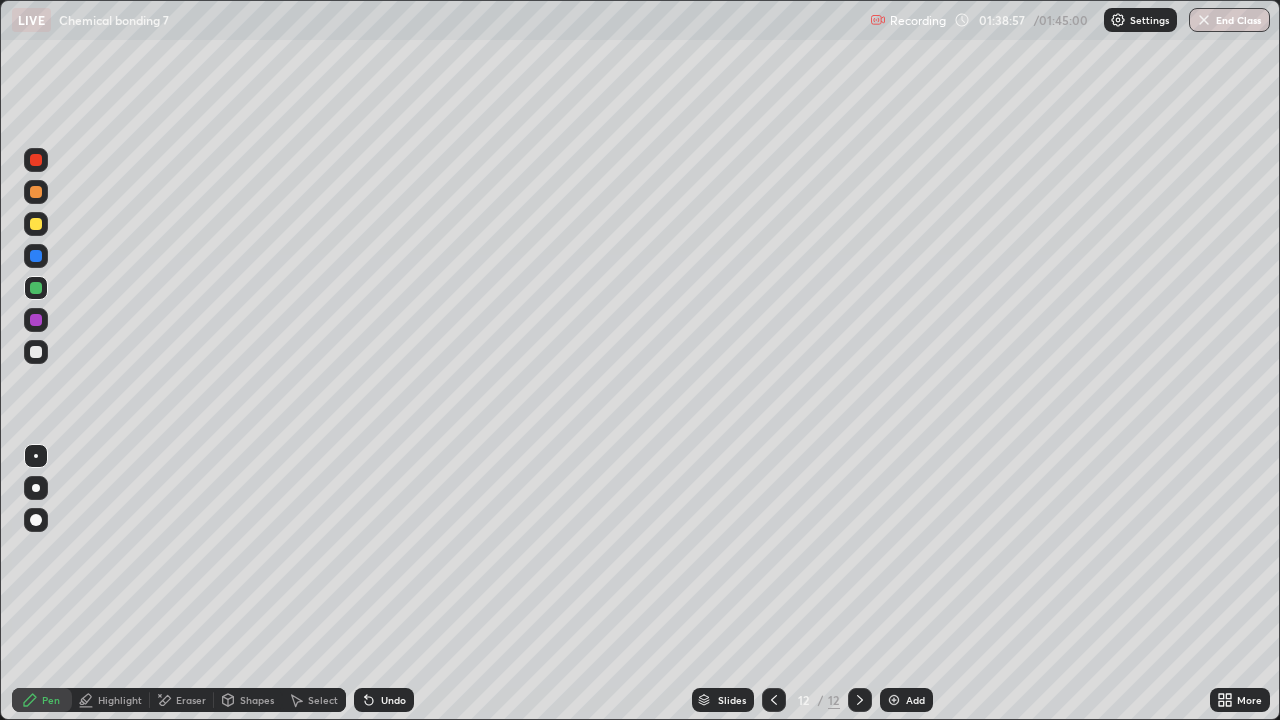 click at bounding box center [36, 224] 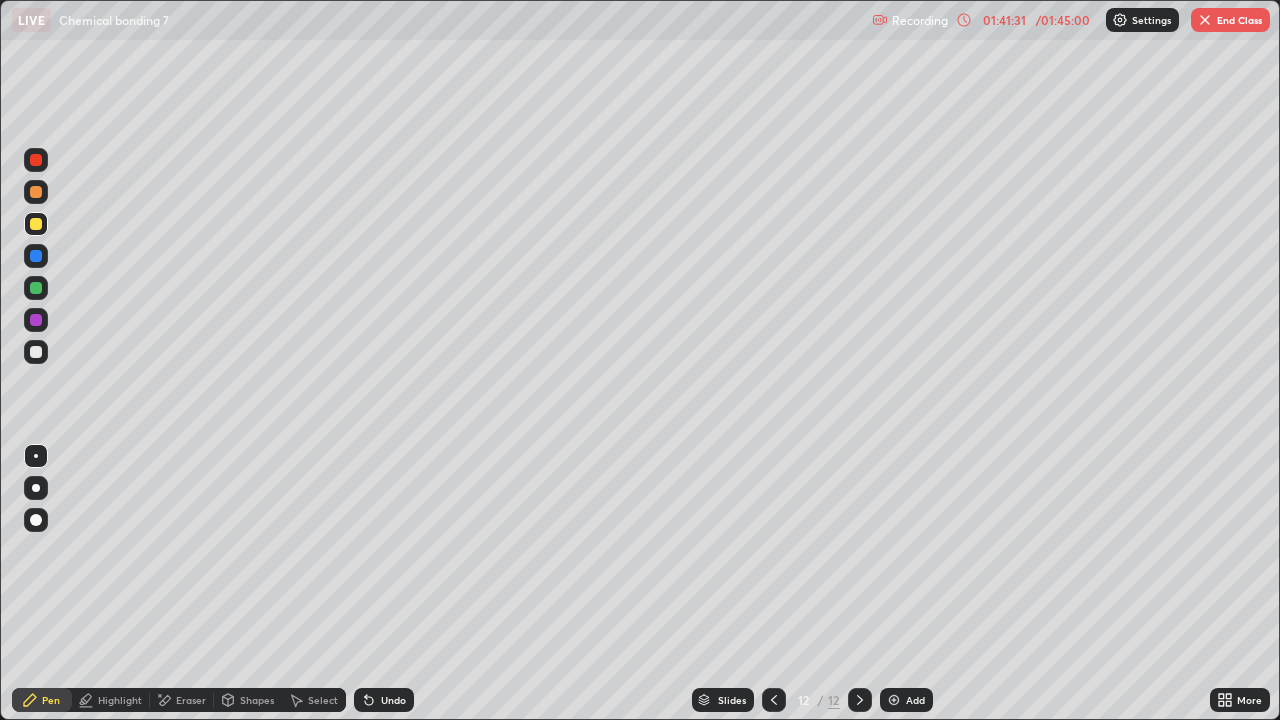 click at bounding box center (36, 288) 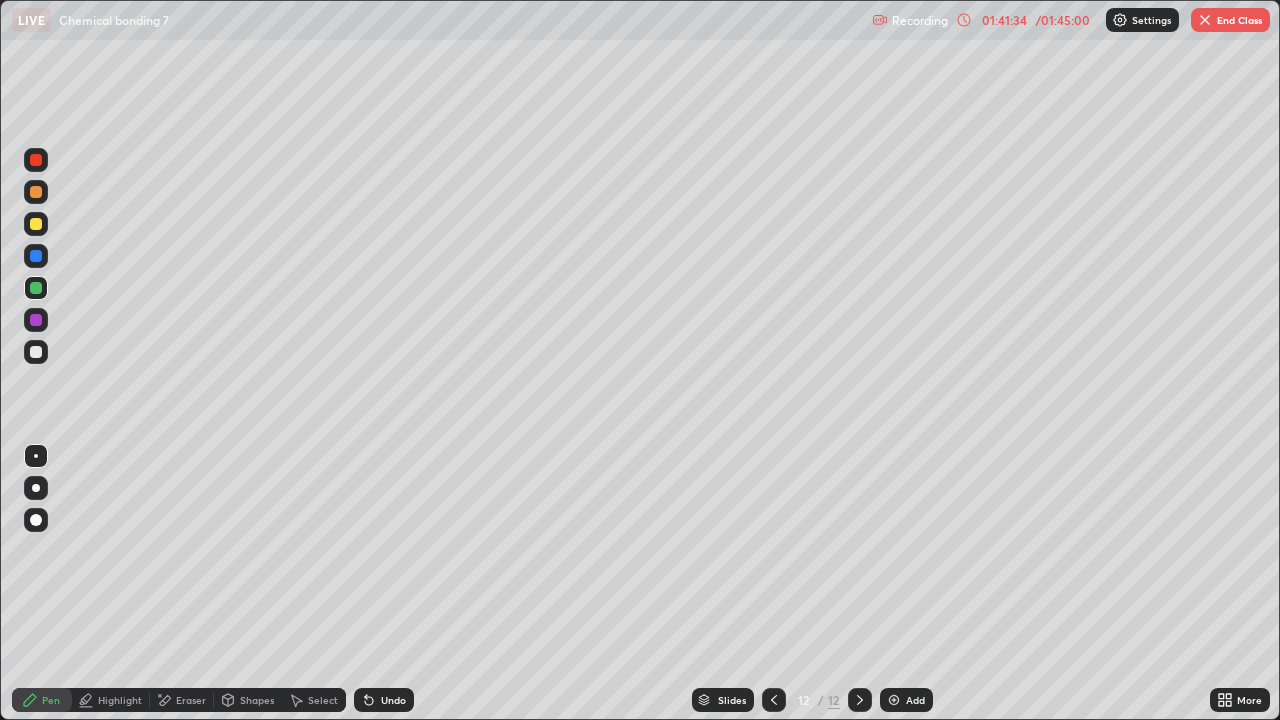 click at bounding box center (36, 352) 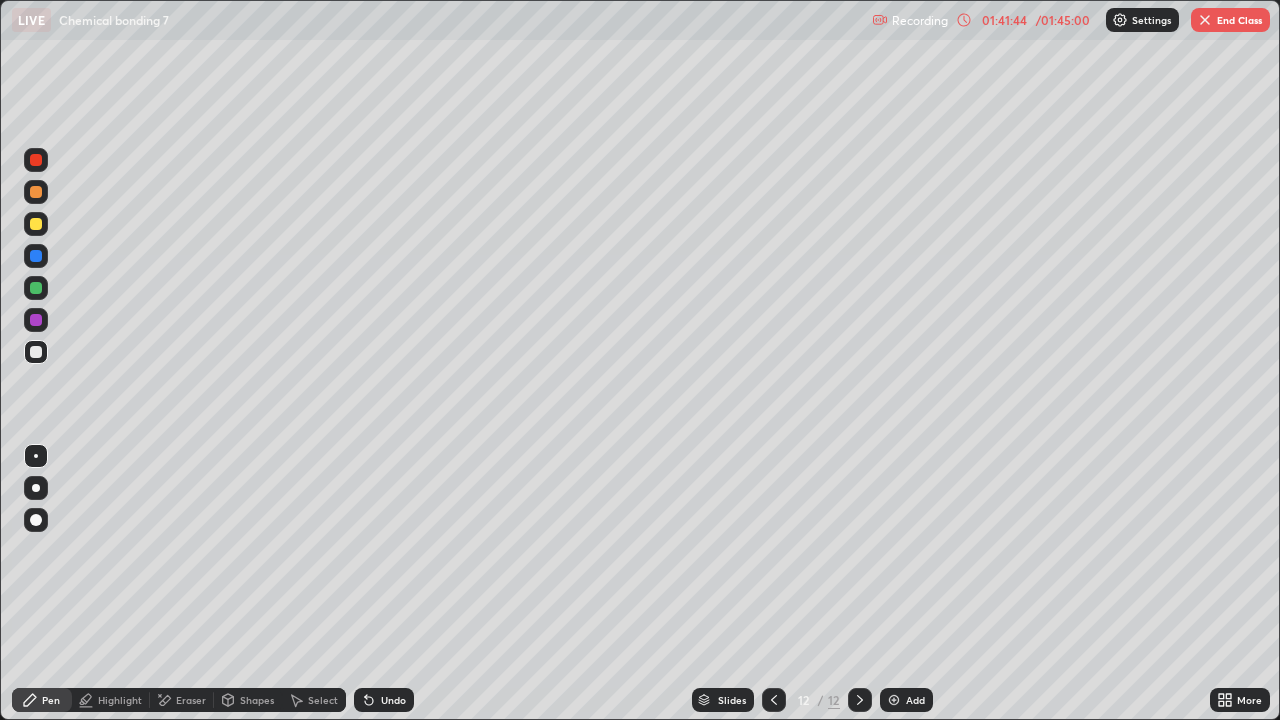 click at bounding box center [36, 224] 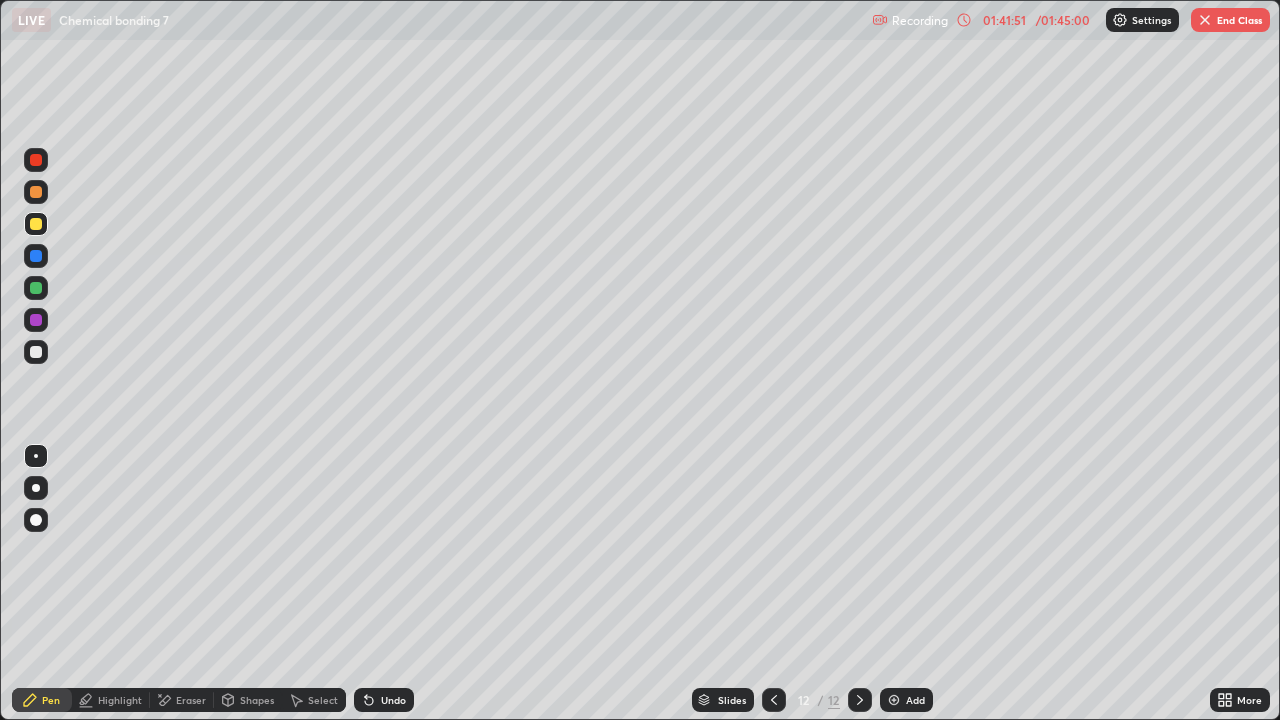 click at bounding box center (36, 288) 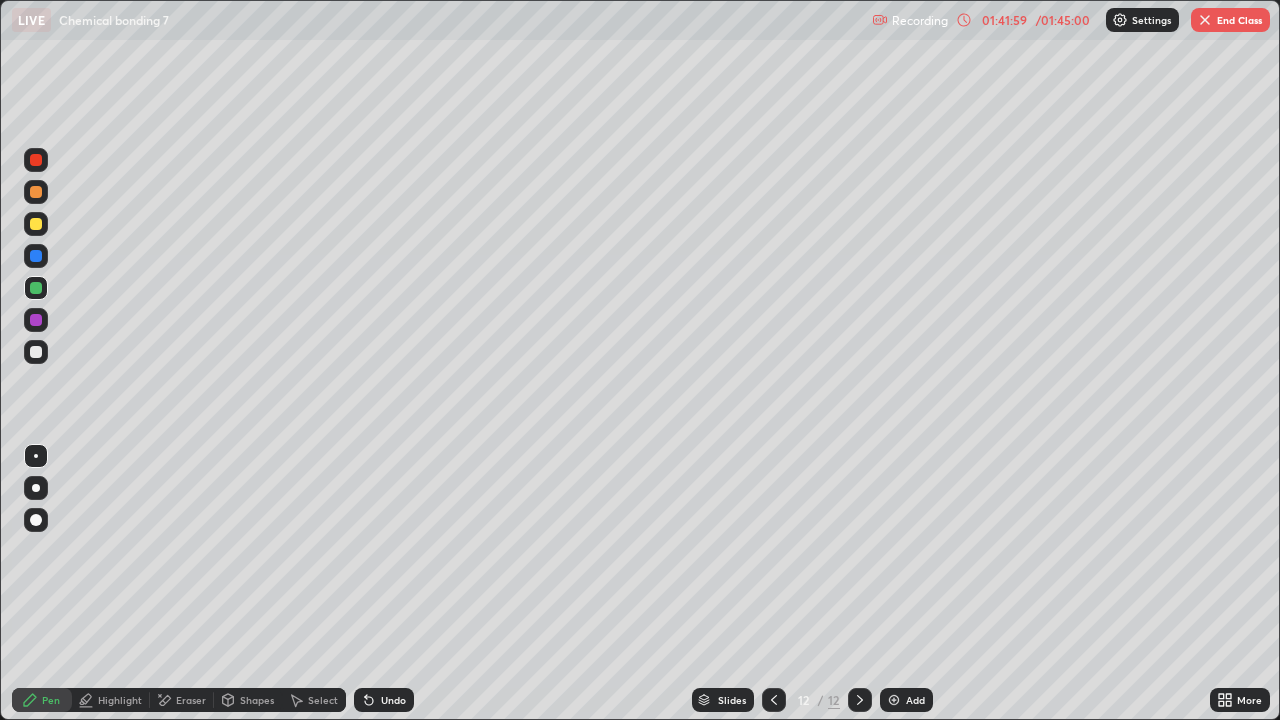 click at bounding box center [36, 352] 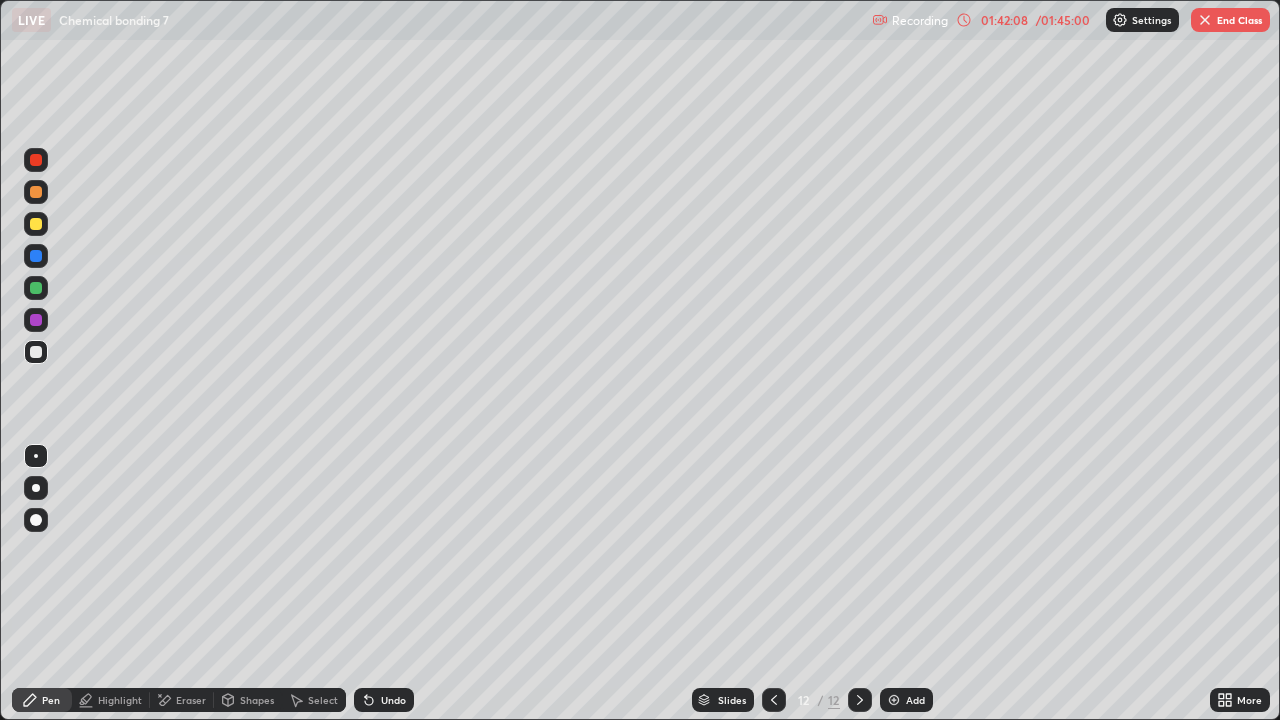 click at bounding box center (36, 224) 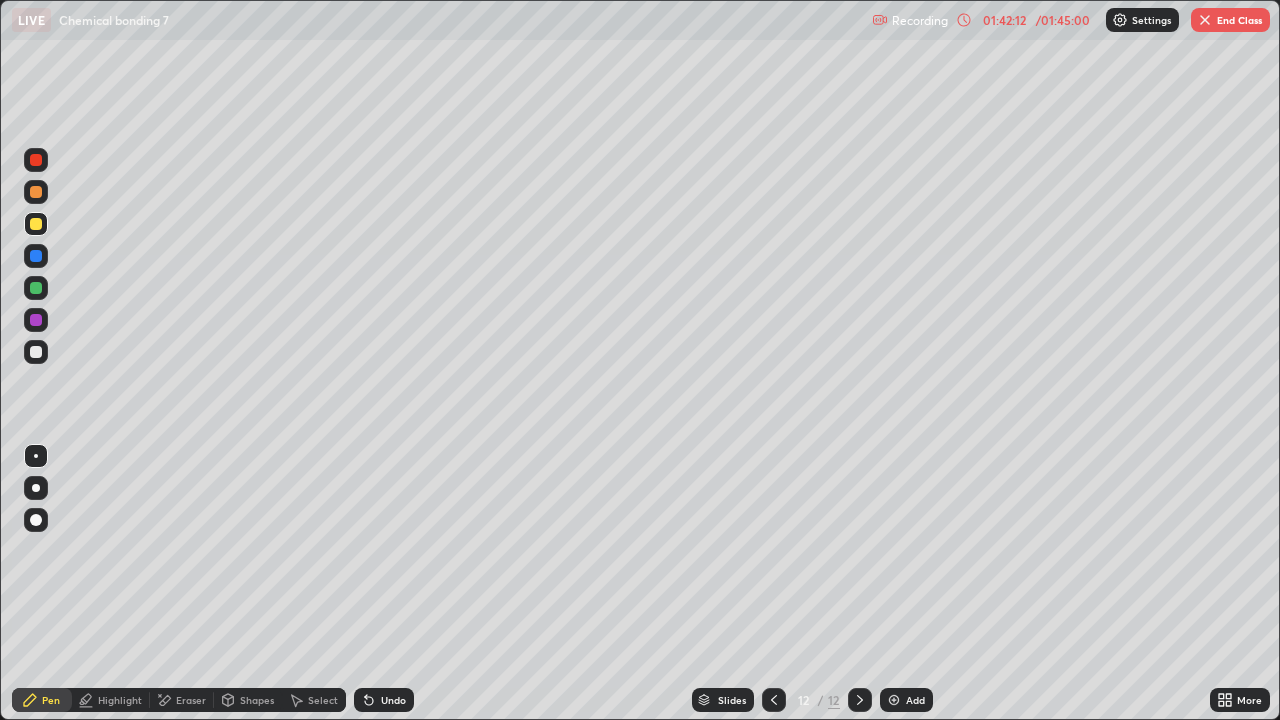 click at bounding box center [36, 352] 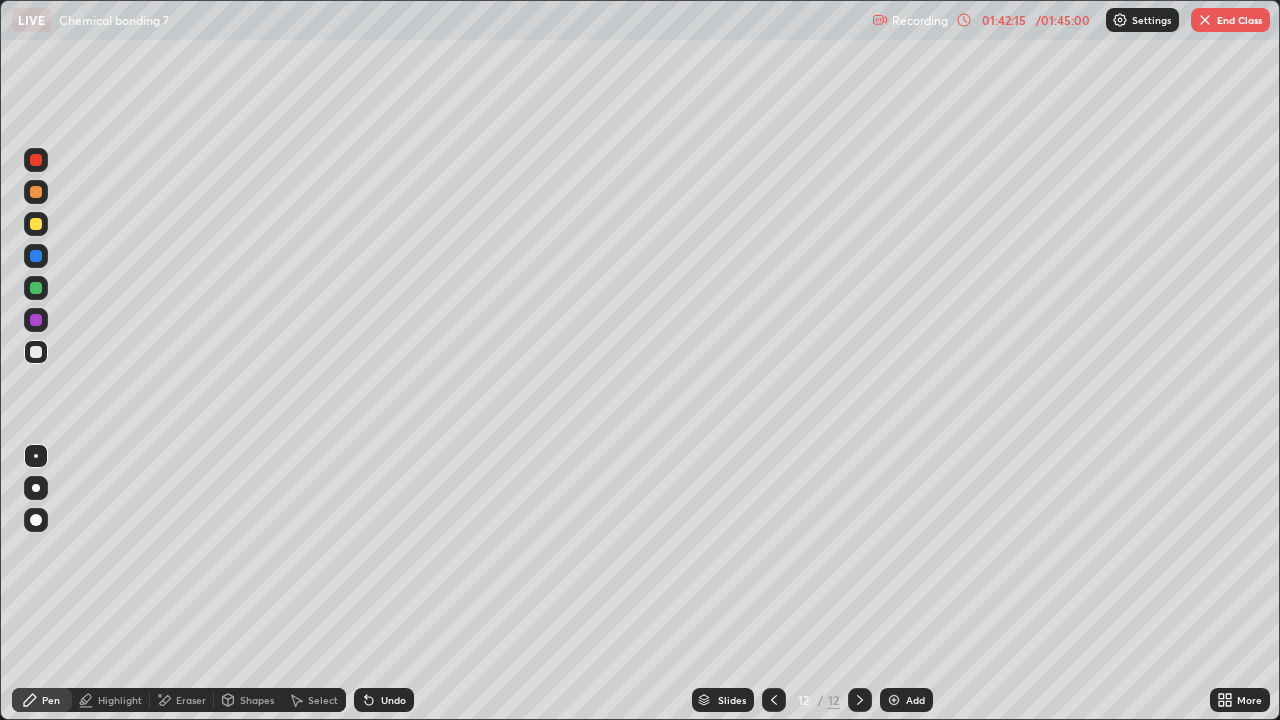 click on "Undo" at bounding box center (384, 700) 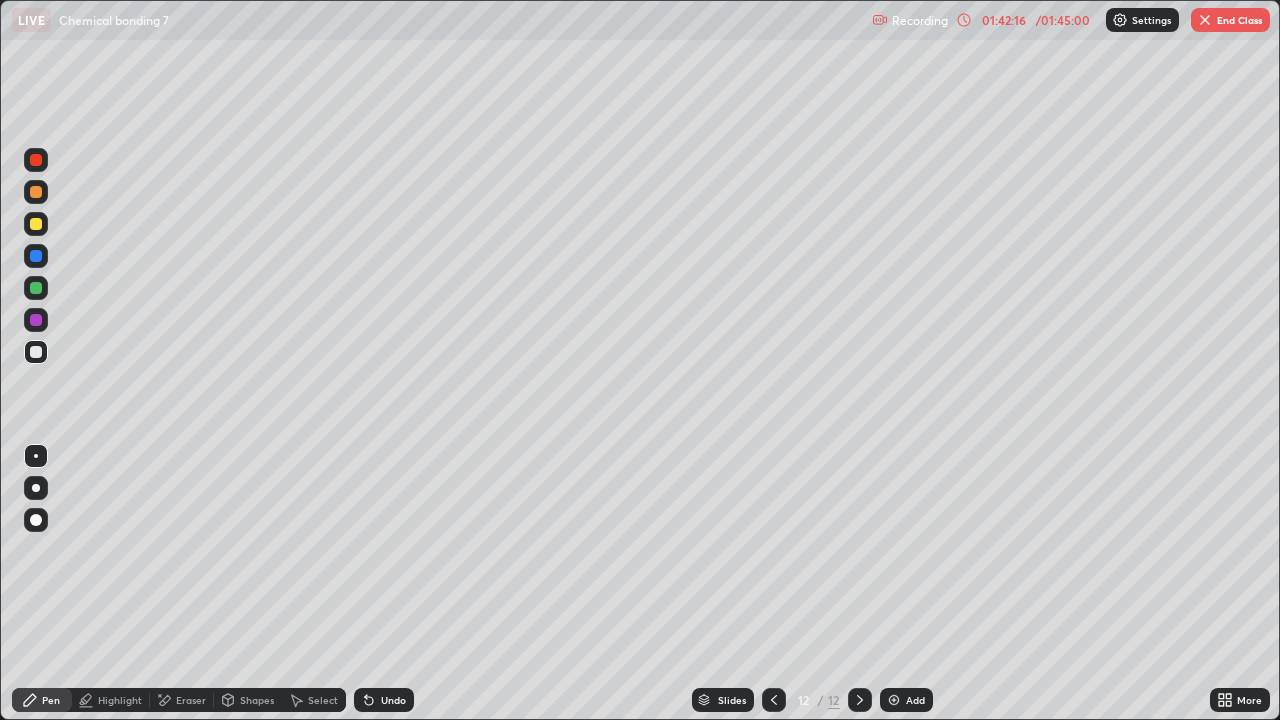 click on "Highlight" at bounding box center (120, 700) 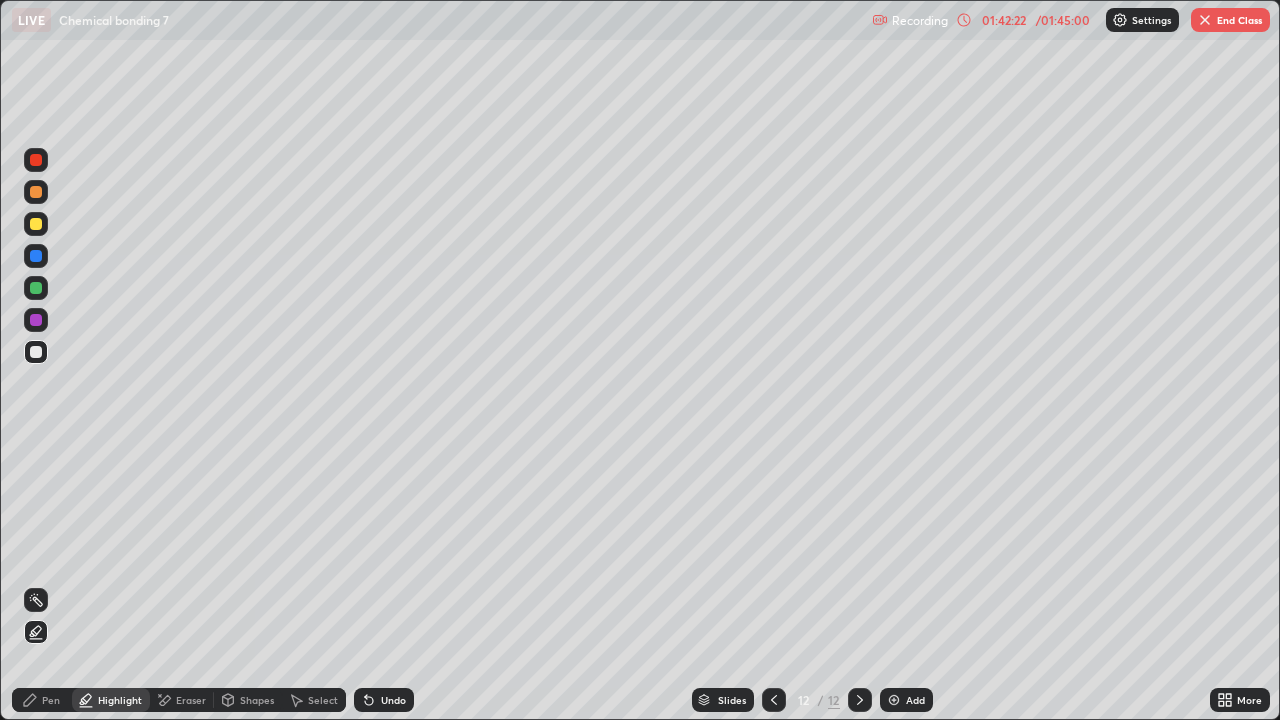 click at bounding box center [36, 224] 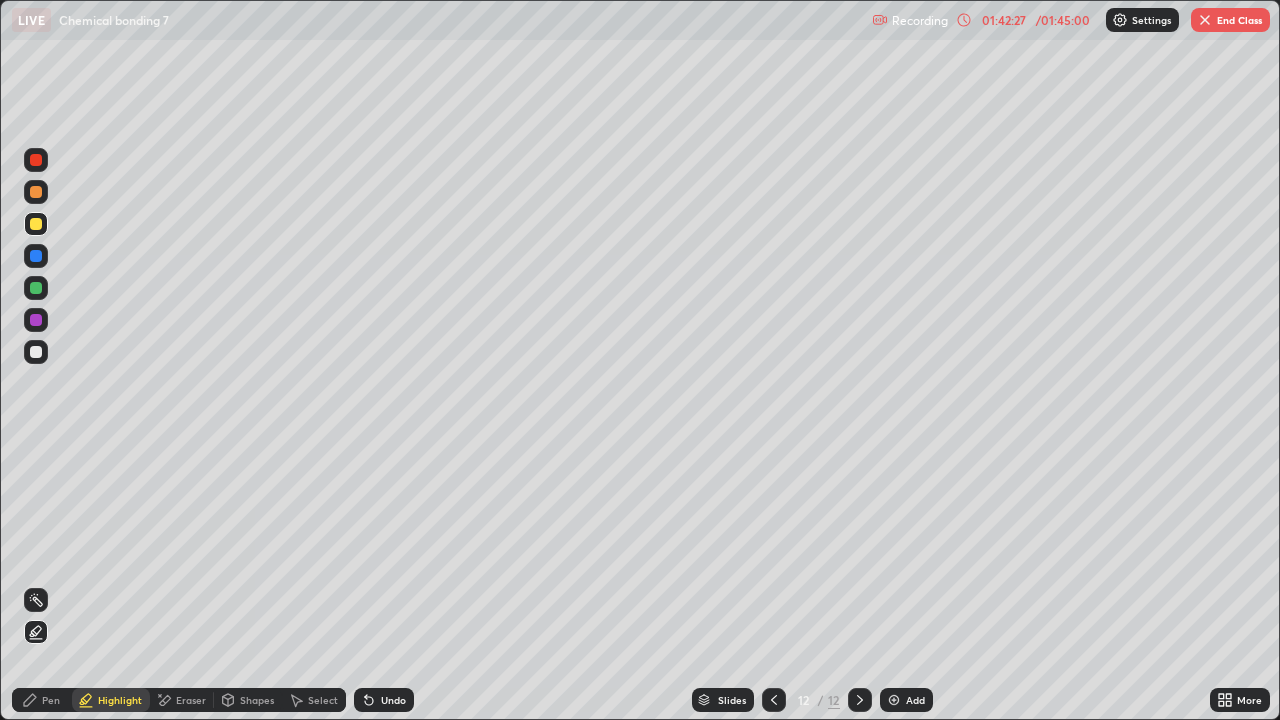 click on "Undo" at bounding box center [384, 700] 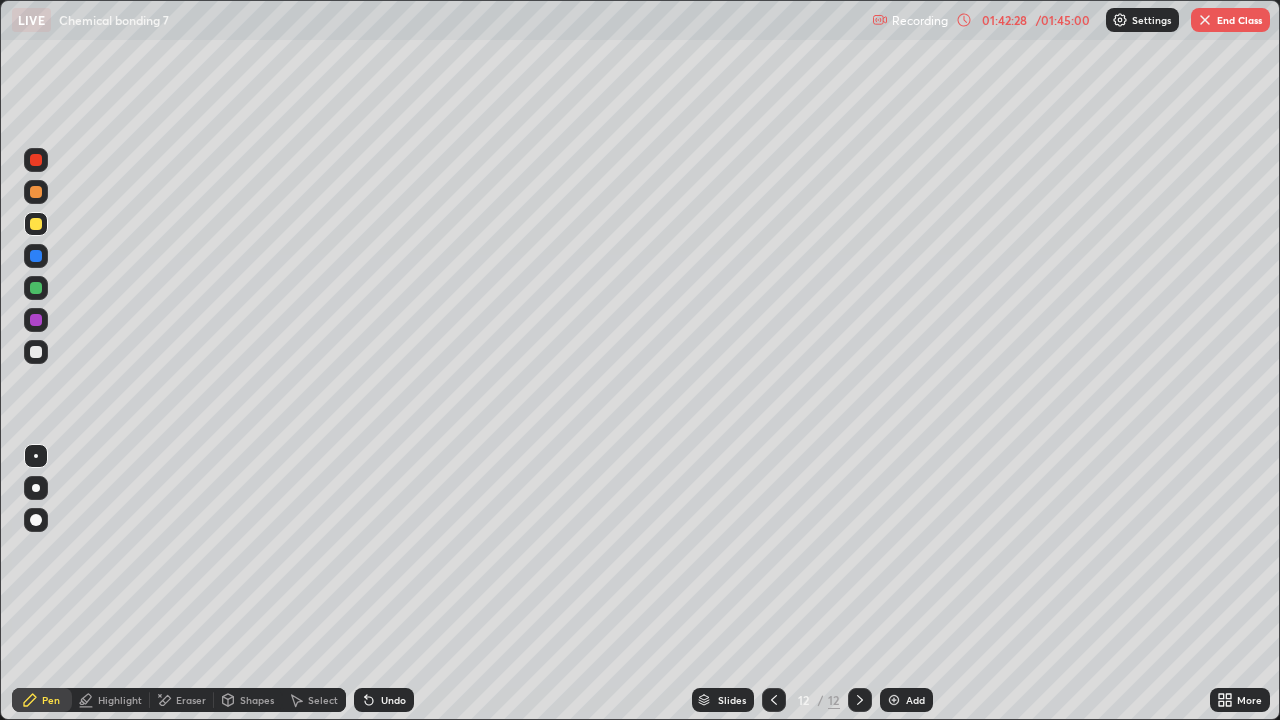 click at bounding box center [36, 352] 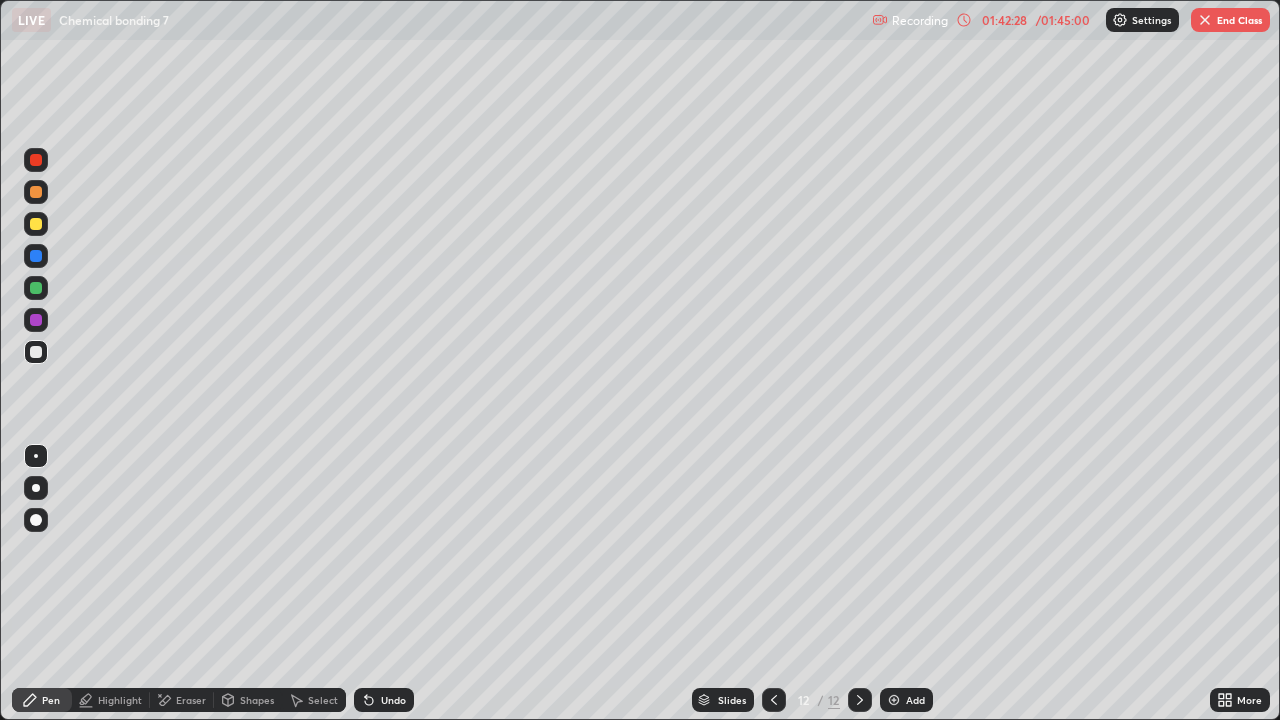 click at bounding box center [36, 320] 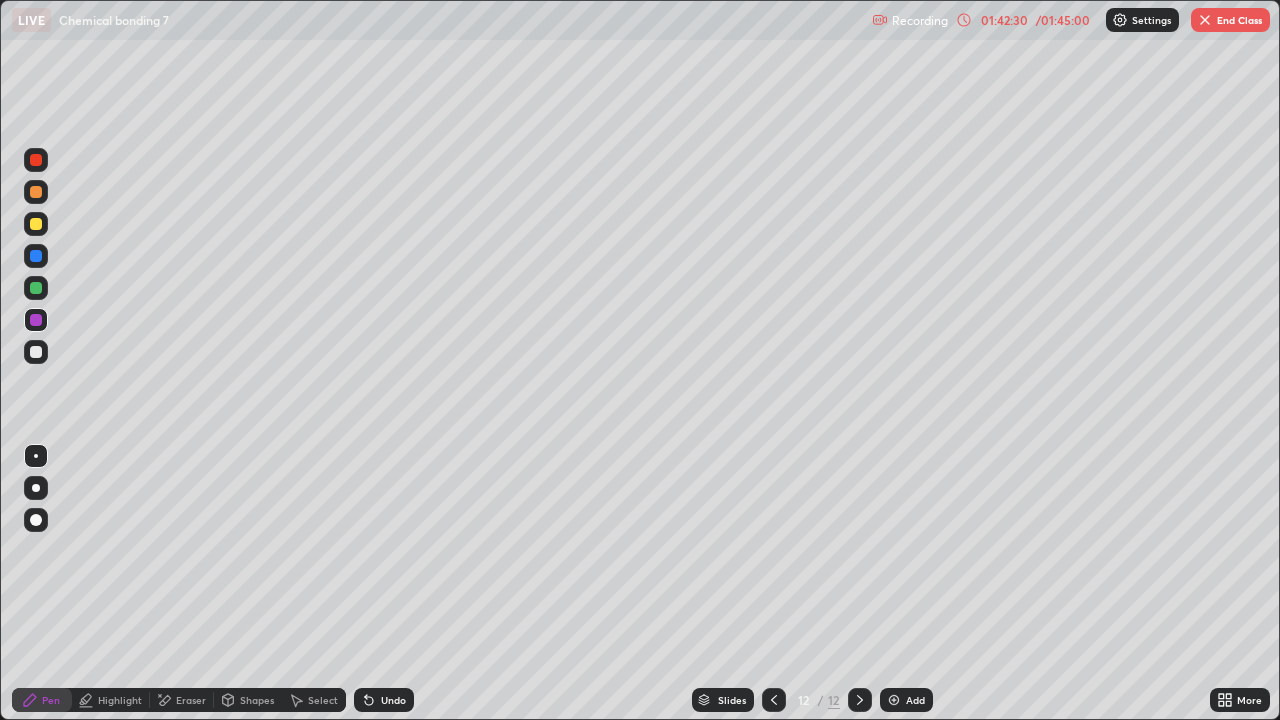 click on "Undo" at bounding box center [384, 700] 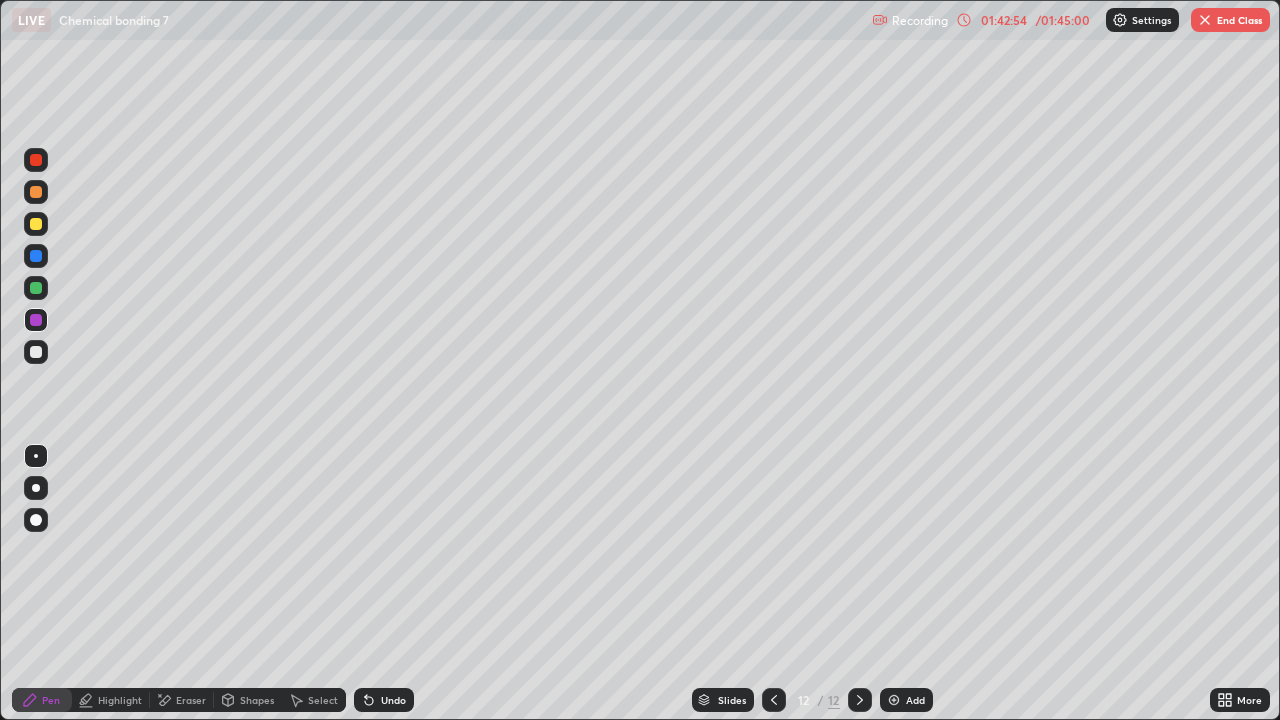 click at bounding box center [36, 224] 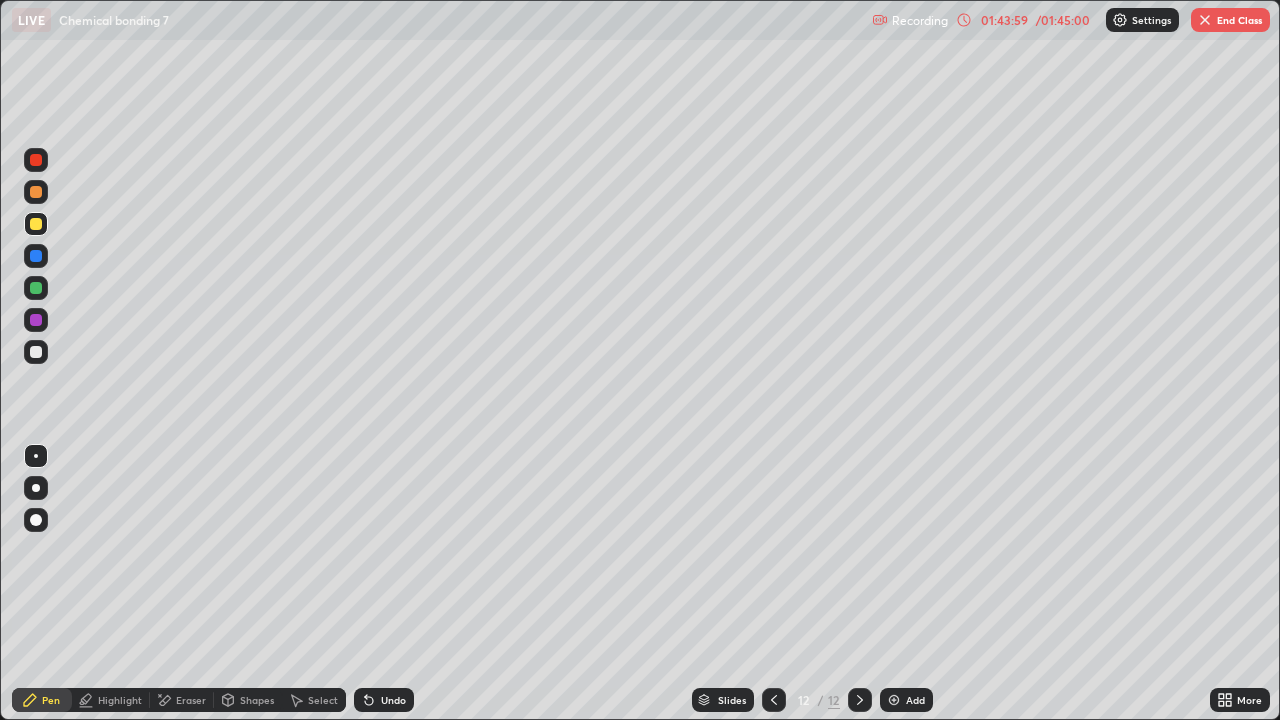 click on "Highlight" at bounding box center [111, 700] 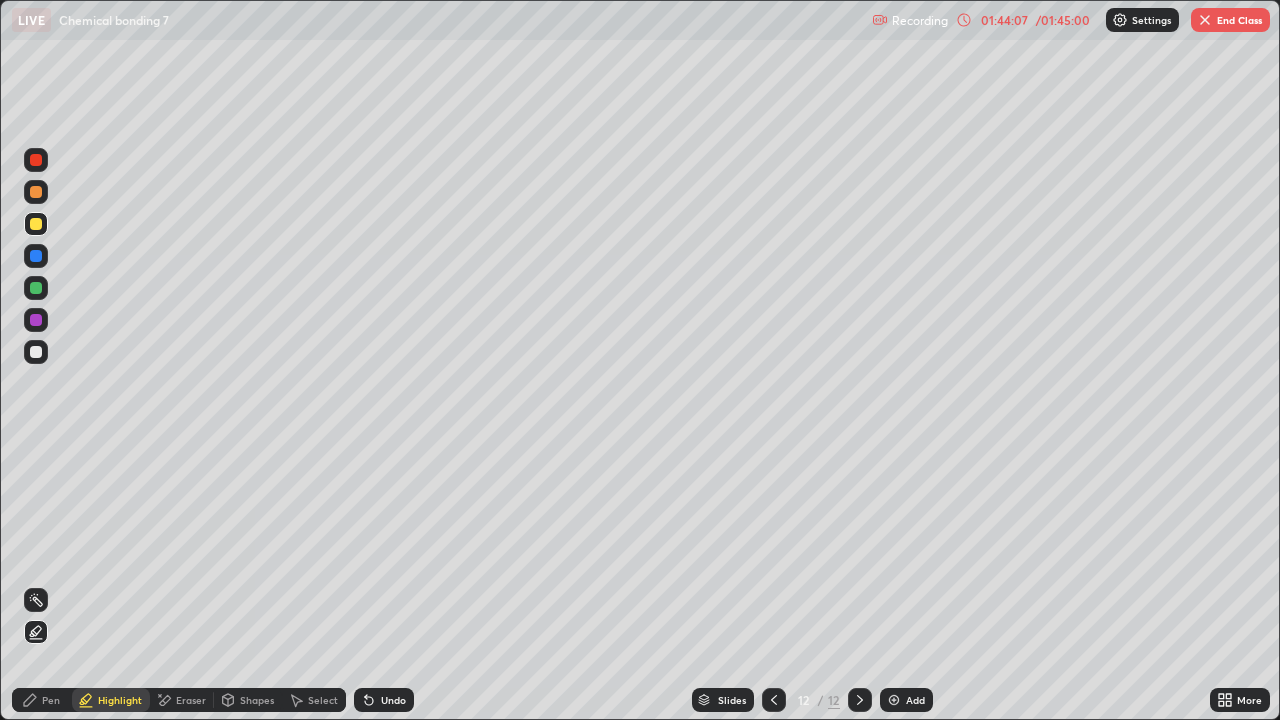 click on "Pen" at bounding box center (51, 700) 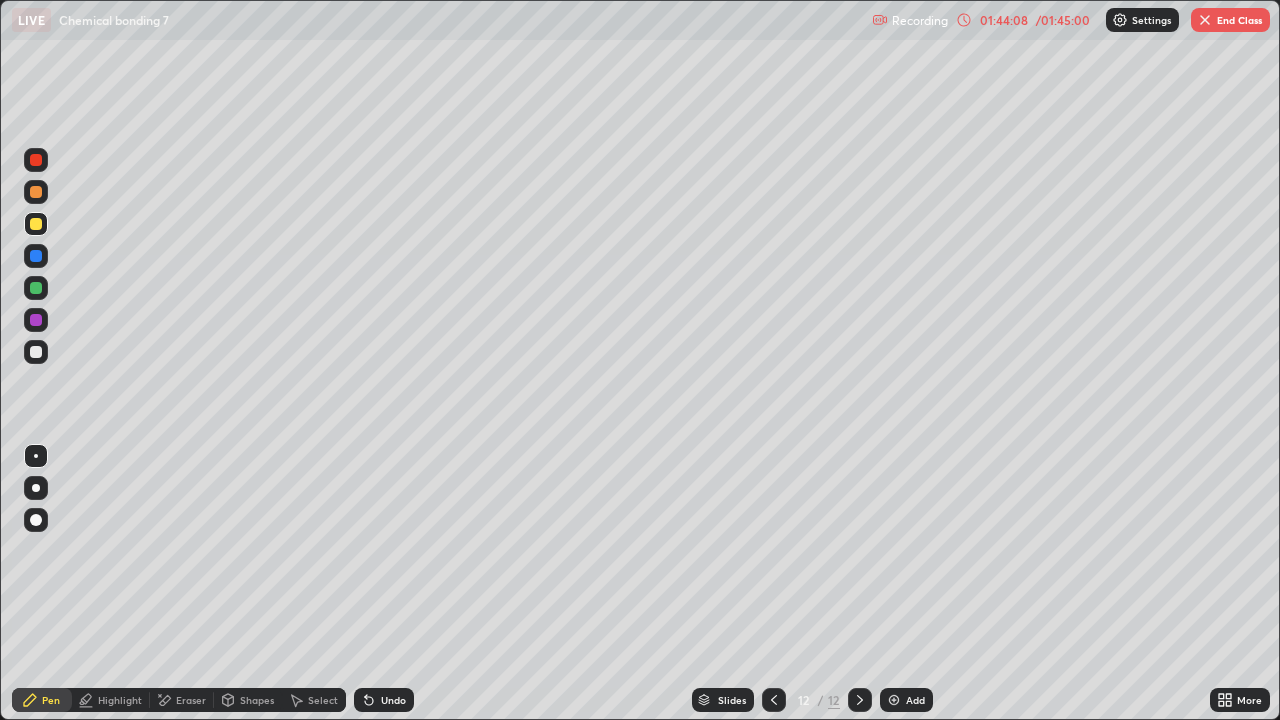 click at bounding box center (36, 288) 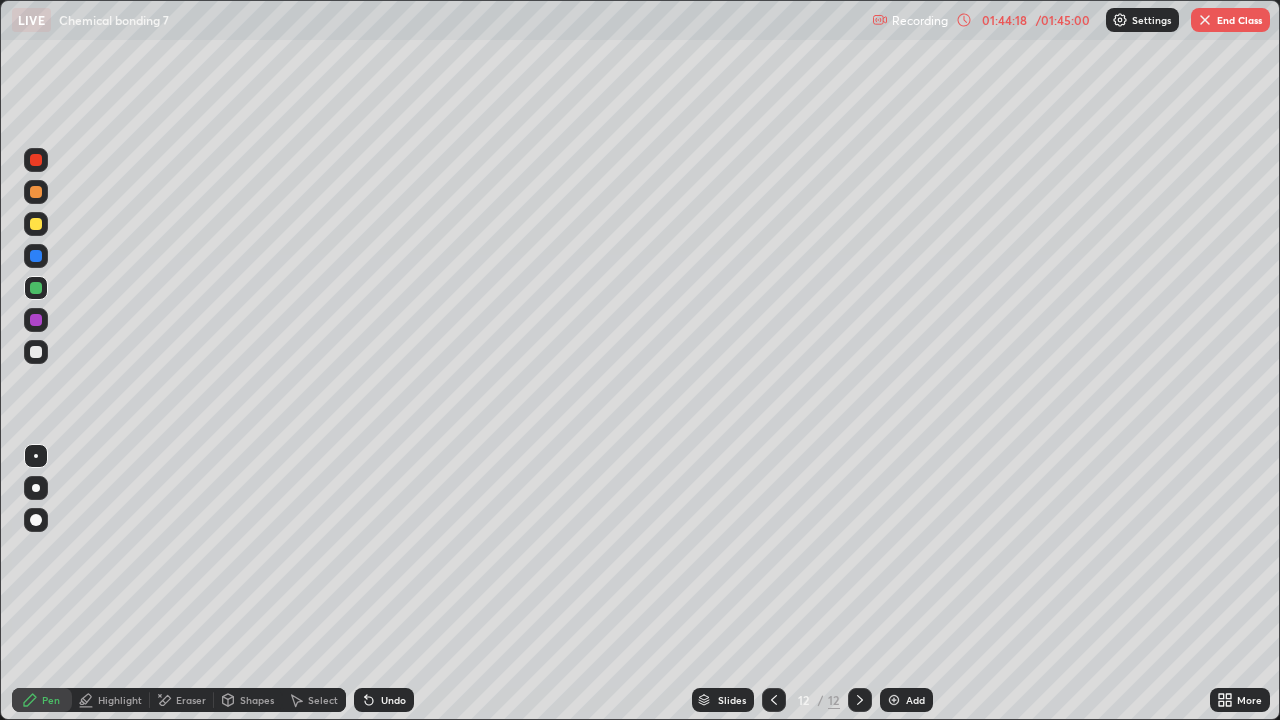 click at bounding box center (36, 224) 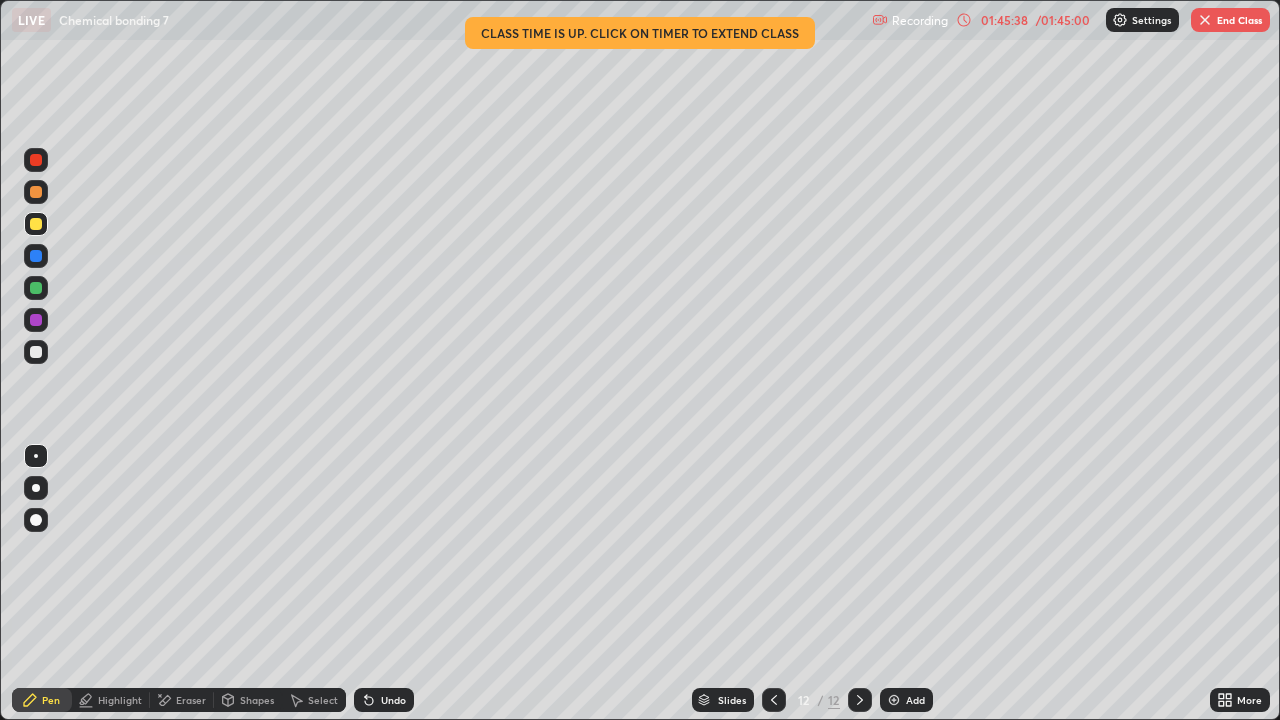 click at bounding box center [36, 288] 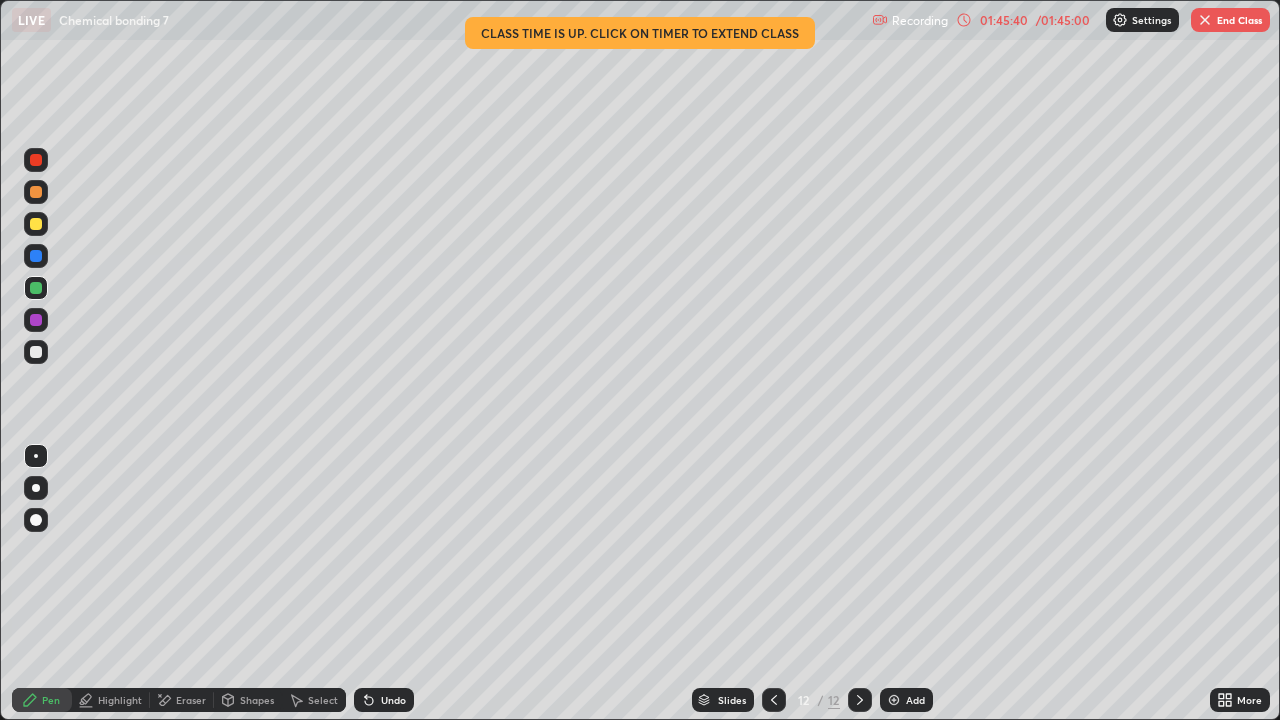 click on "Add" at bounding box center (906, 700) 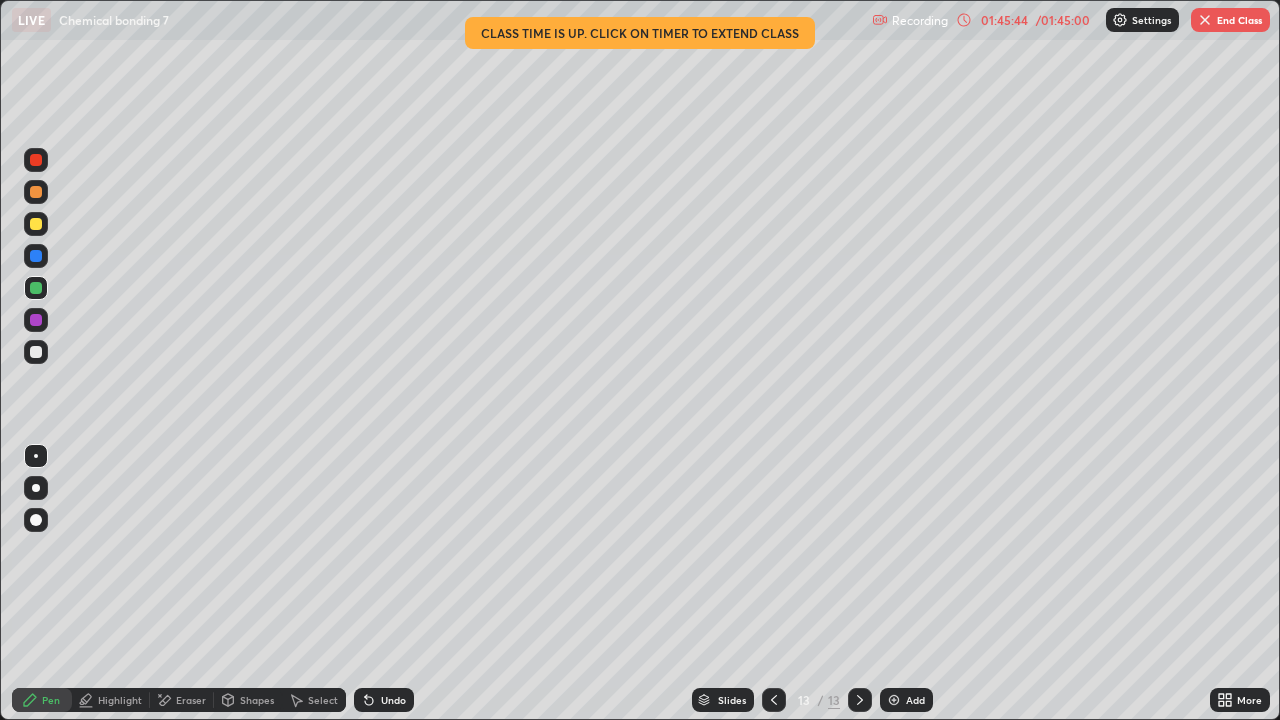 click at bounding box center (36, 352) 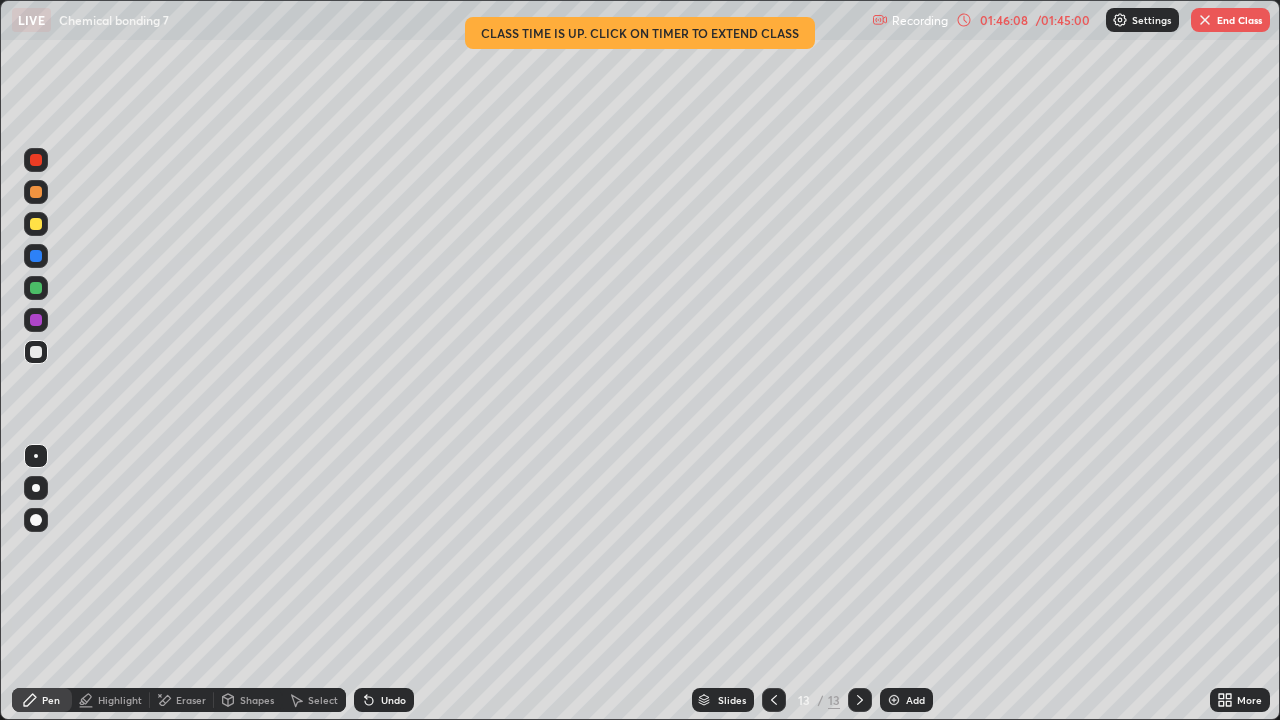 click on "Undo" at bounding box center [384, 700] 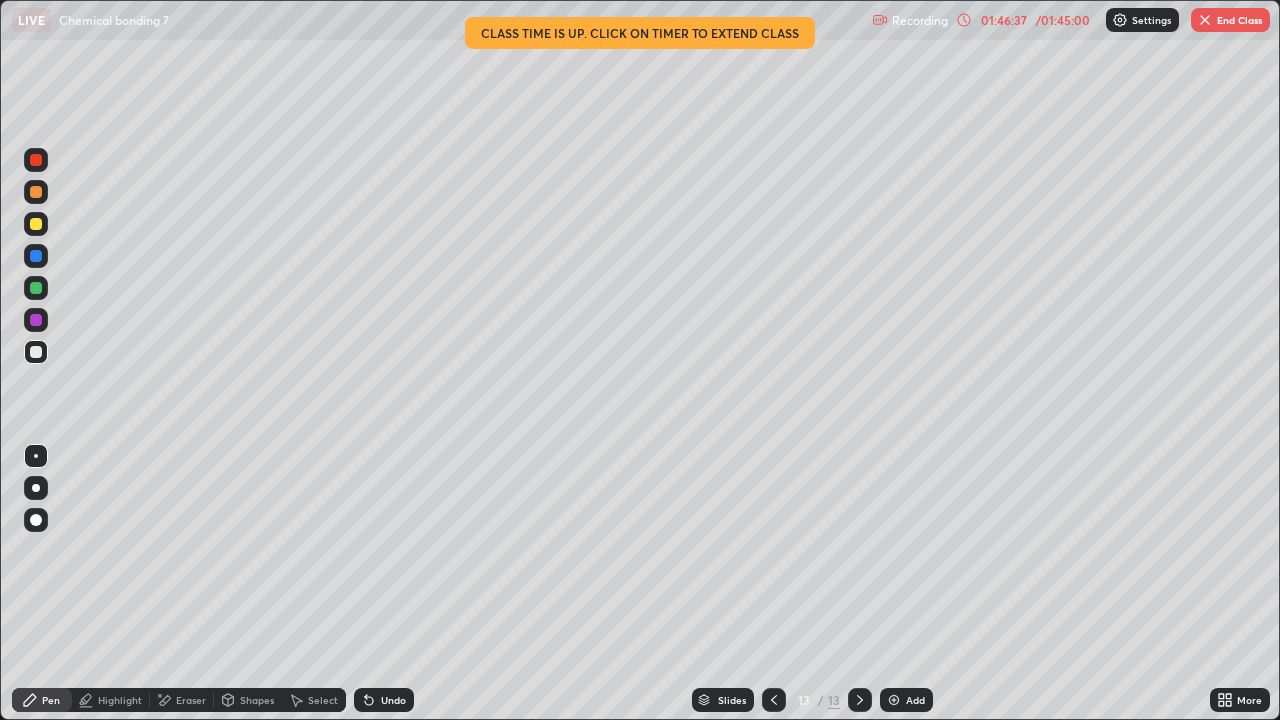 click at bounding box center (36, 288) 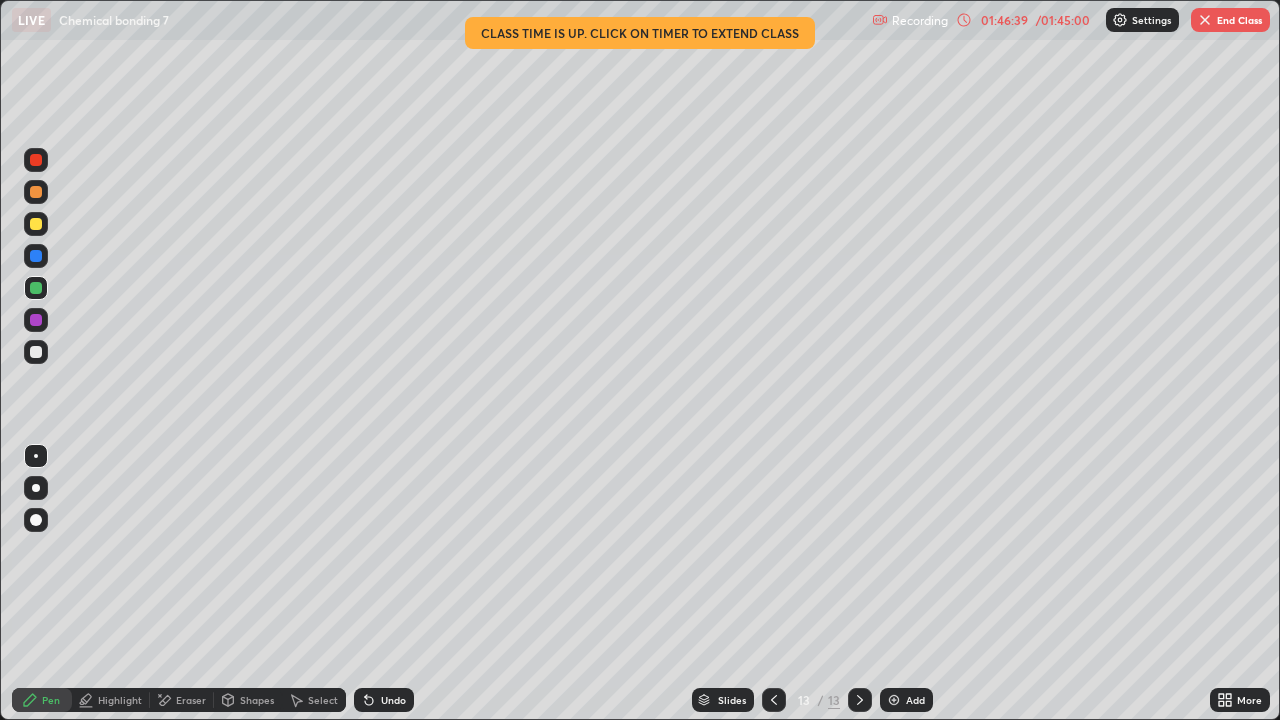 click on "01:46:39" at bounding box center (1004, 20) 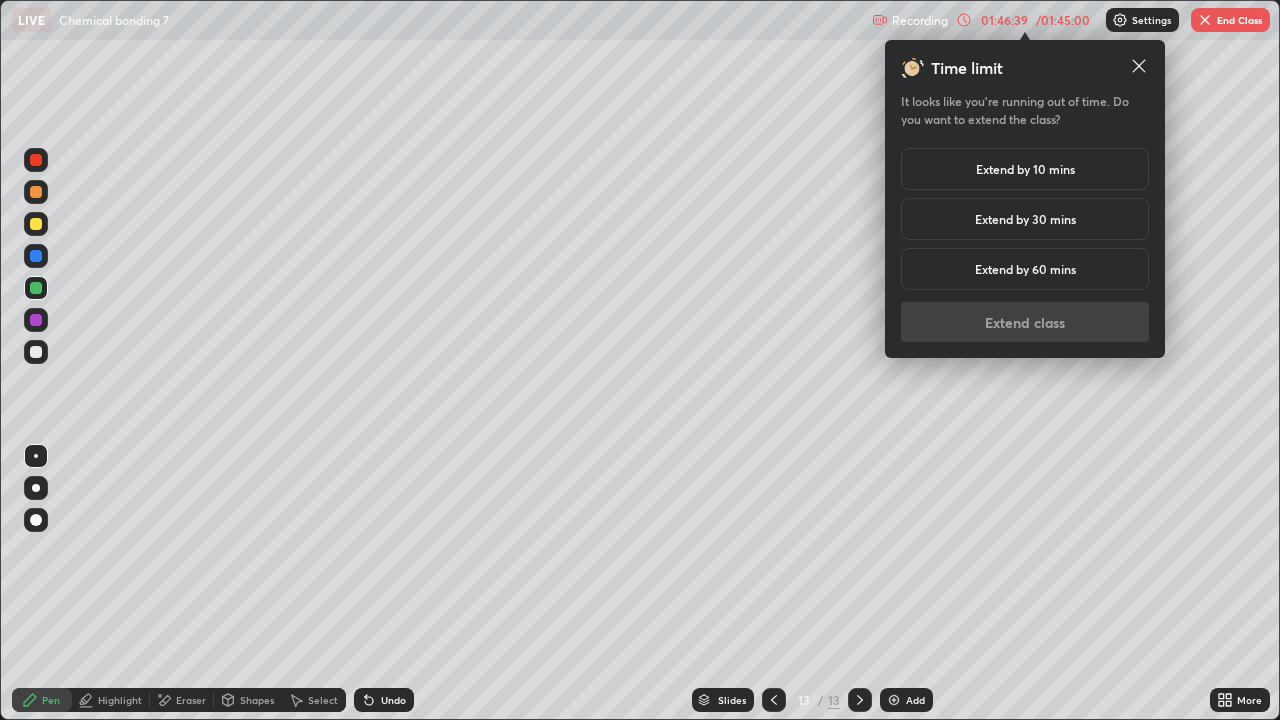 click on "Extend by 10 mins" at bounding box center [1025, 169] 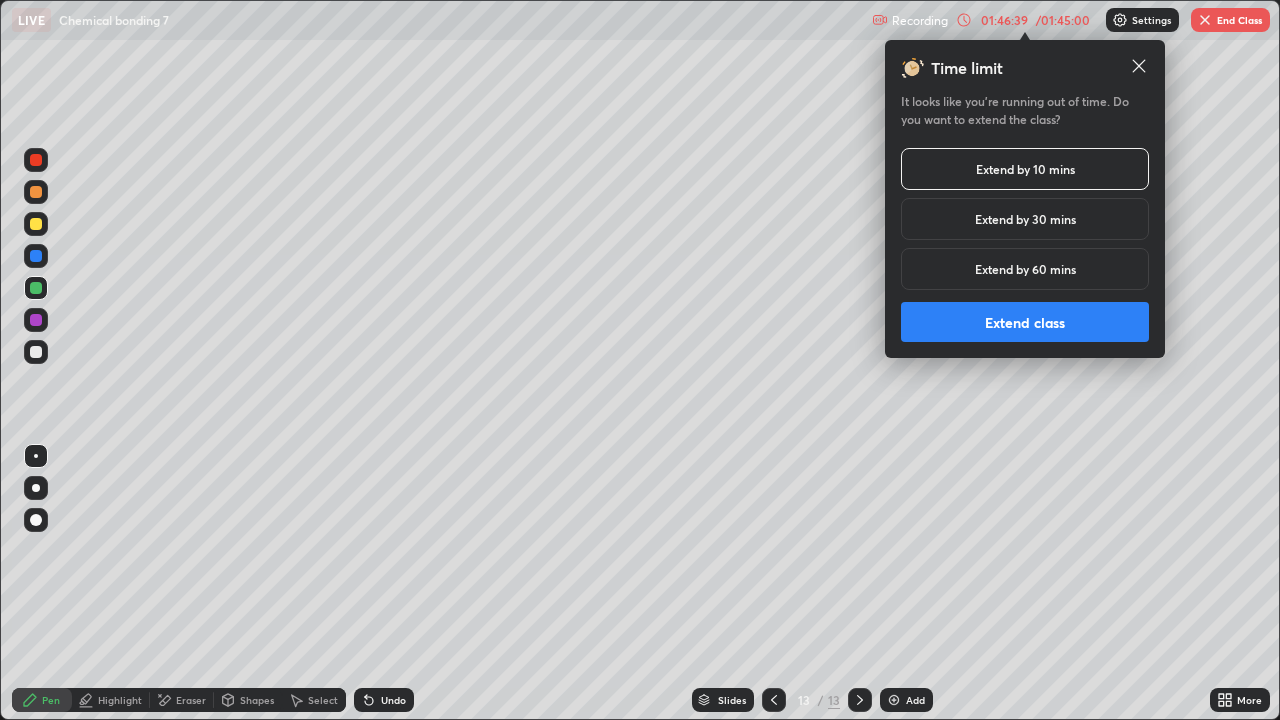 click on "Extend class" at bounding box center [1025, 322] 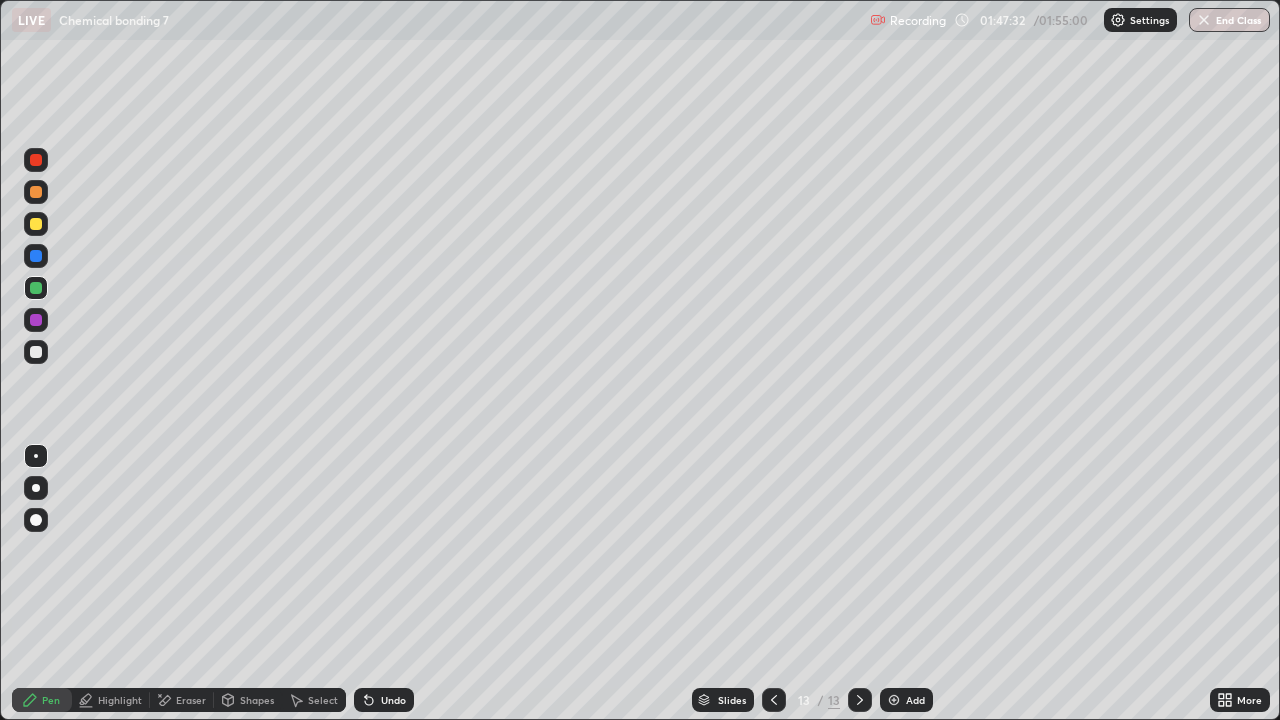 click at bounding box center [36, 352] 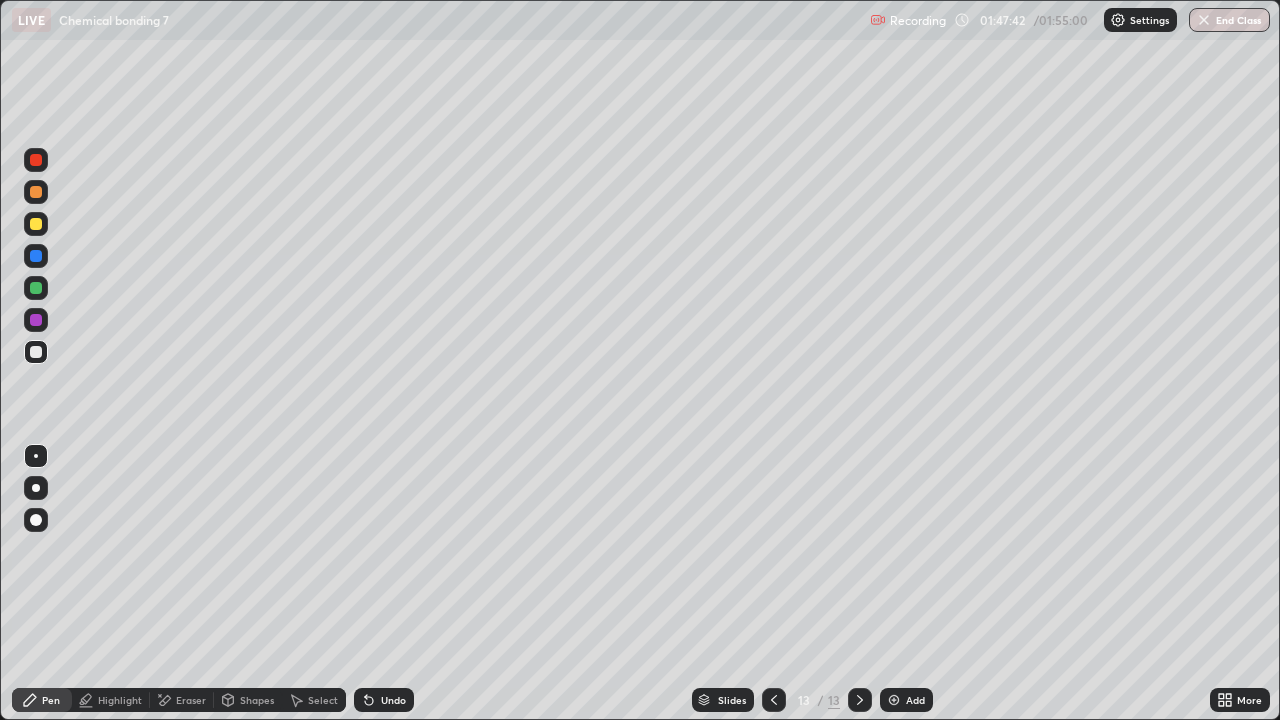 click on "Add" at bounding box center (906, 700) 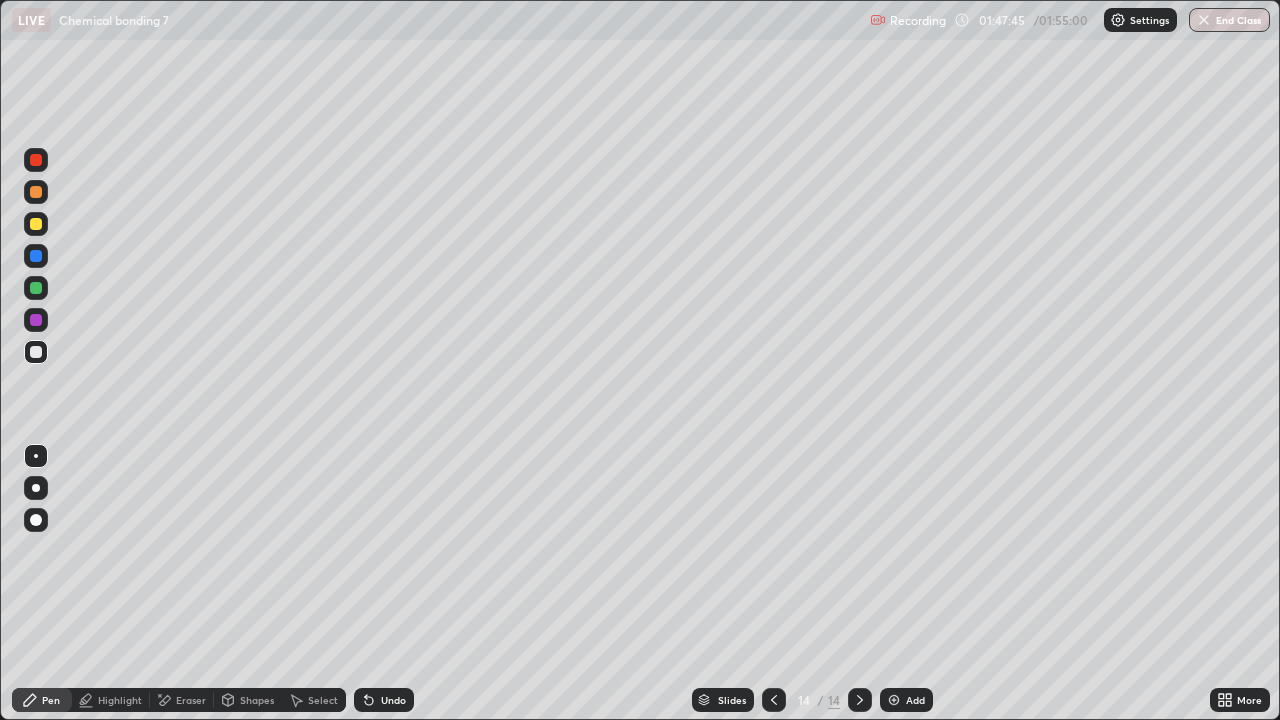 click at bounding box center [36, 288] 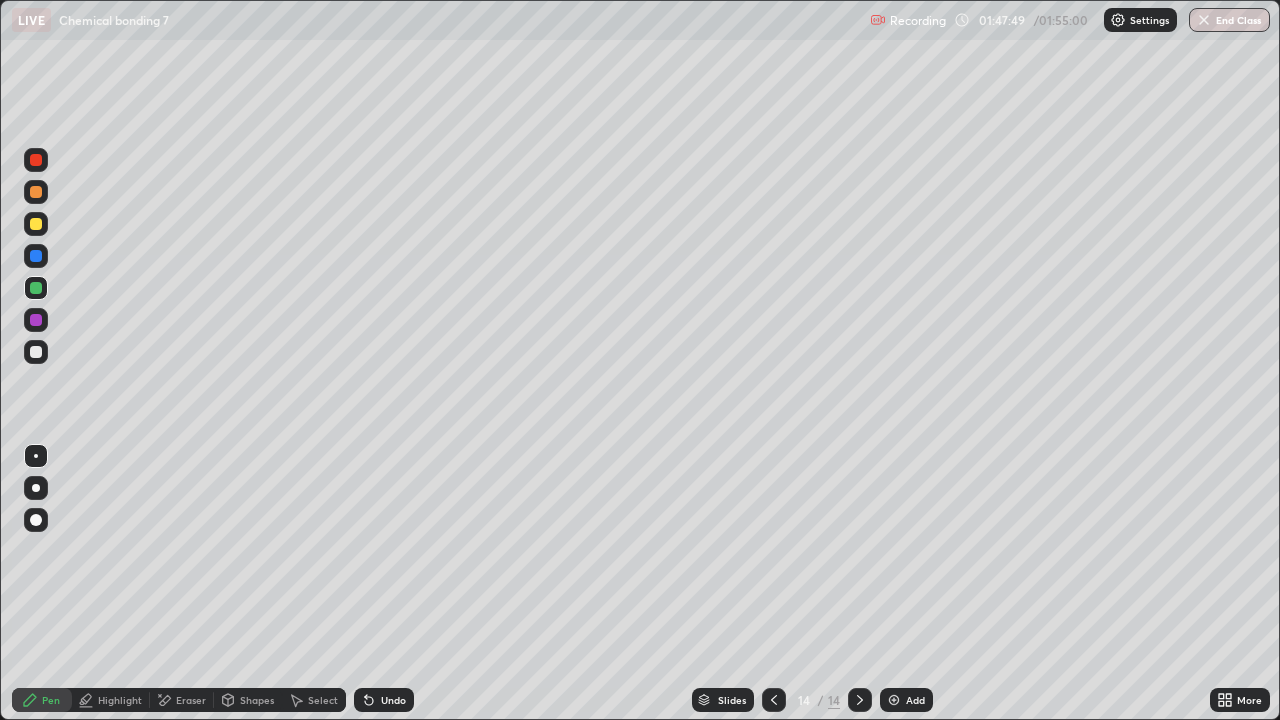 click at bounding box center [36, 520] 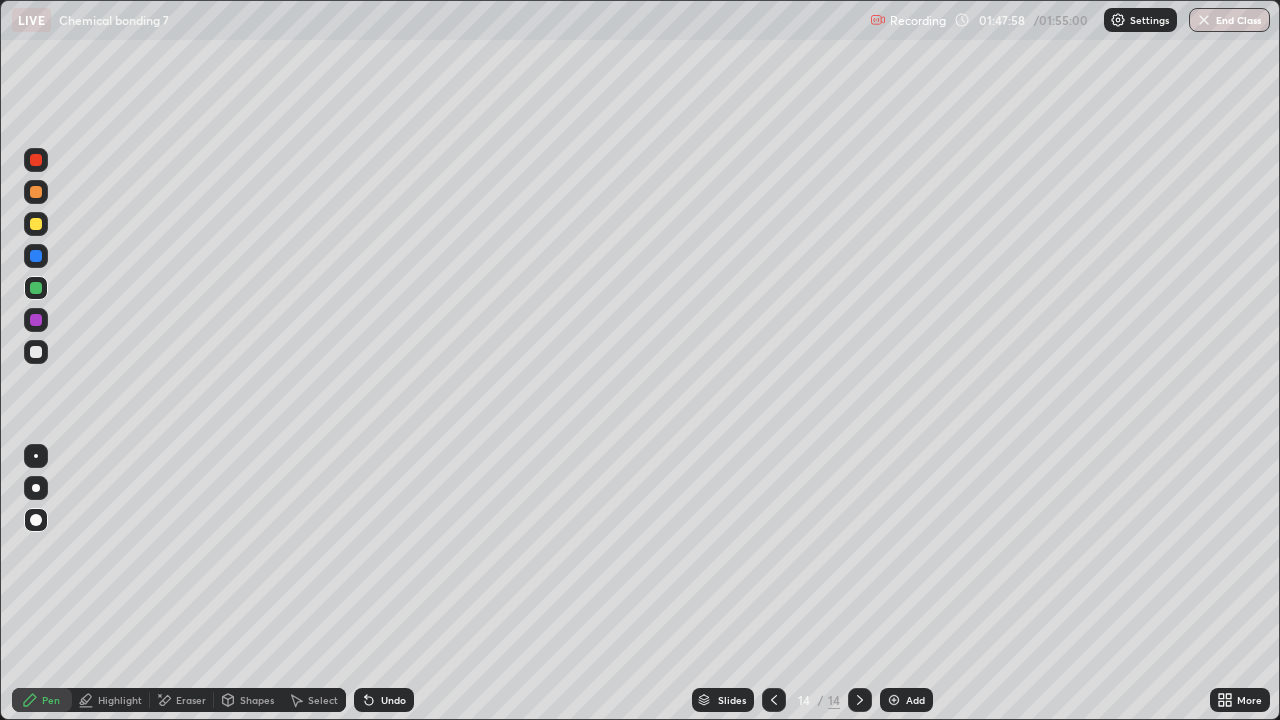 click at bounding box center (36, 192) 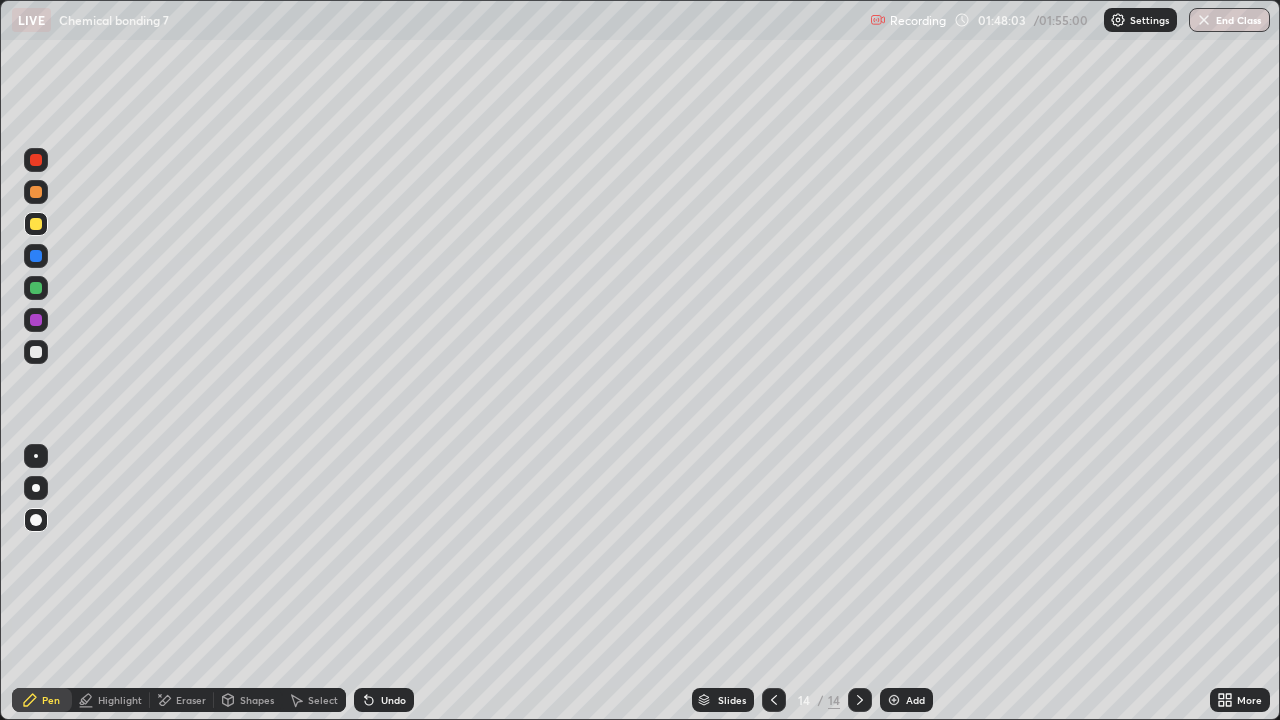 click on "Undo" at bounding box center (384, 700) 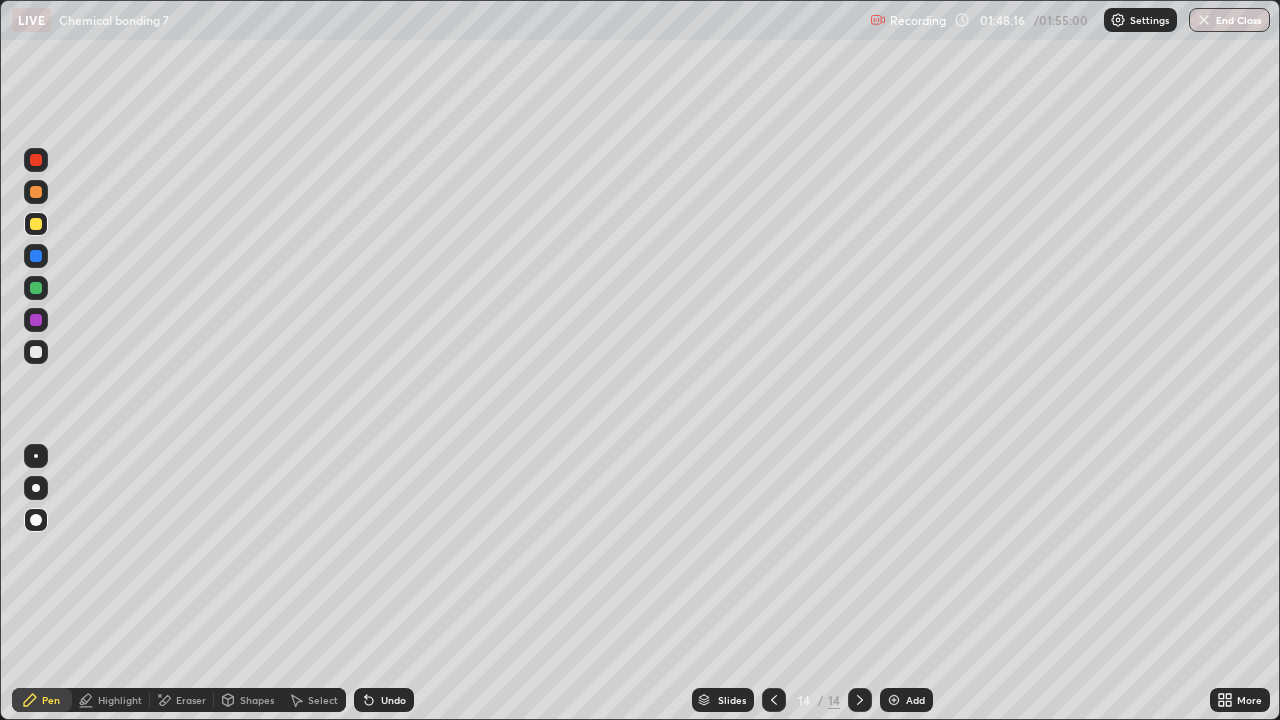 click at bounding box center [36, 288] 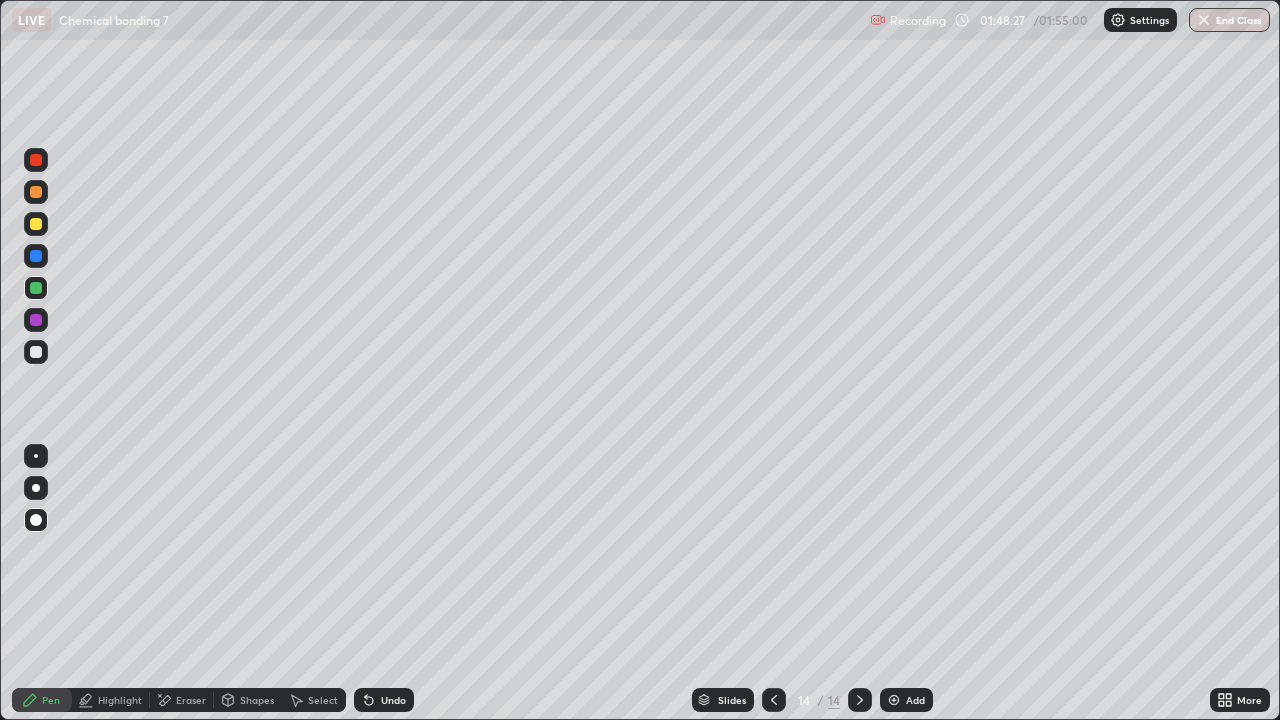 click at bounding box center [36, 288] 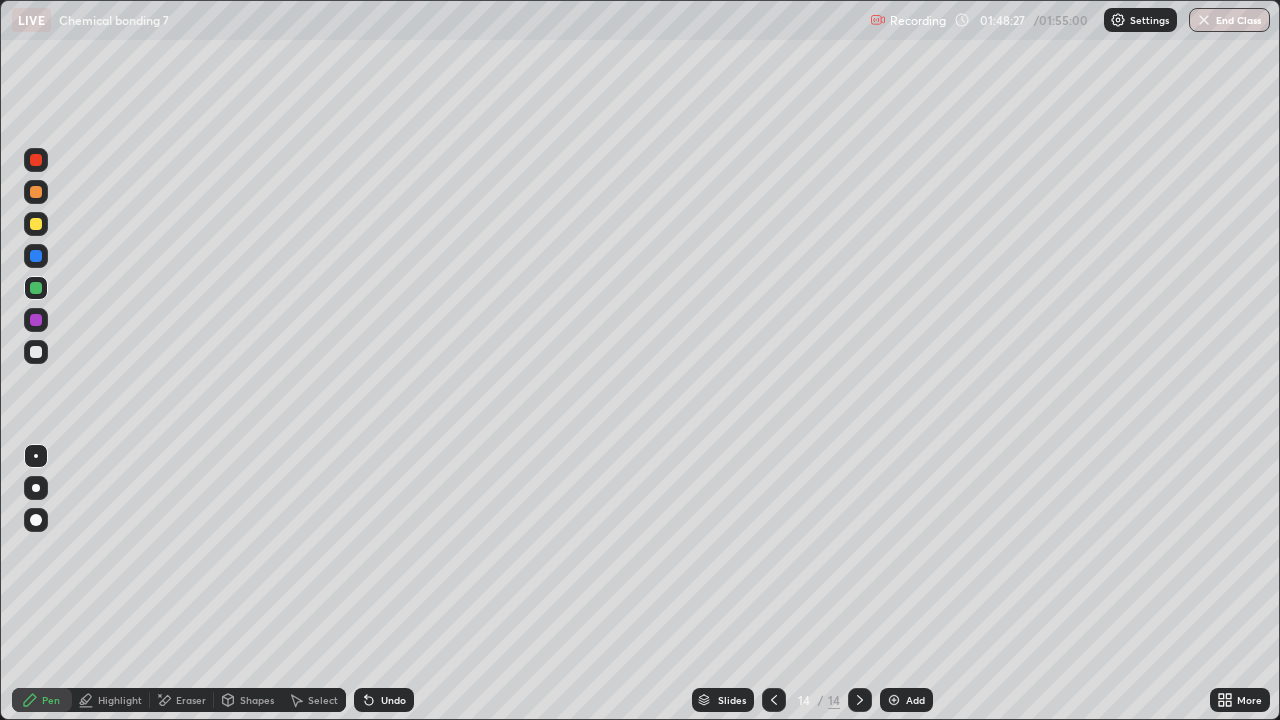 click at bounding box center (36, 352) 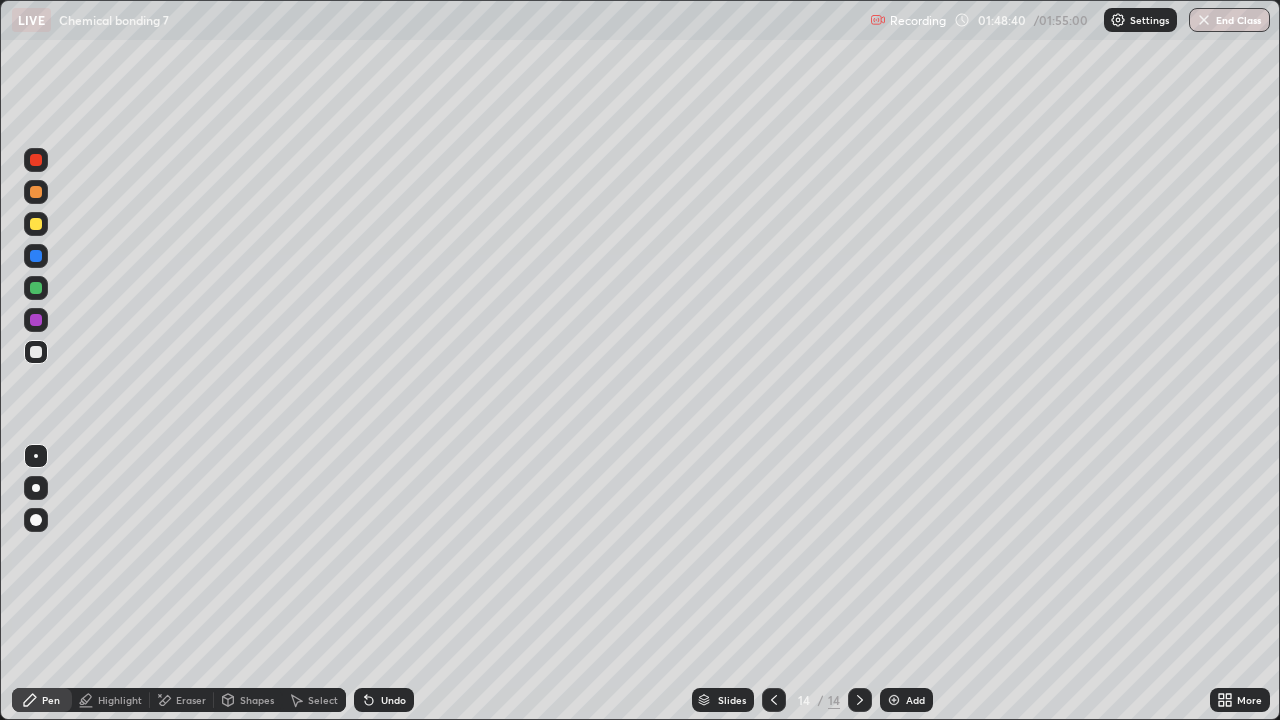 click at bounding box center [36, 192] 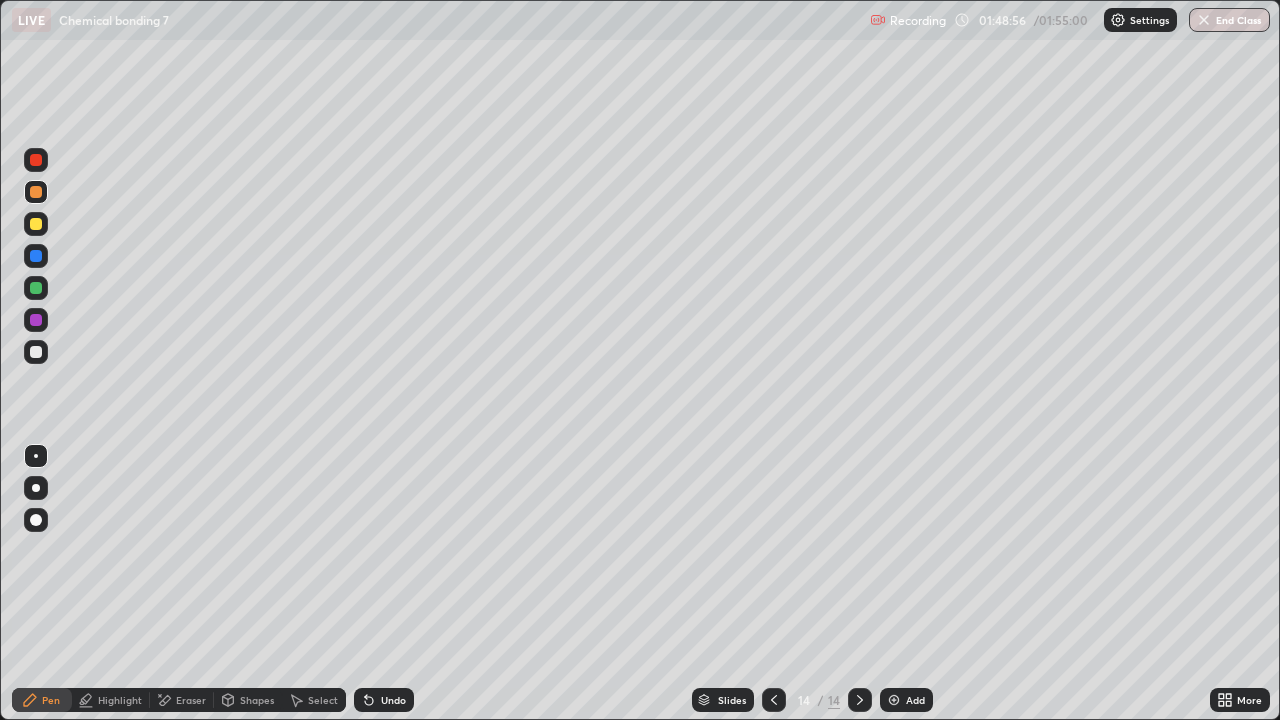 click at bounding box center (36, 352) 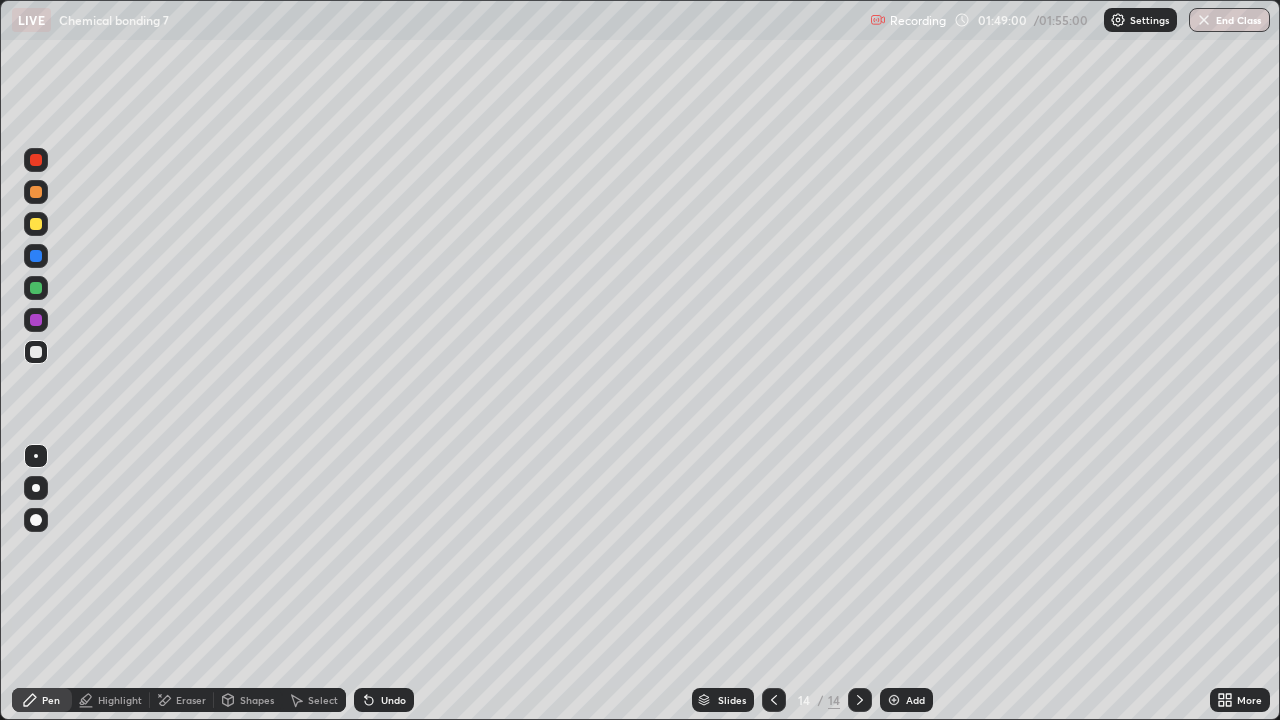 click on "Select" at bounding box center (323, 700) 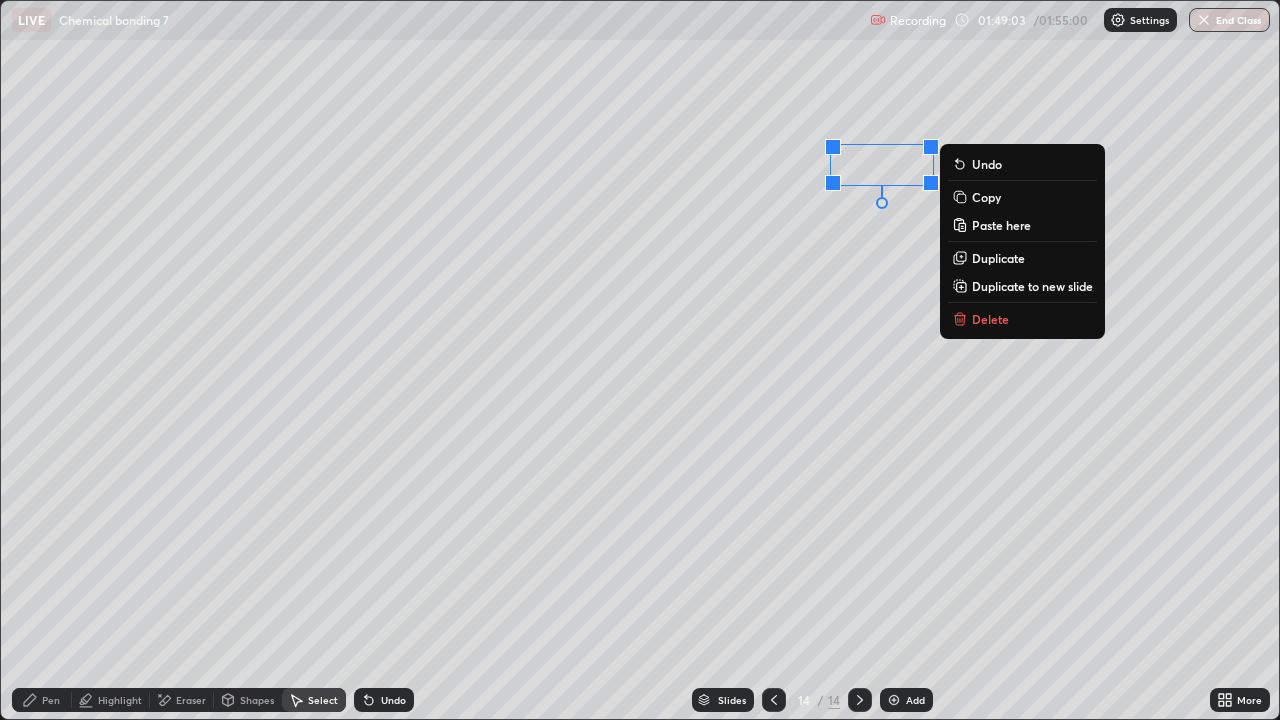 click on "0 ° Undo Copy Paste here Duplicate Duplicate to new slide Delete" at bounding box center (640, 360) 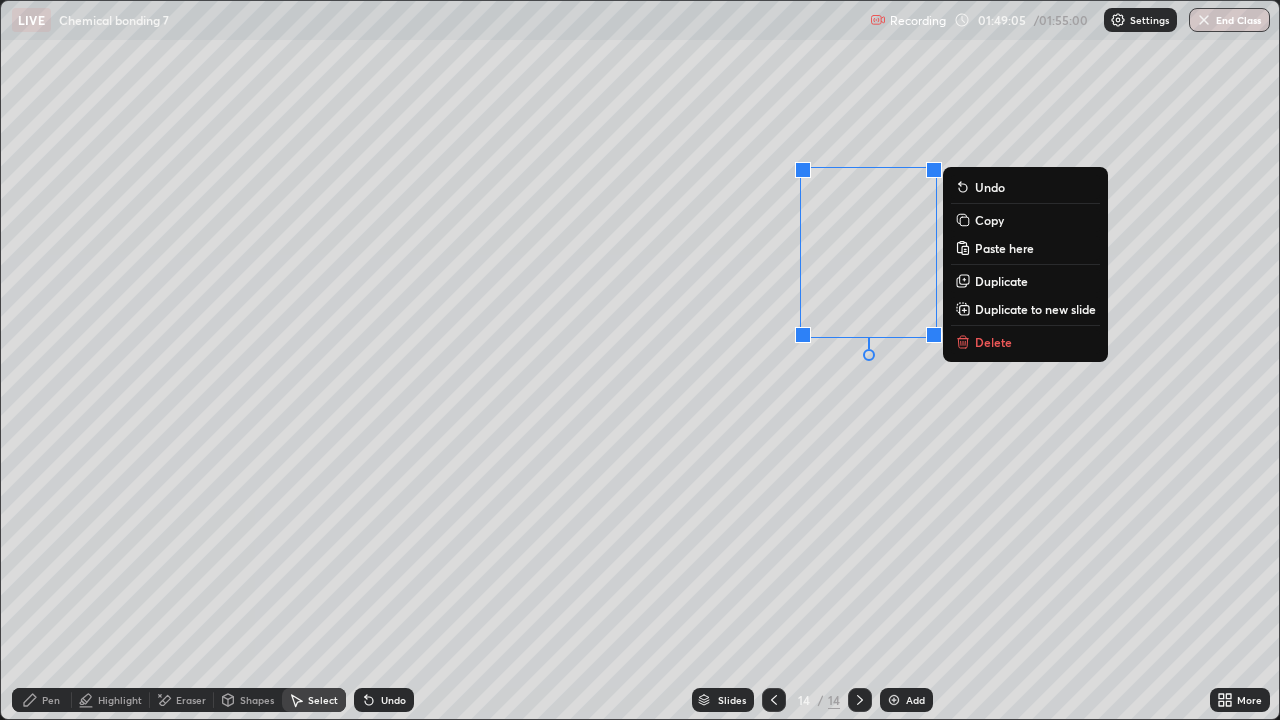 click on "Undo" at bounding box center [384, 700] 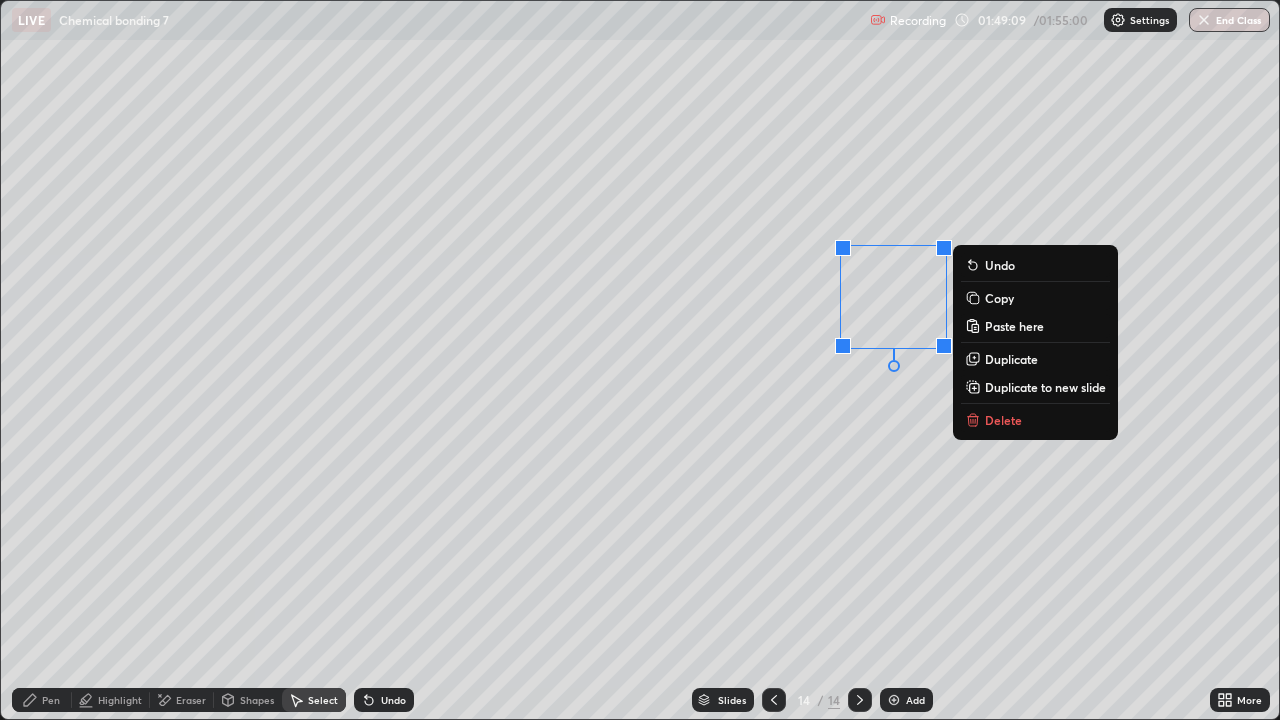 click on "Pen" at bounding box center (42, 700) 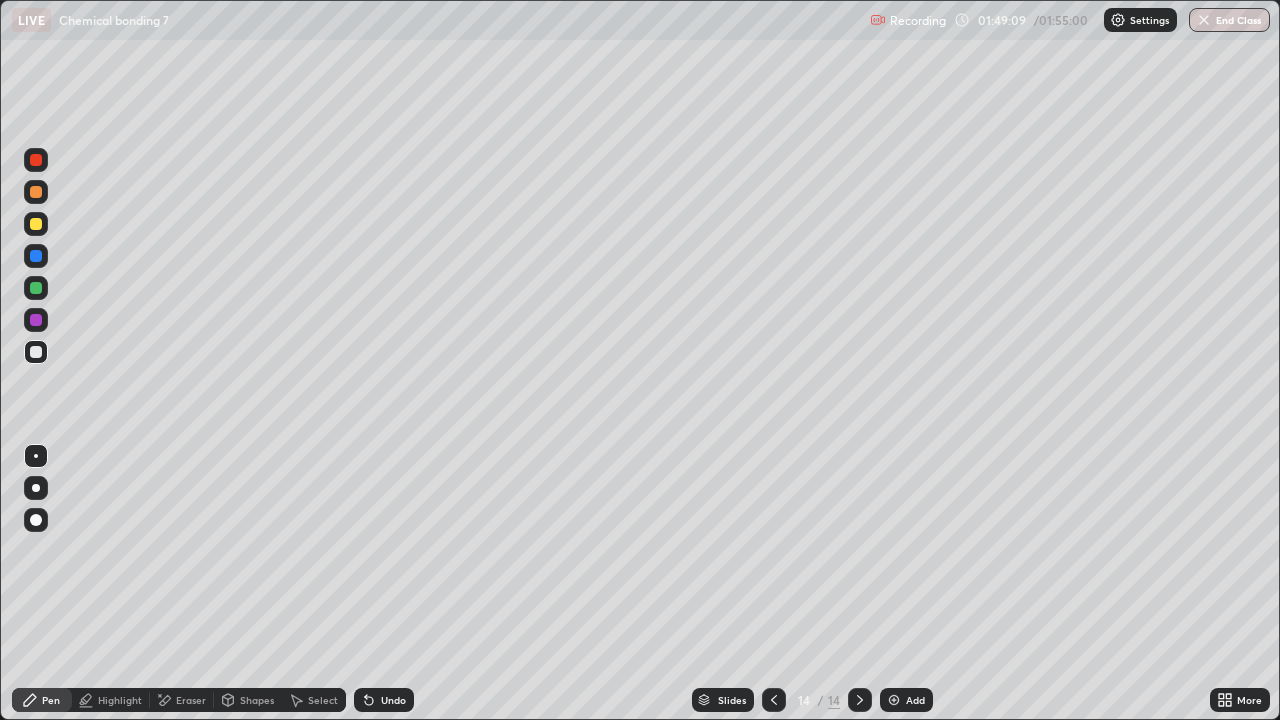 click at bounding box center [36, 288] 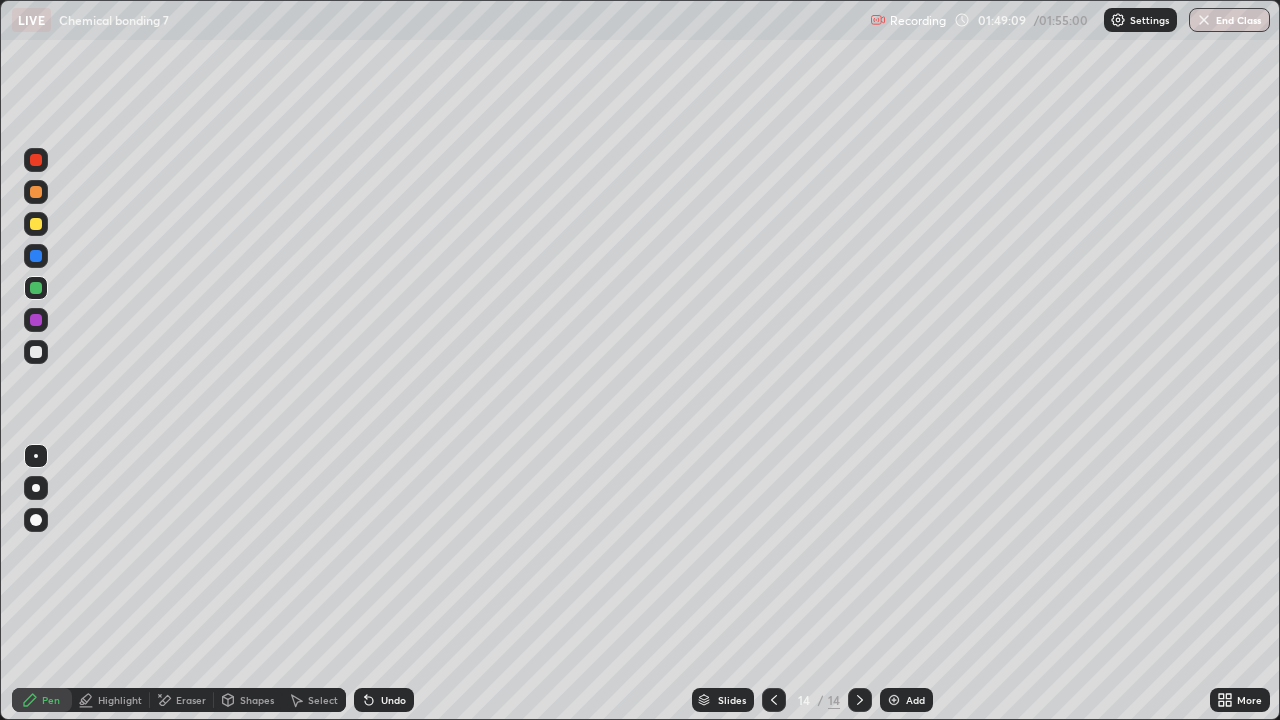 click at bounding box center (36, 224) 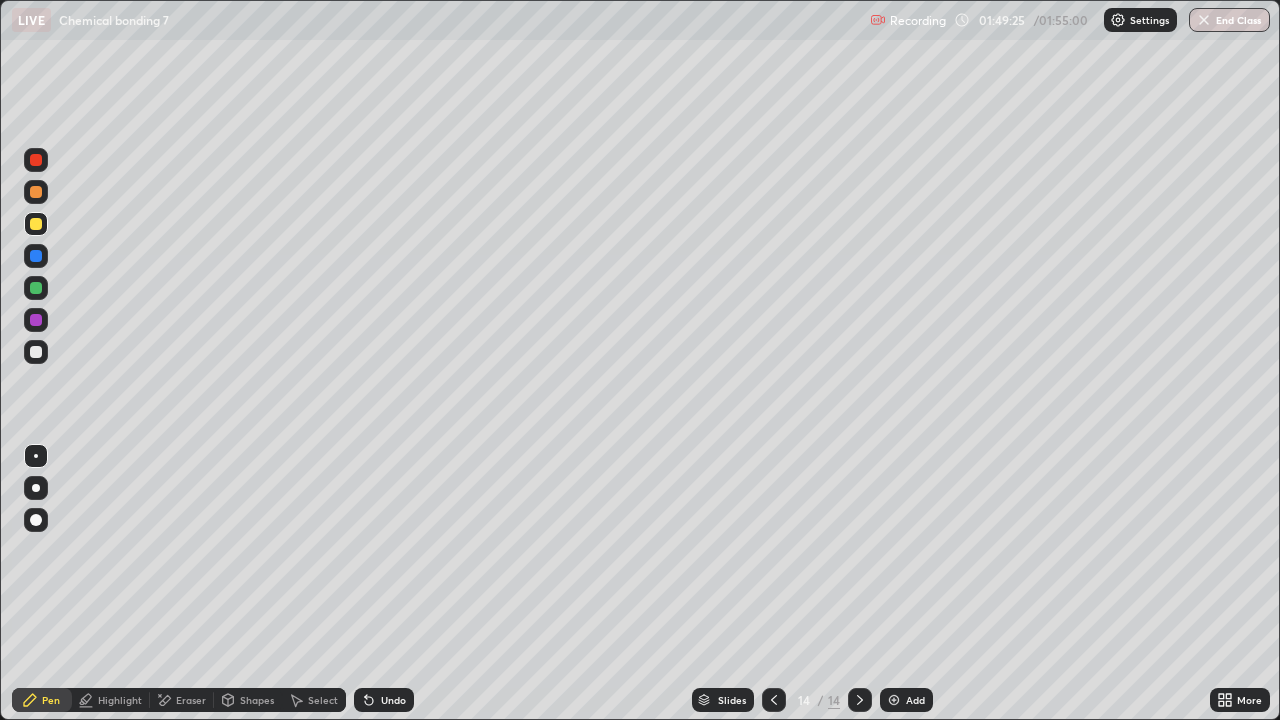 click on "Select" at bounding box center [314, 700] 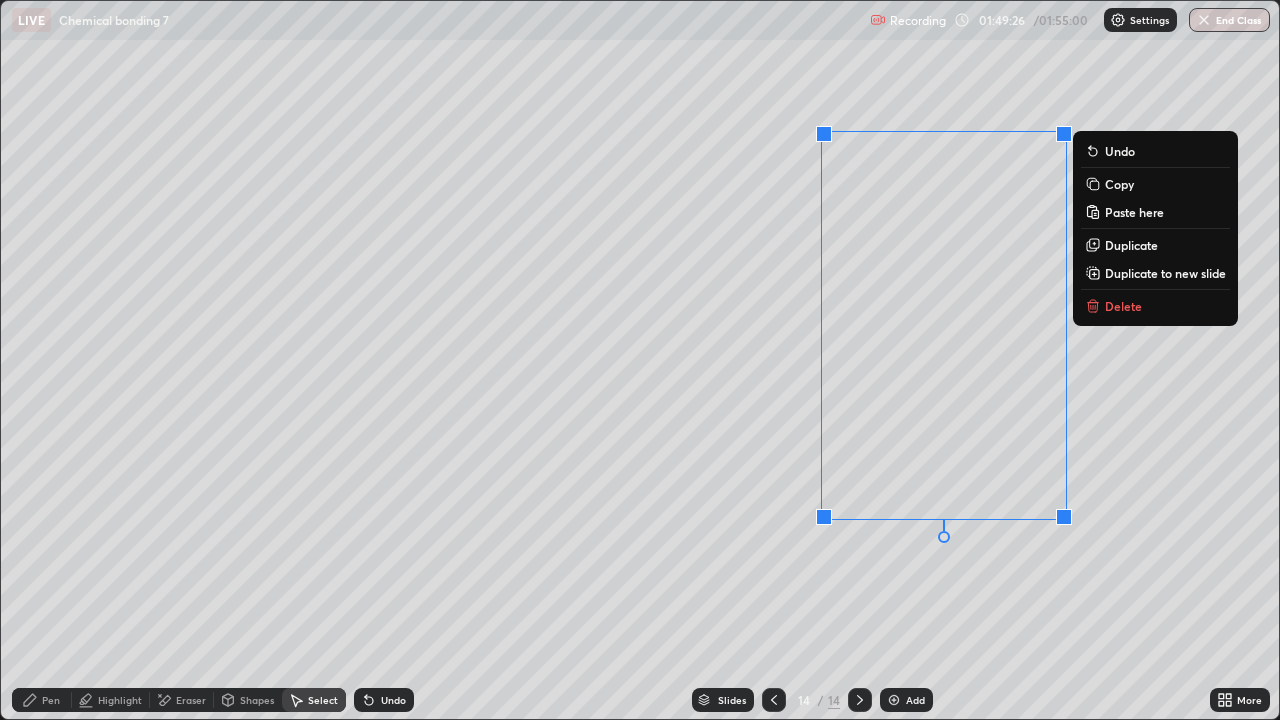 click on "Delete" at bounding box center [1155, 306] 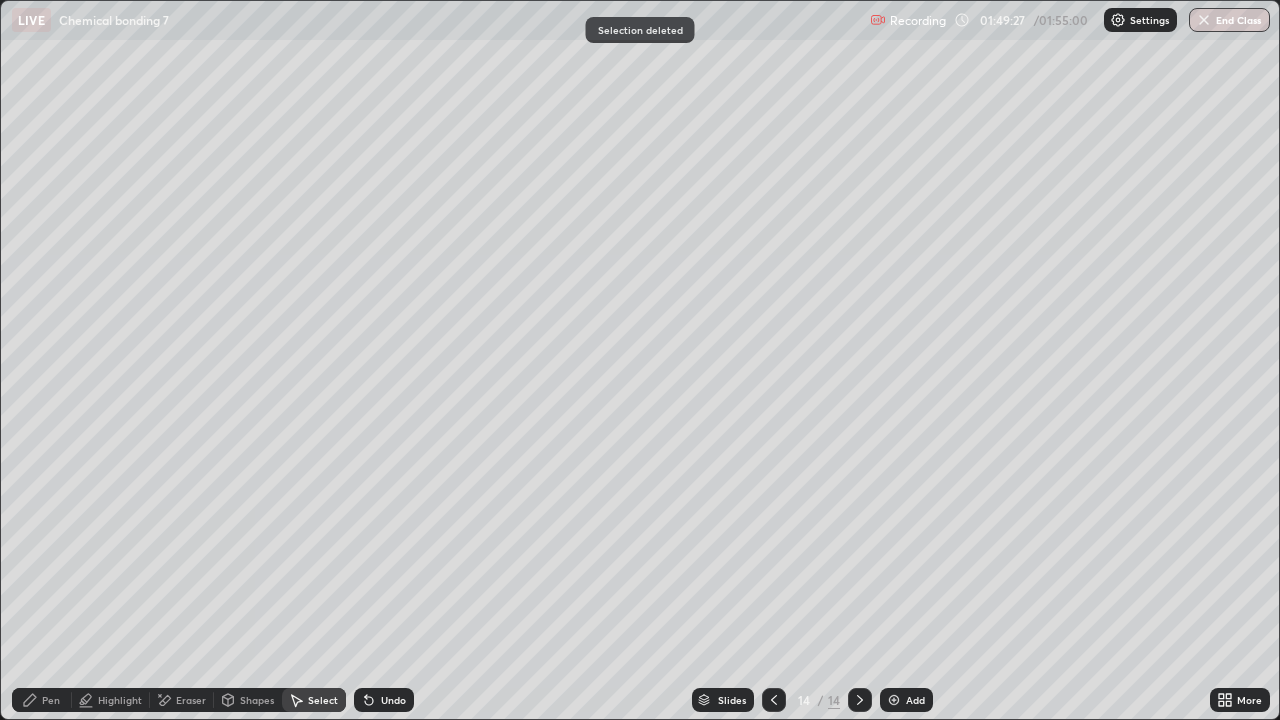 click 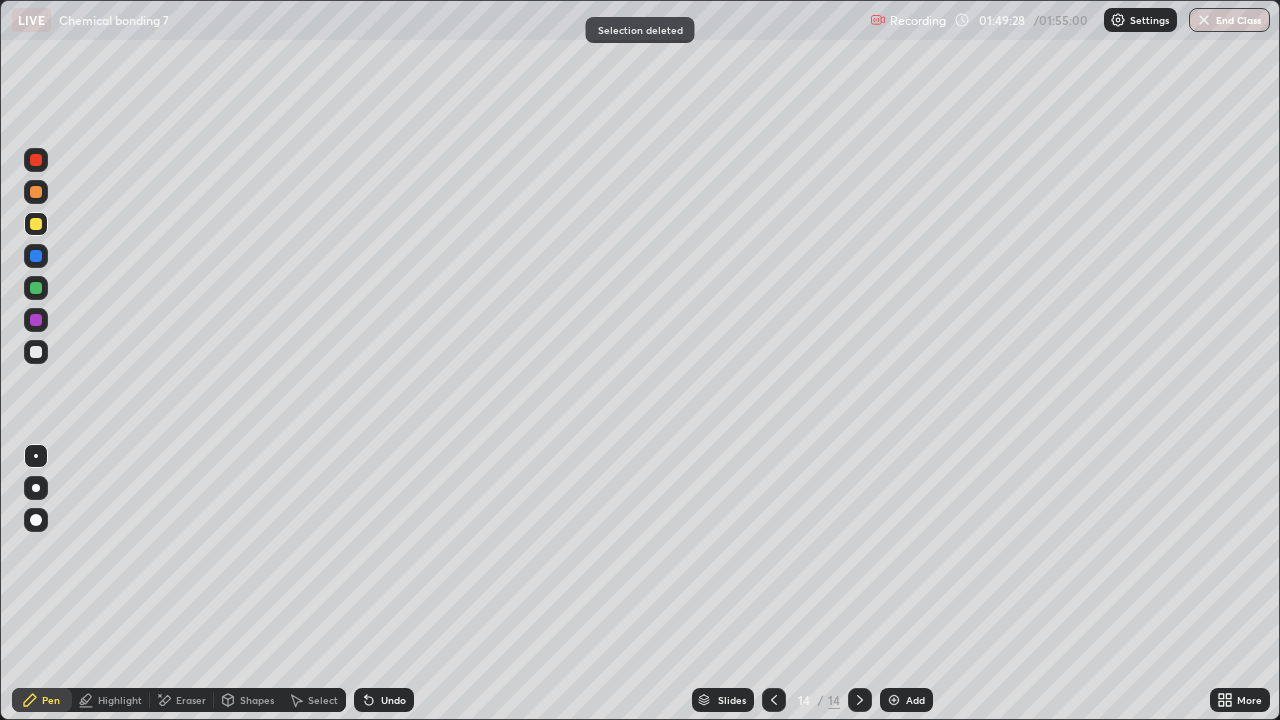 click on "Add" at bounding box center [906, 700] 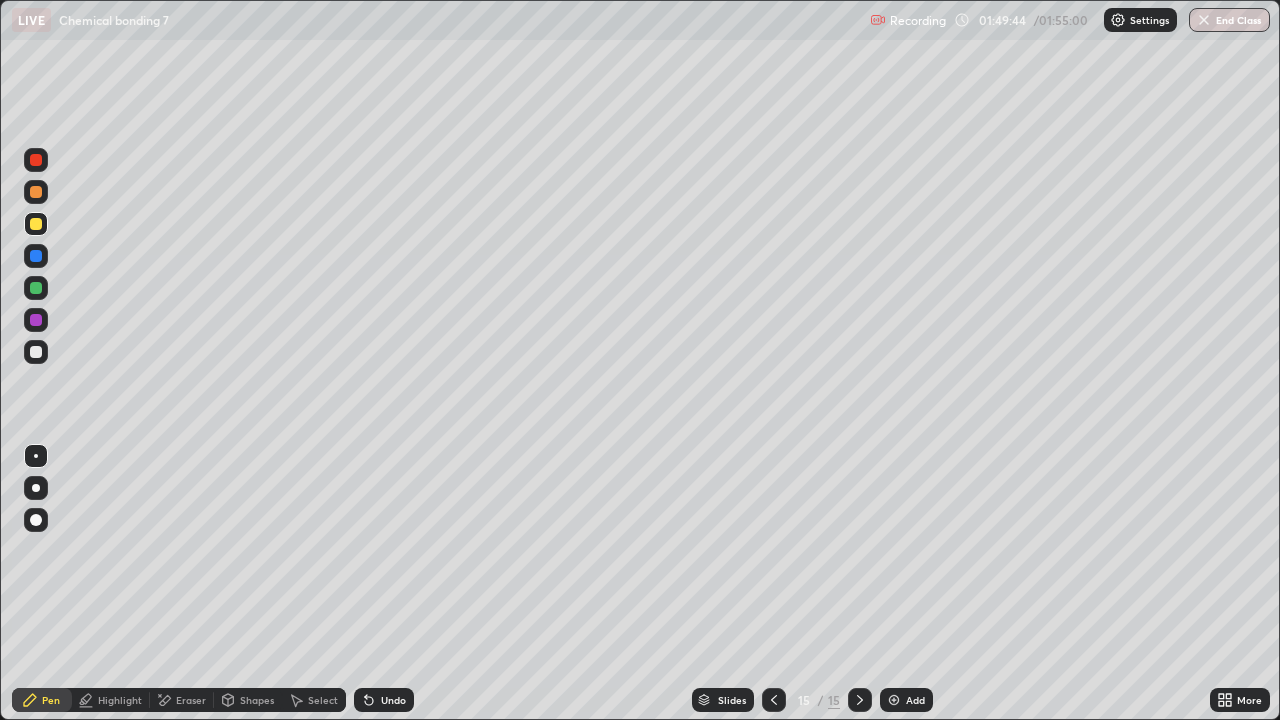 click at bounding box center [36, 192] 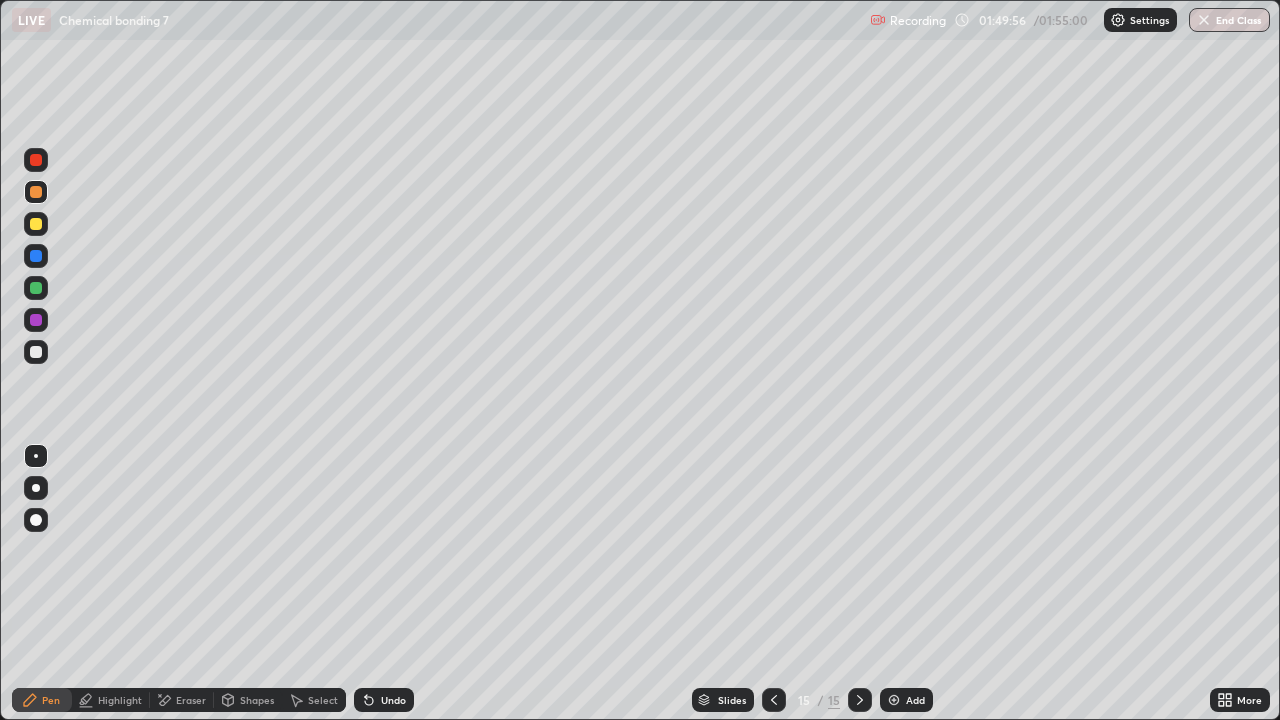click 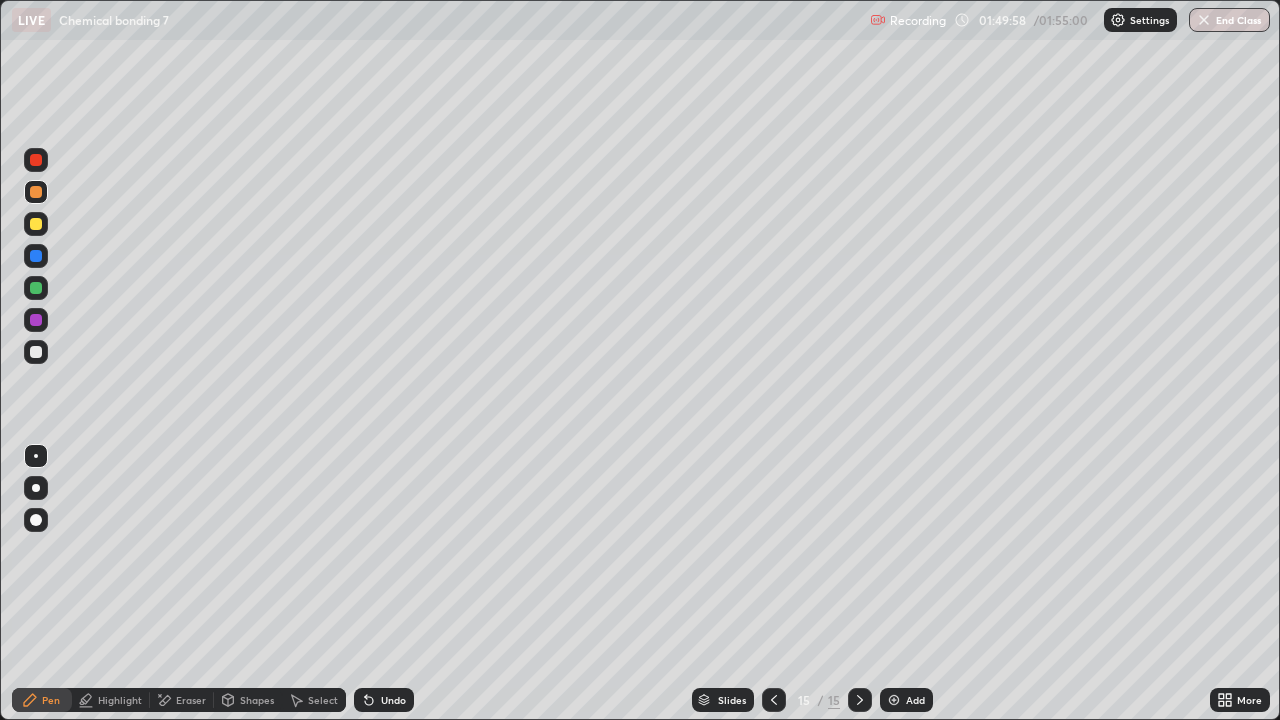 click at bounding box center [774, 700] 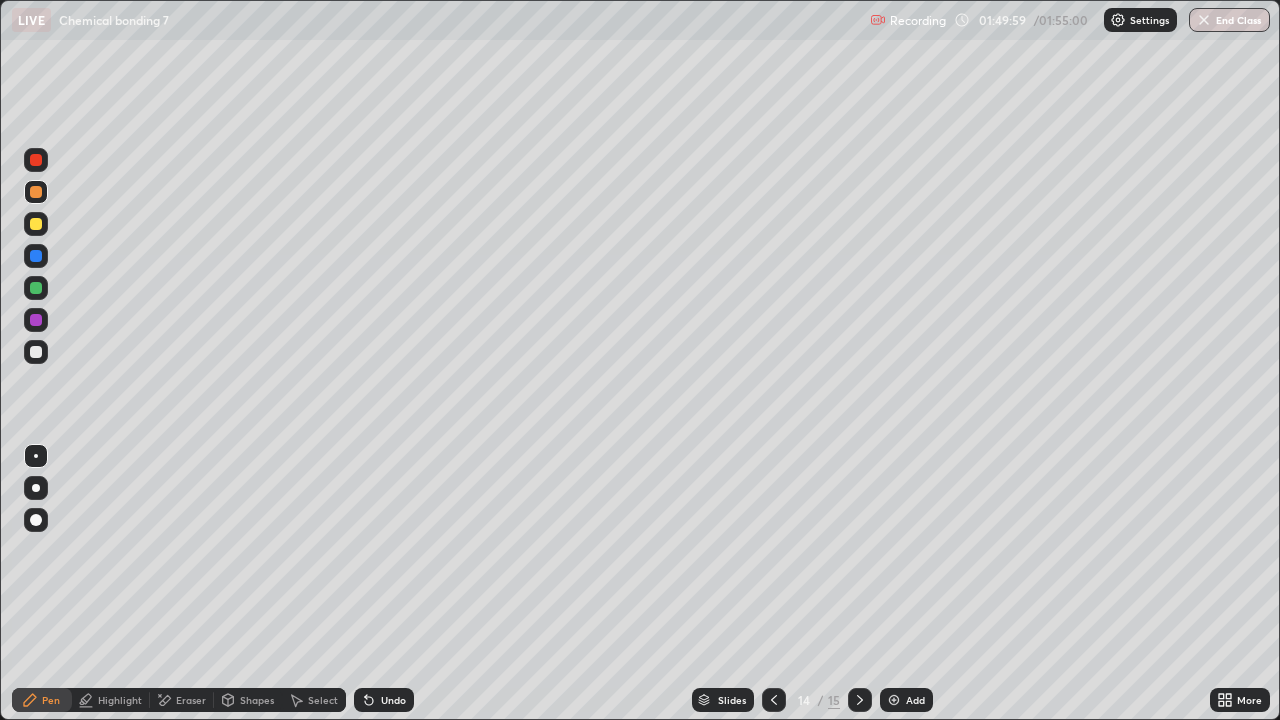 click on "Eraser" at bounding box center (191, 700) 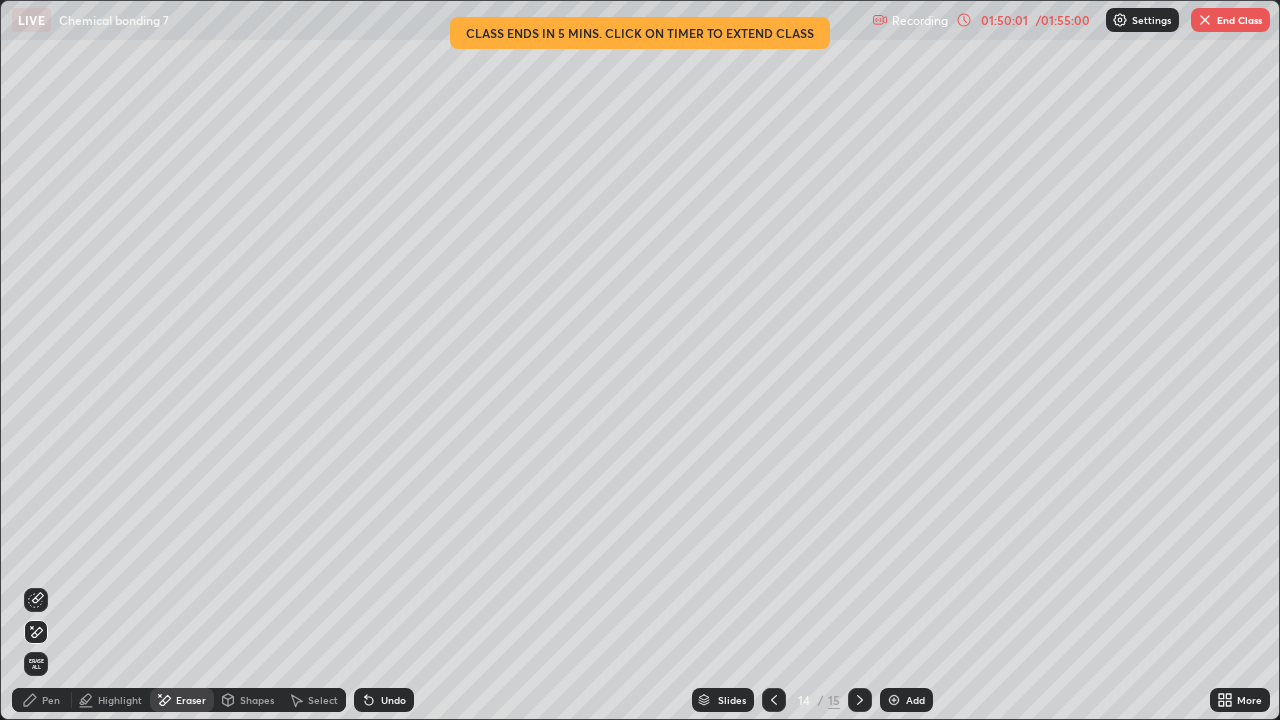 click on "01:50:01 /  01:55:00" at bounding box center (1025, 20) 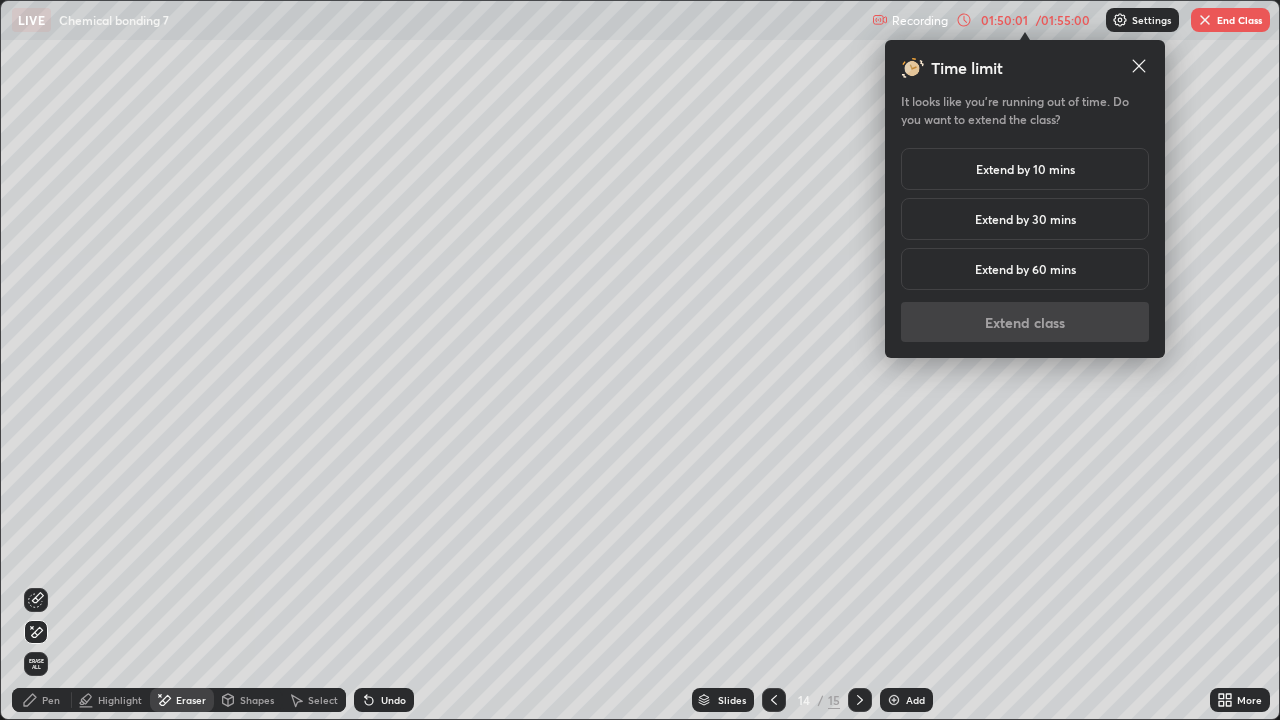 click on "Extend by 10 mins" at bounding box center [1025, 169] 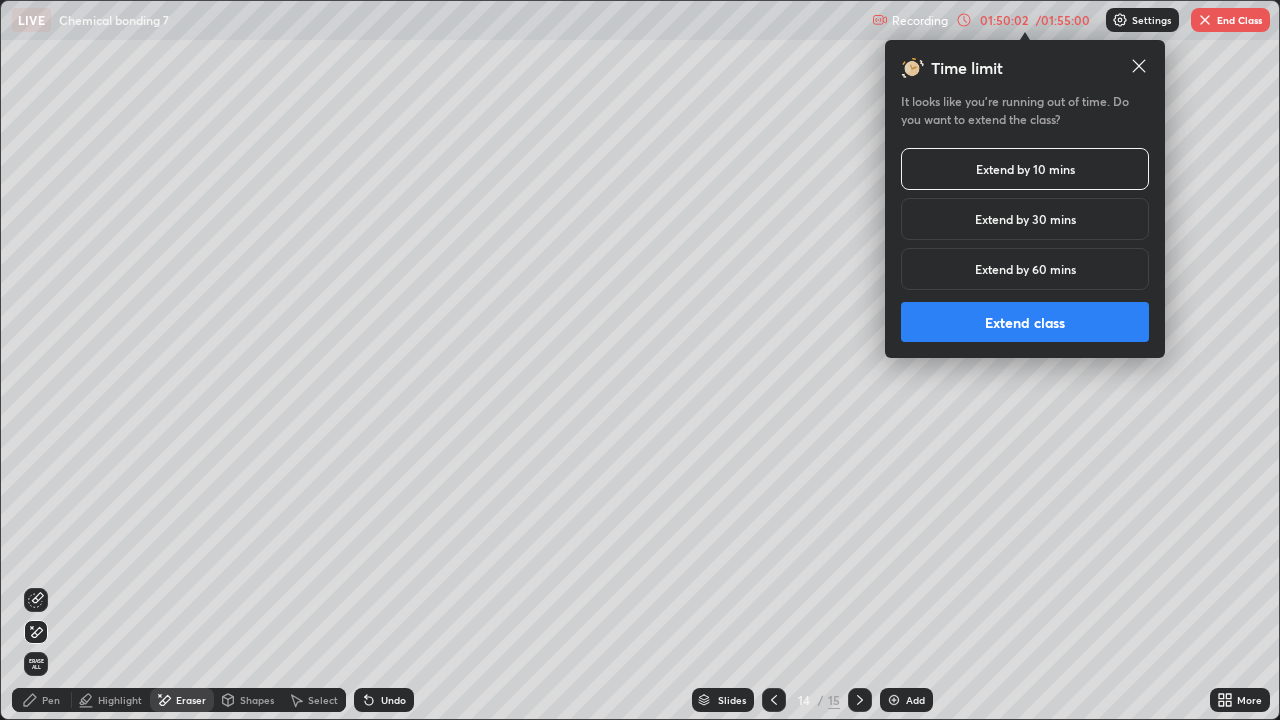 click on "Extend class" at bounding box center [1025, 322] 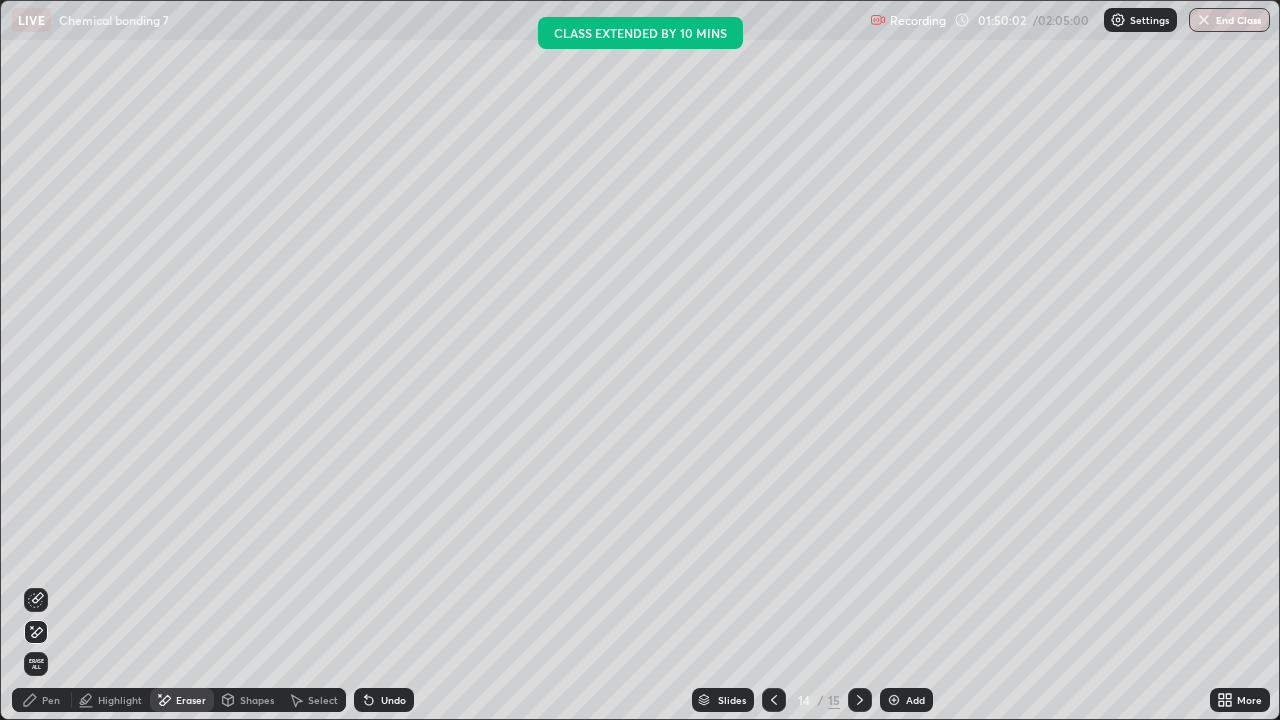 click on "Pen" at bounding box center [42, 700] 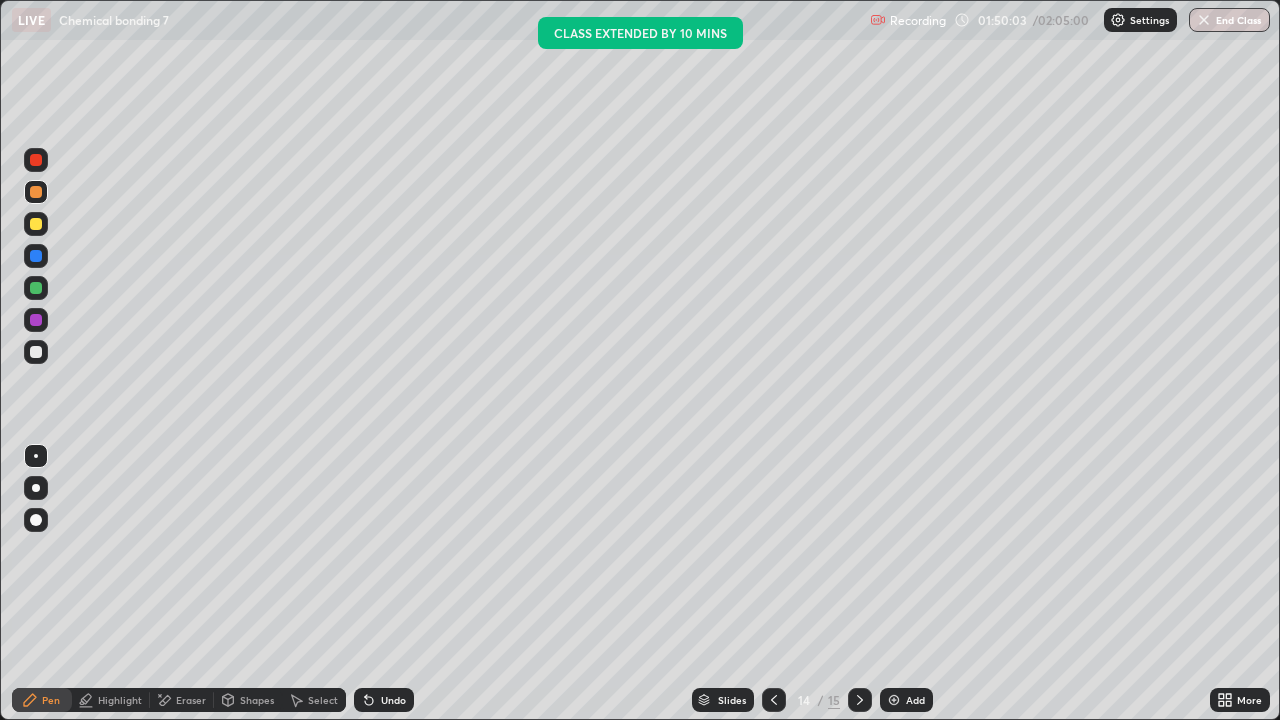 click at bounding box center [36, 224] 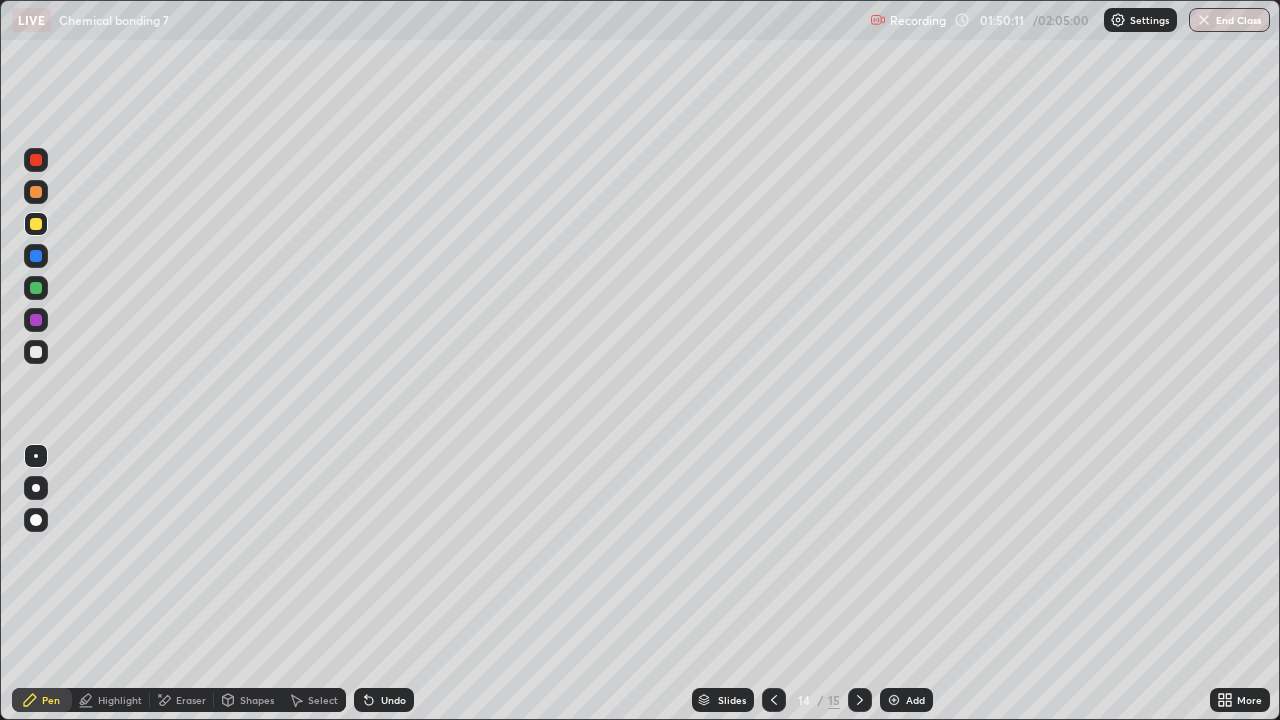 click 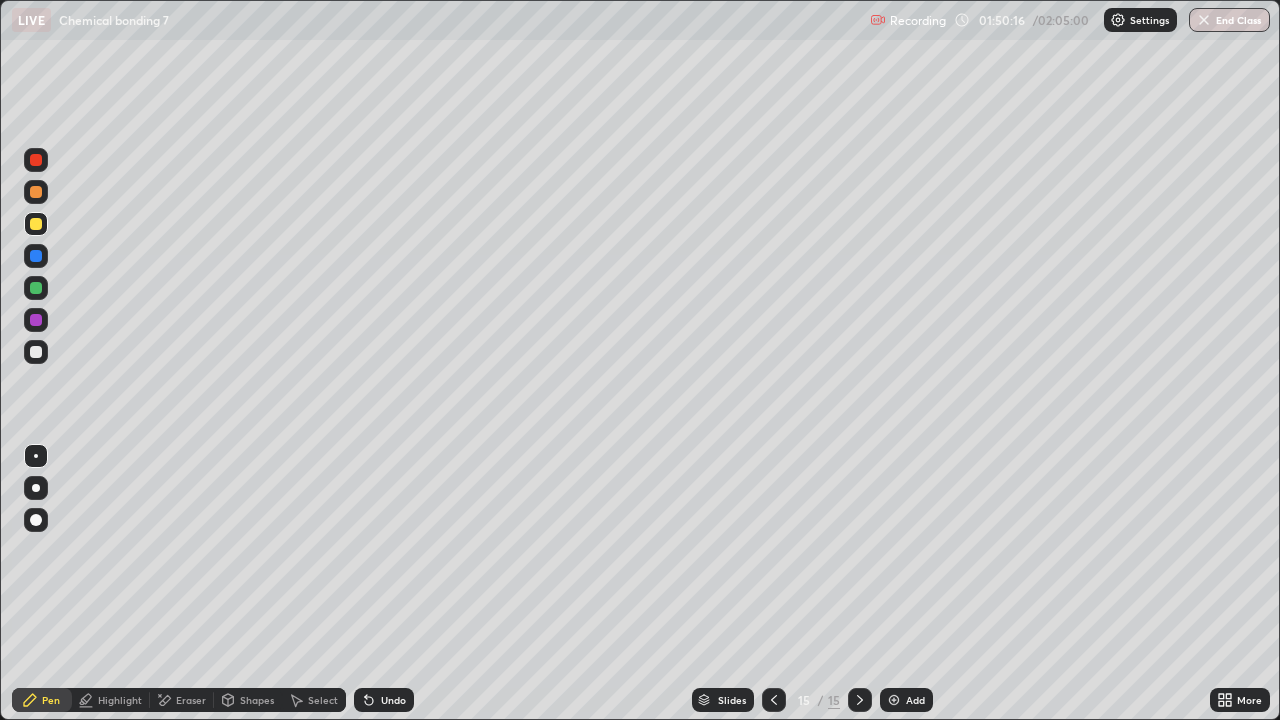click at bounding box center [894, 700] 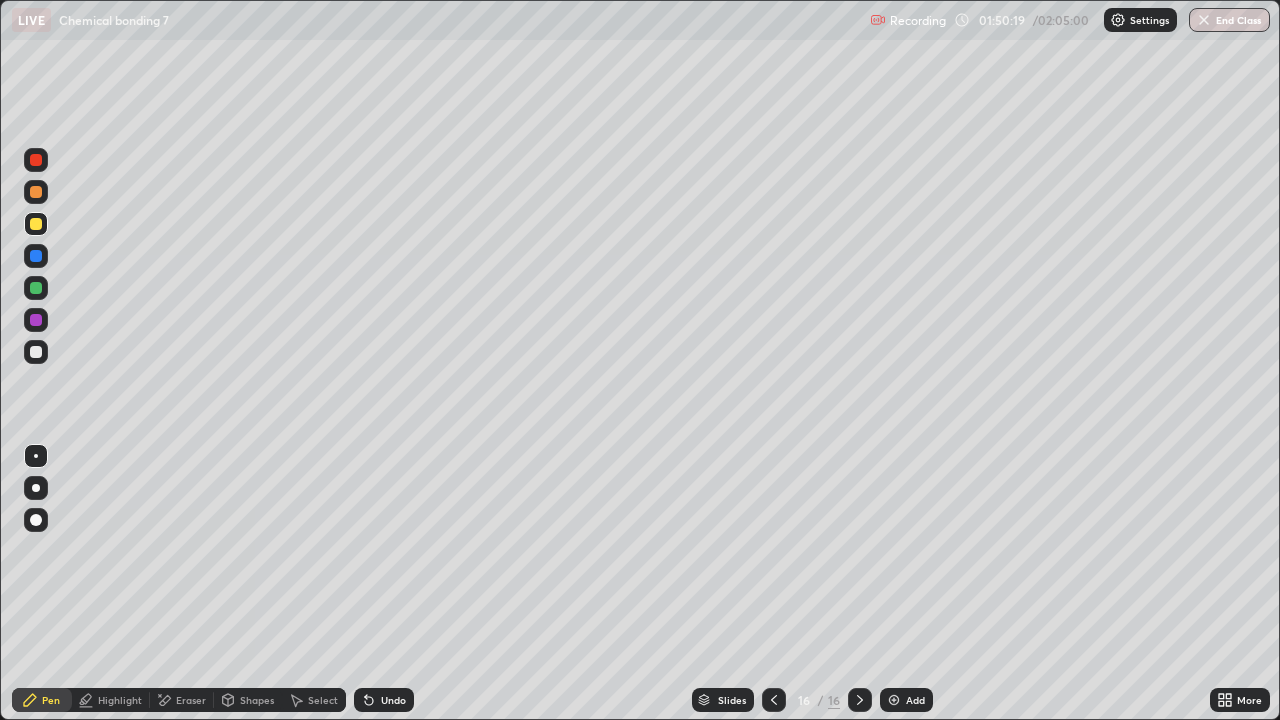 click at bounding box center [36, 288] 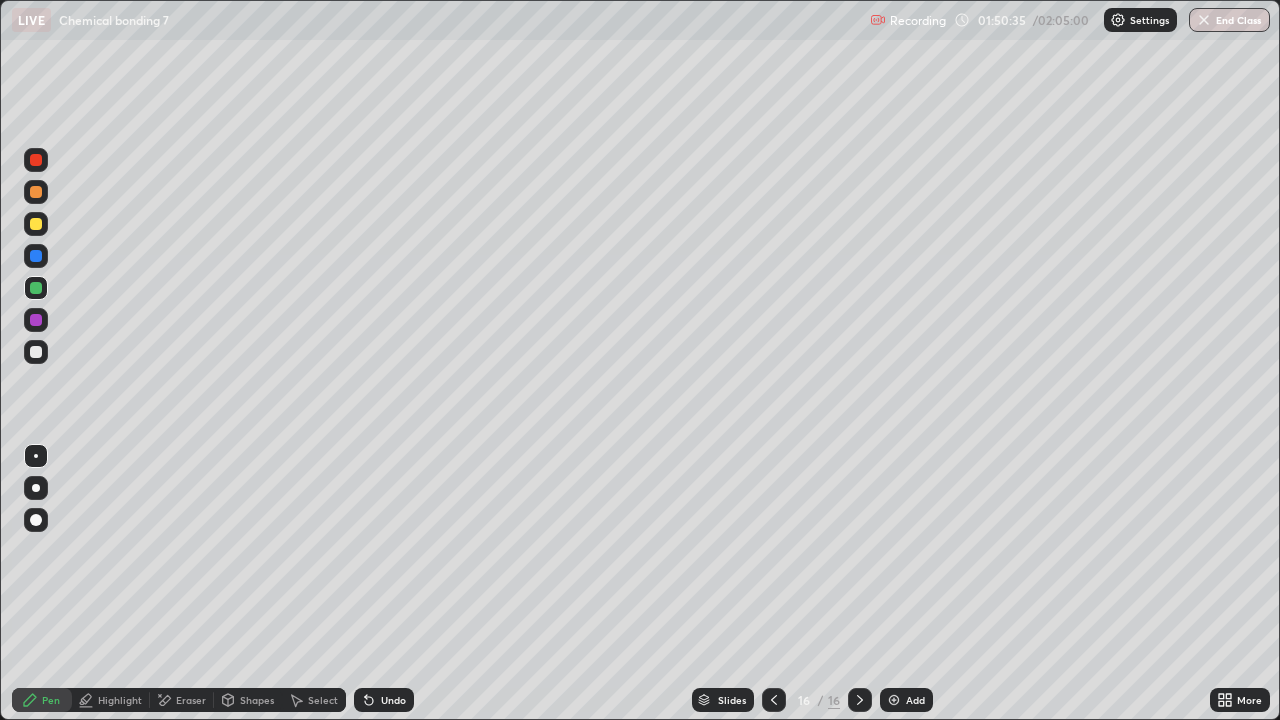 click at bounding box center [36, 352] 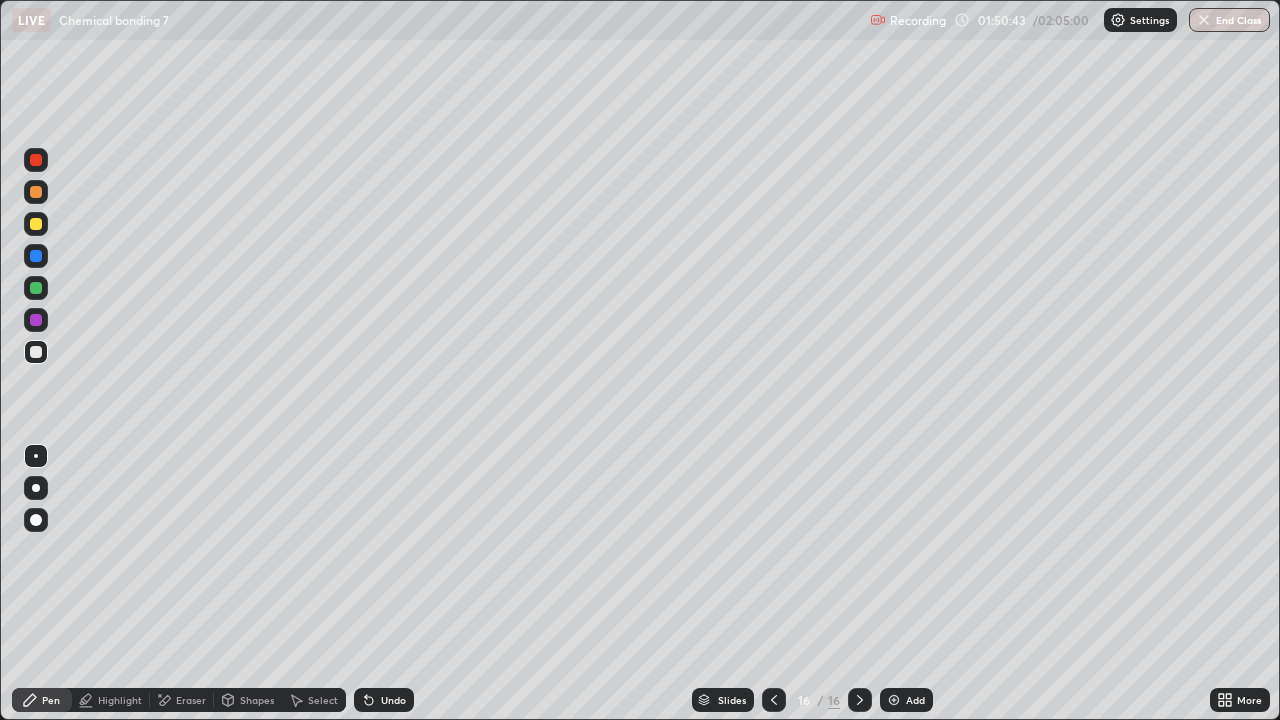click on "Add" at bounding box center [906, 700] 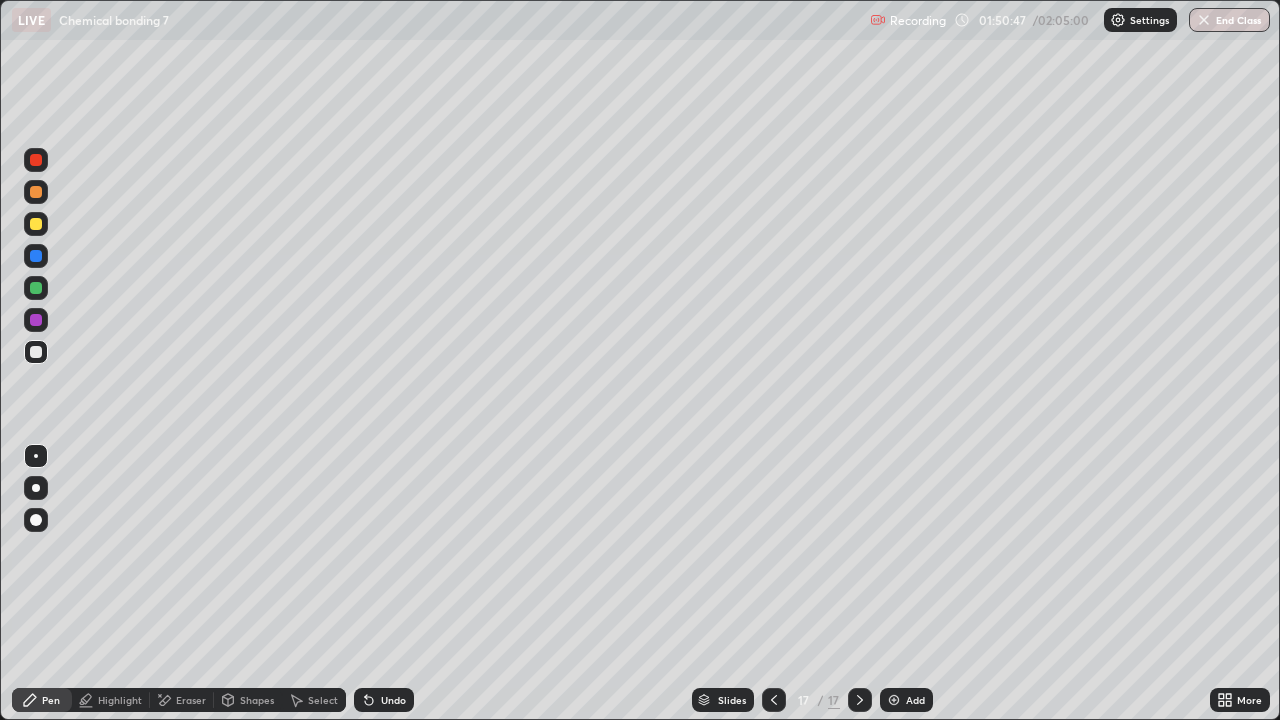 click at bounding box center (36, 256) 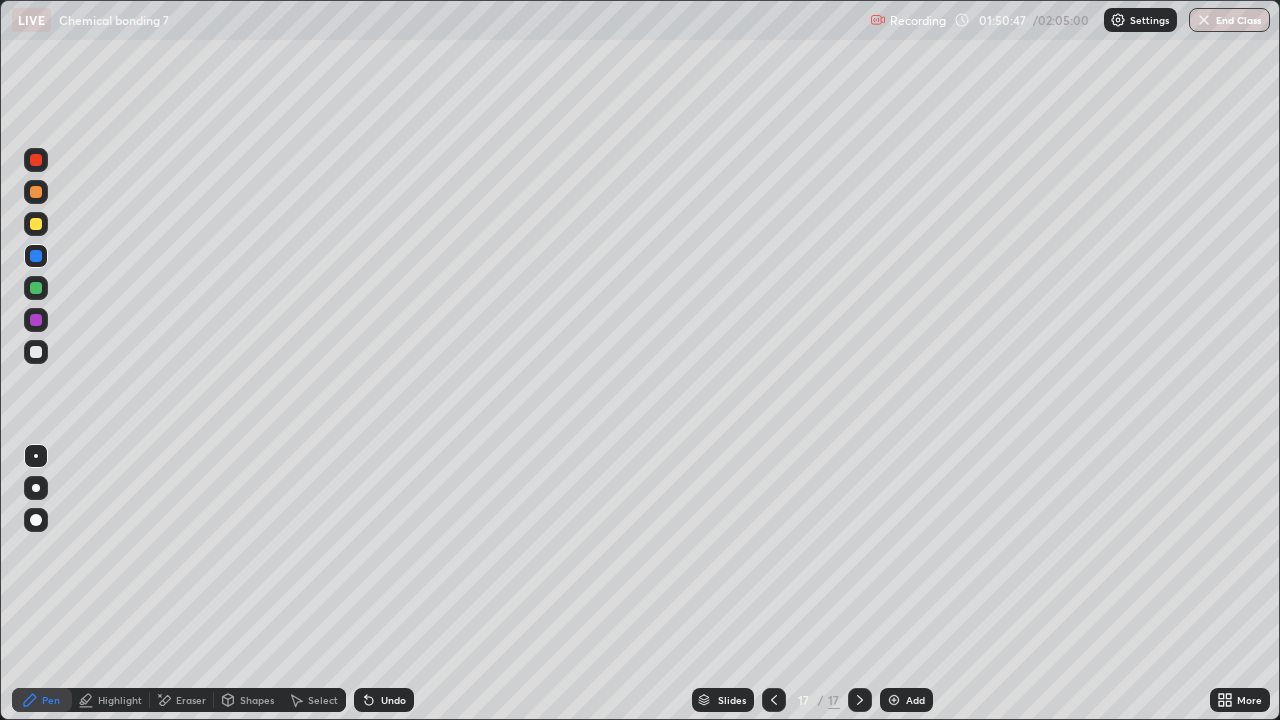 click at bounding box center (36, 288) 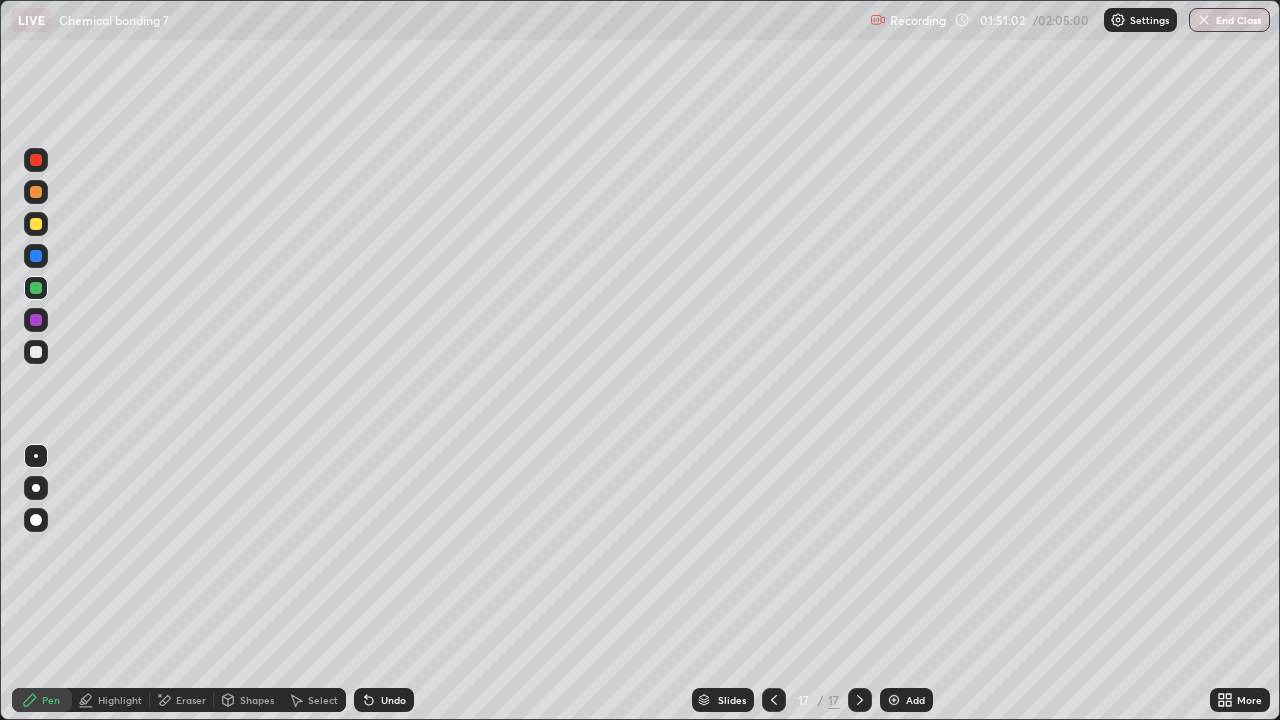 click 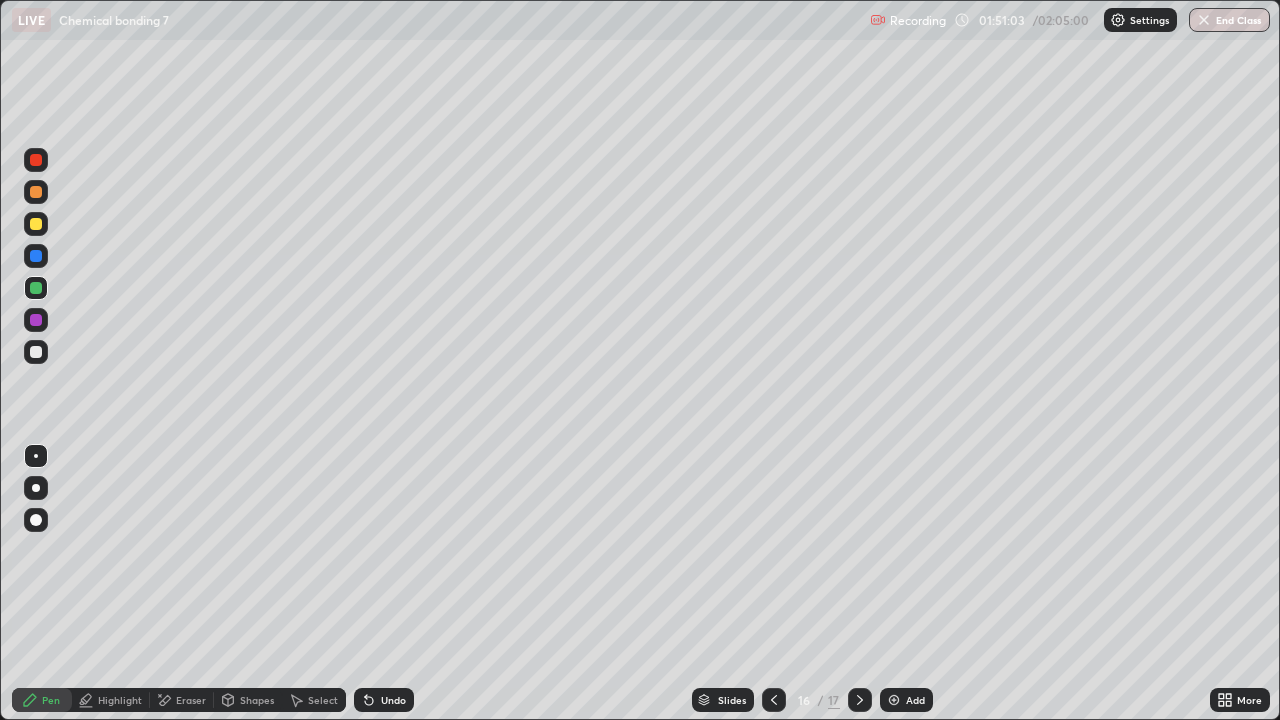 click 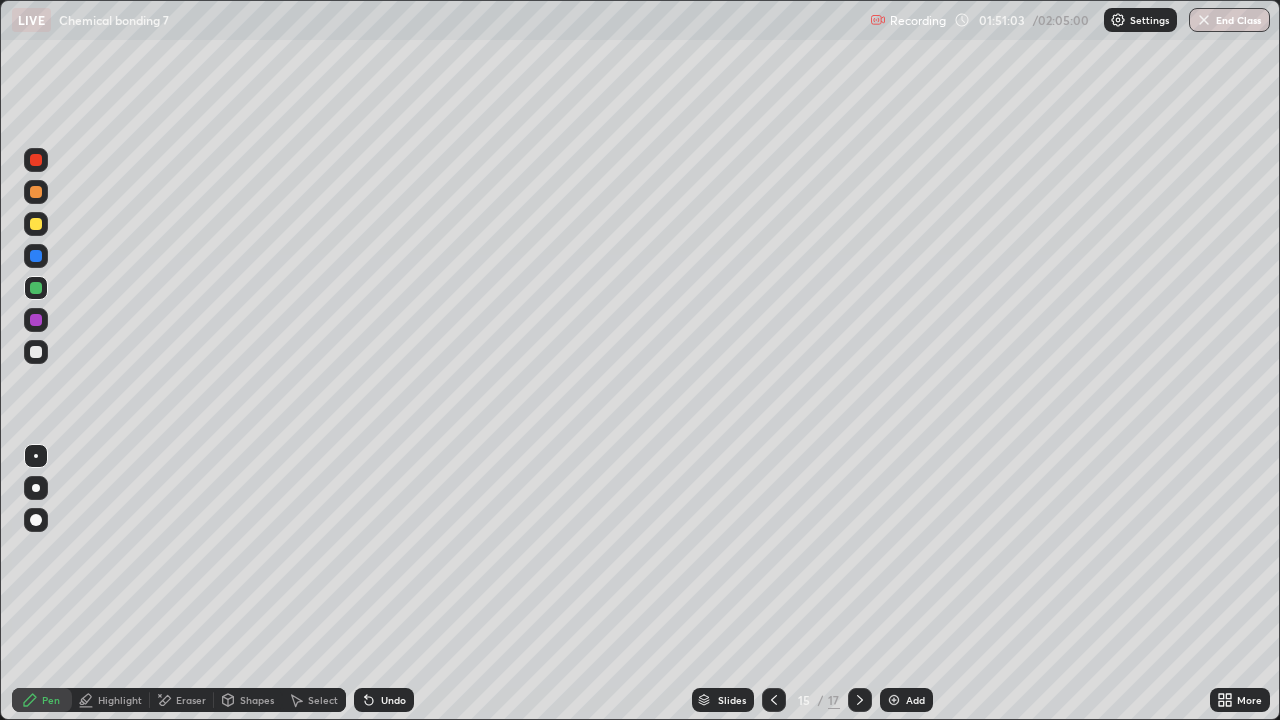 click 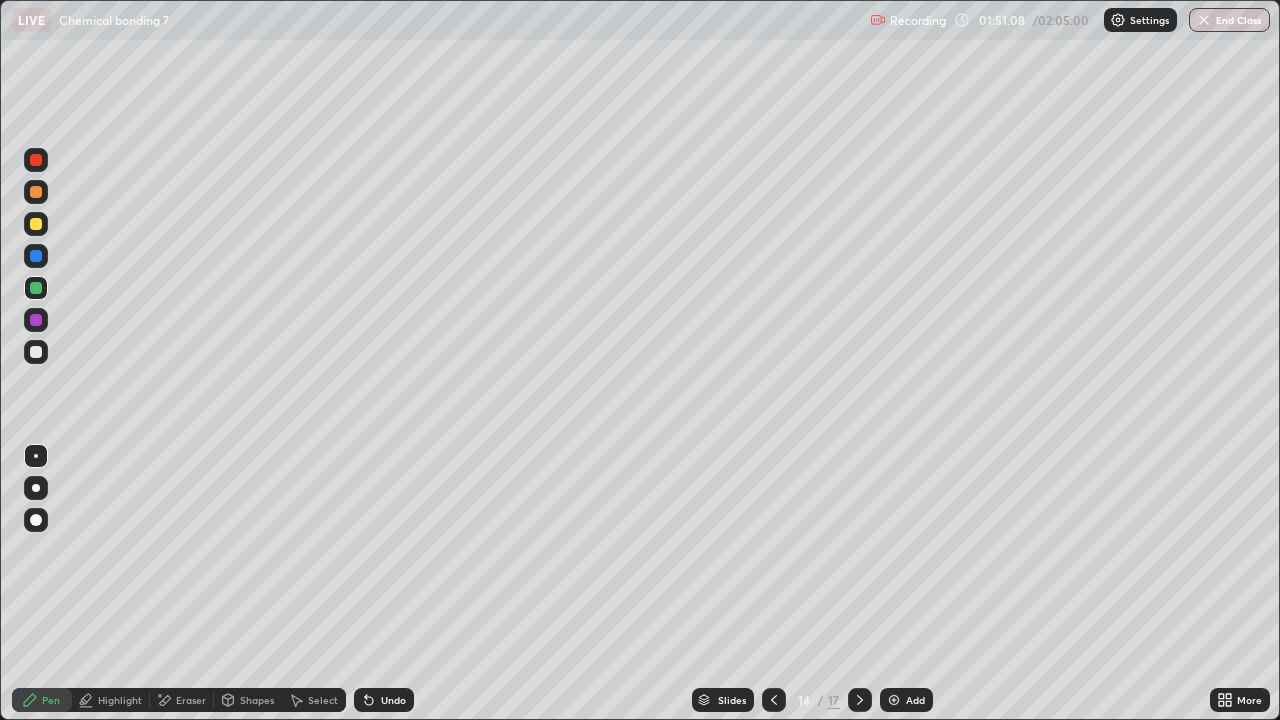 click 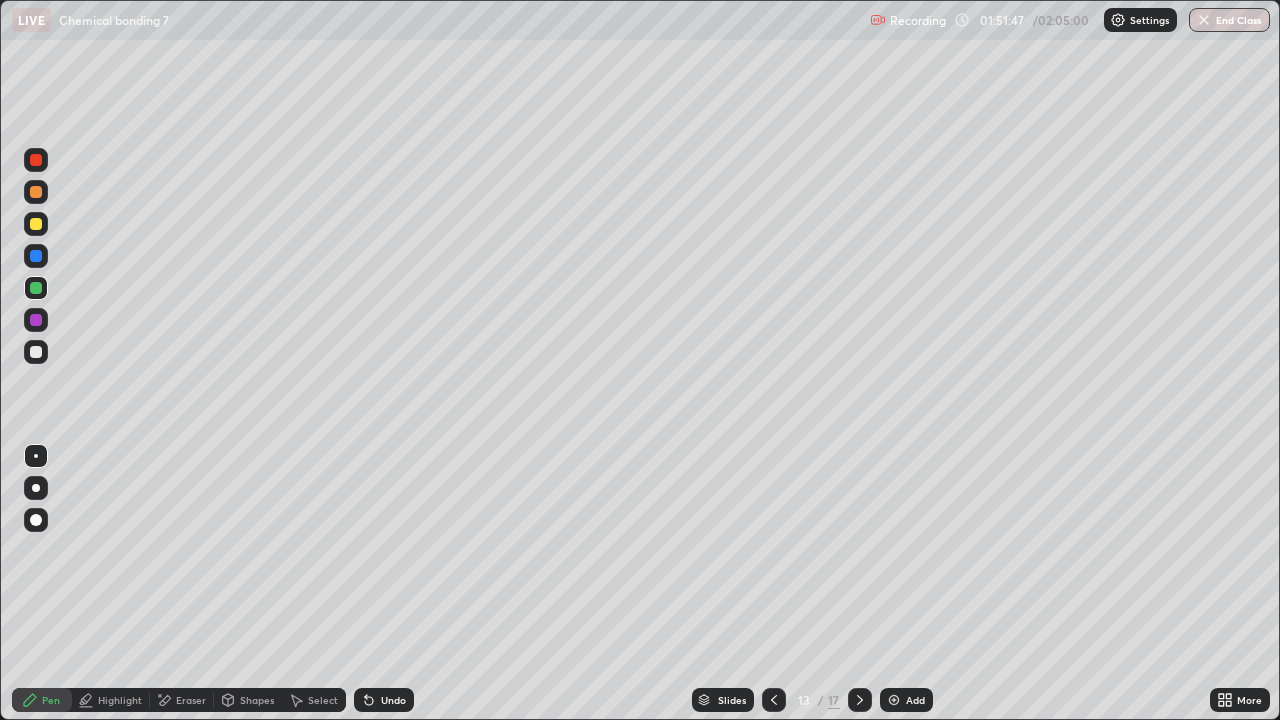 click on "Recording 01:51:47 /  02:05:00 Settings End Class" at bounding box center [1070, 20] 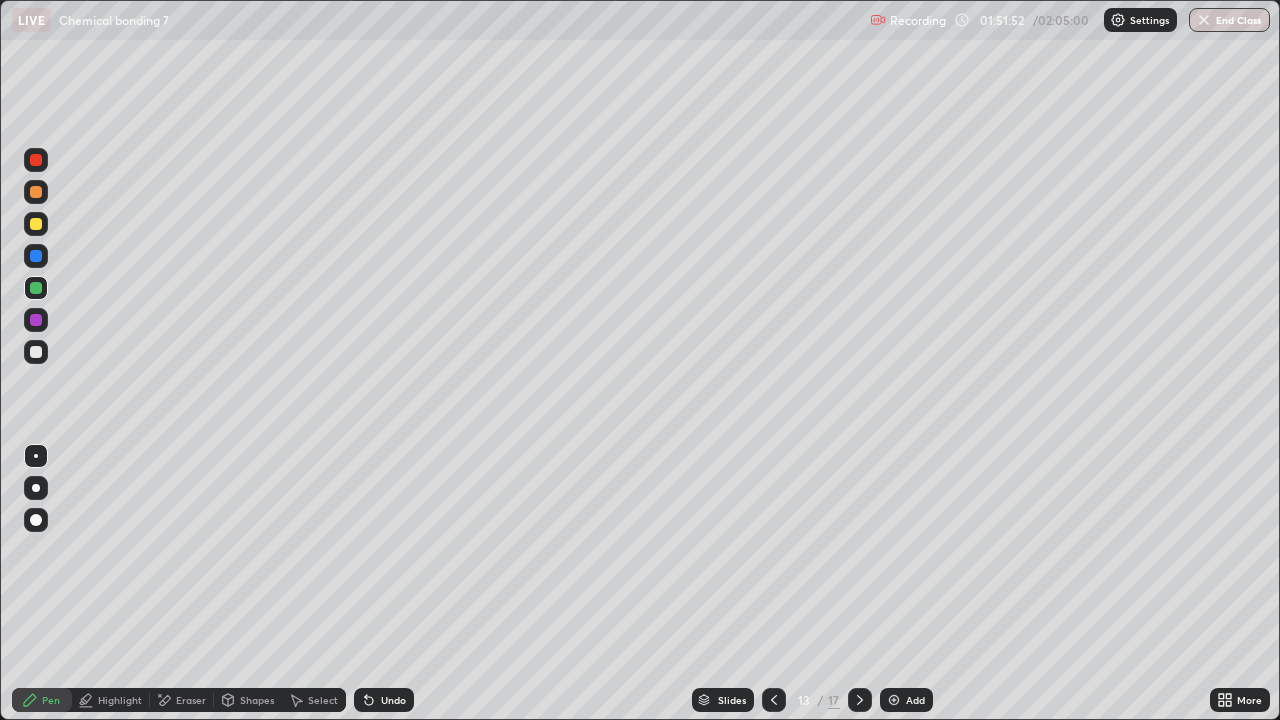 click 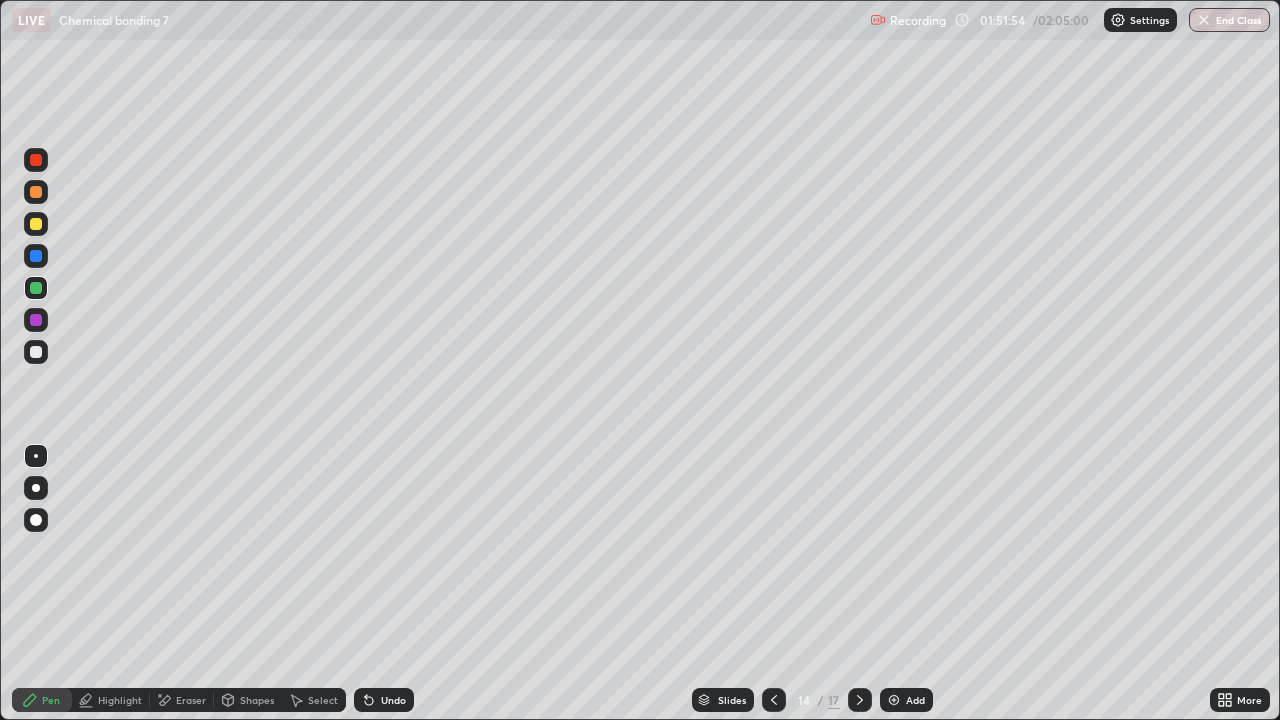 click on "Recording 01:51:54 /  02:05:00 Settings End Class" at bounding box center [1070, 20] 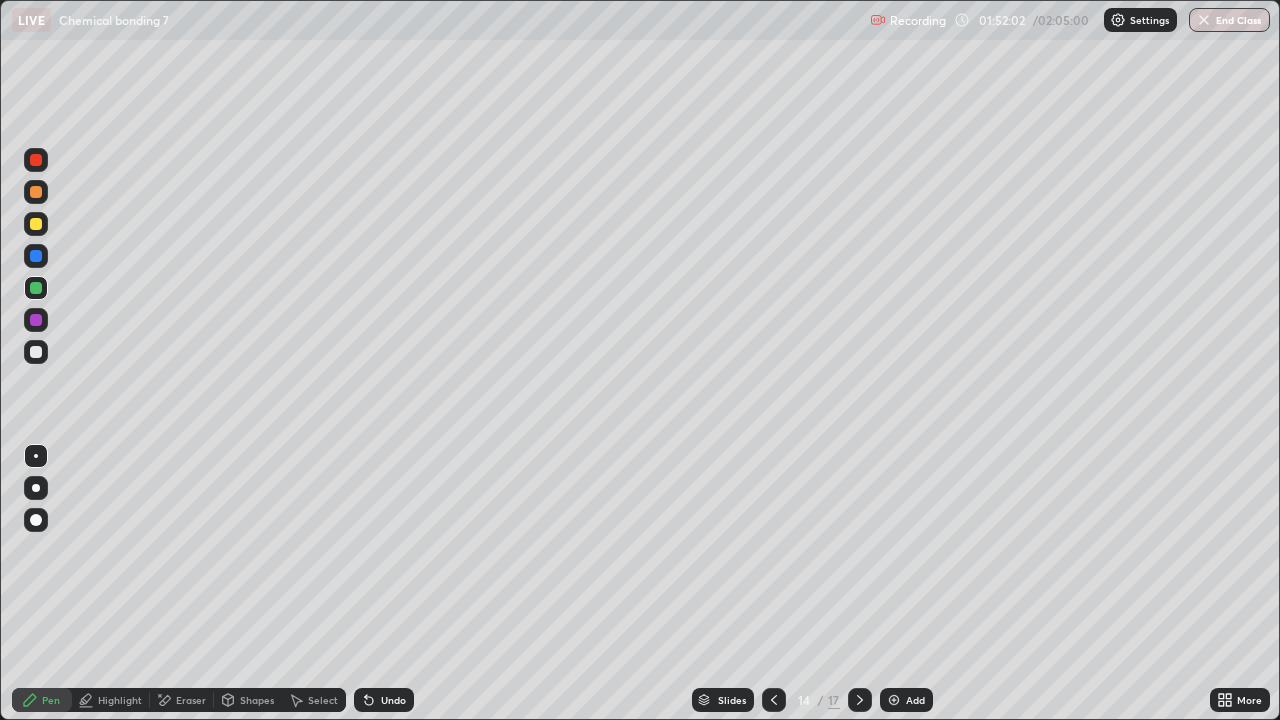 click 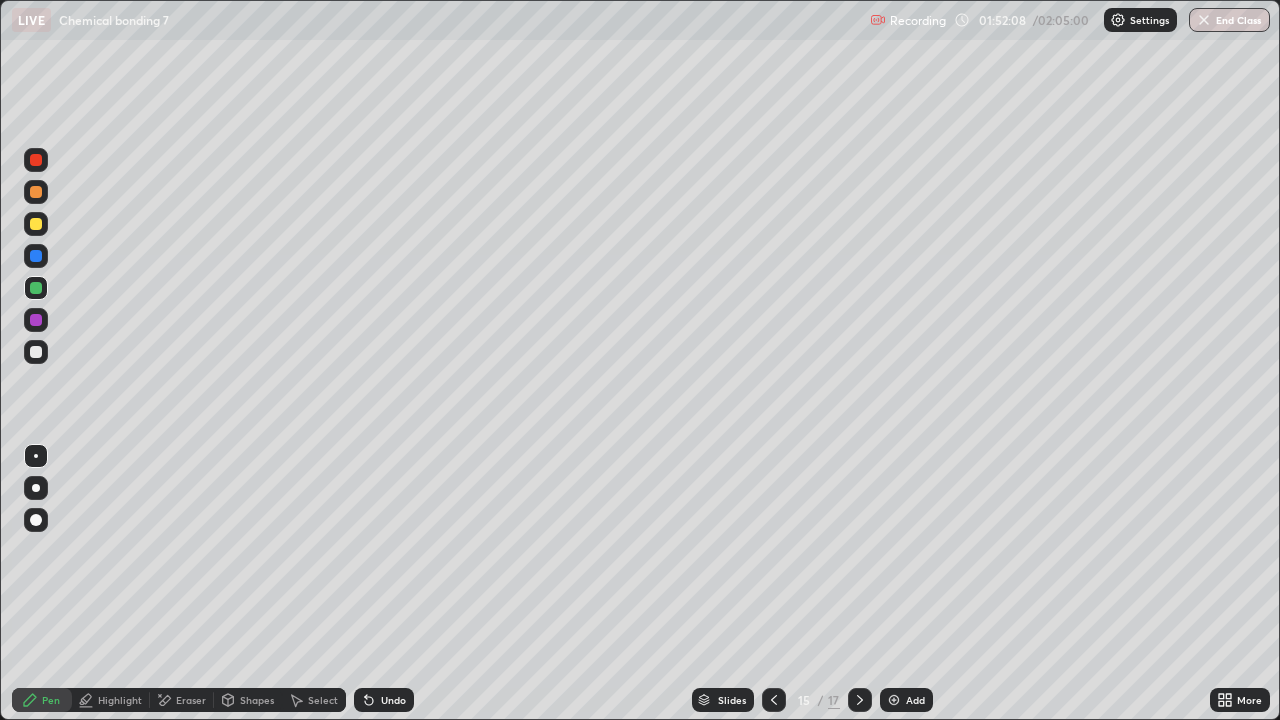 click 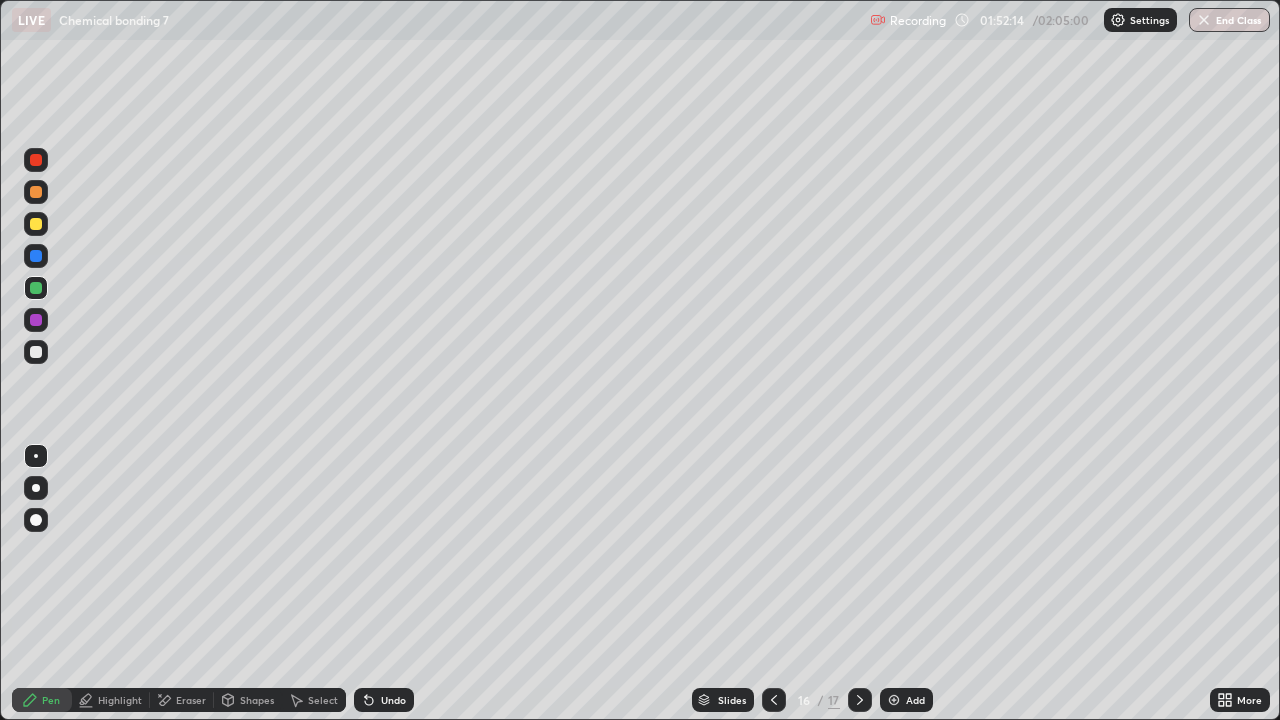 click 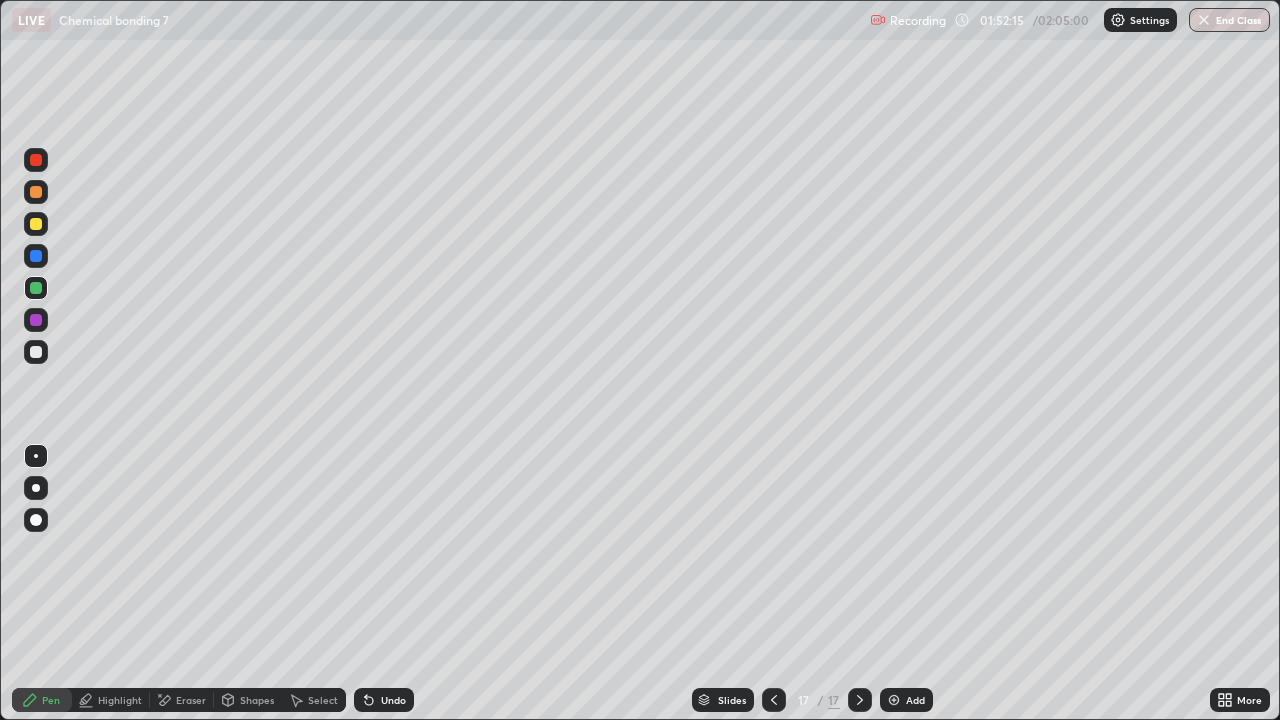 click 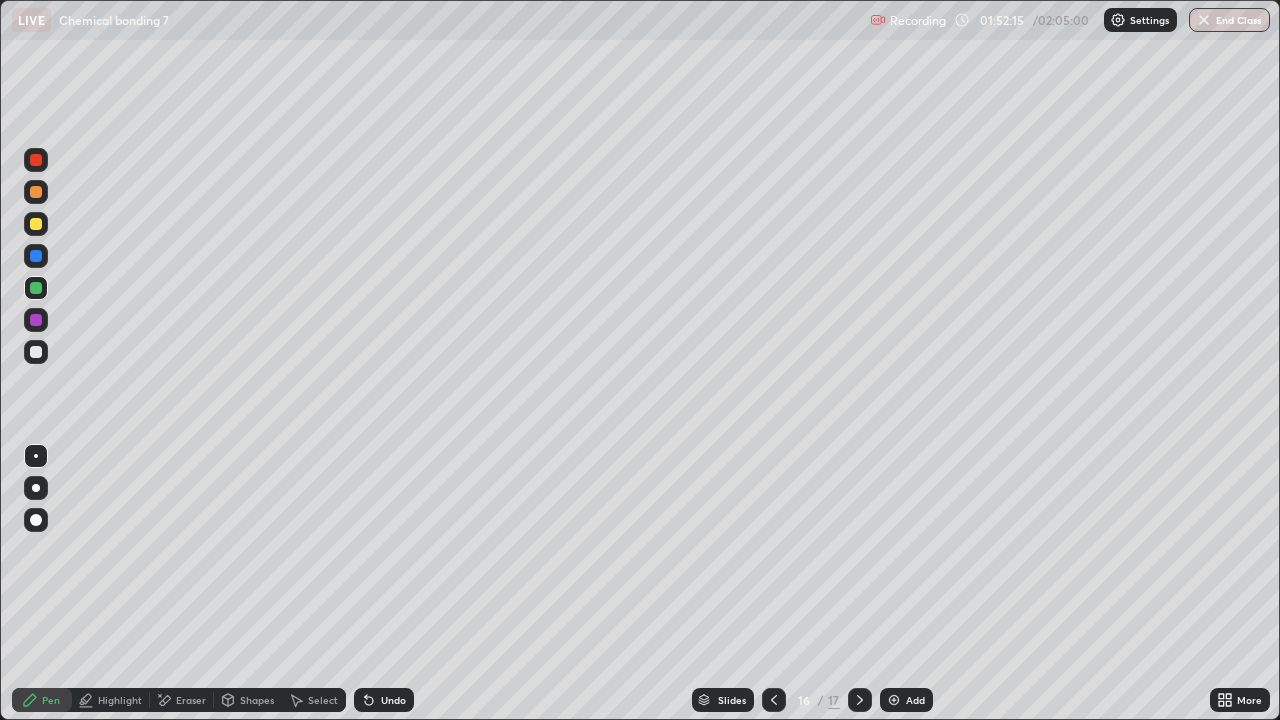 click 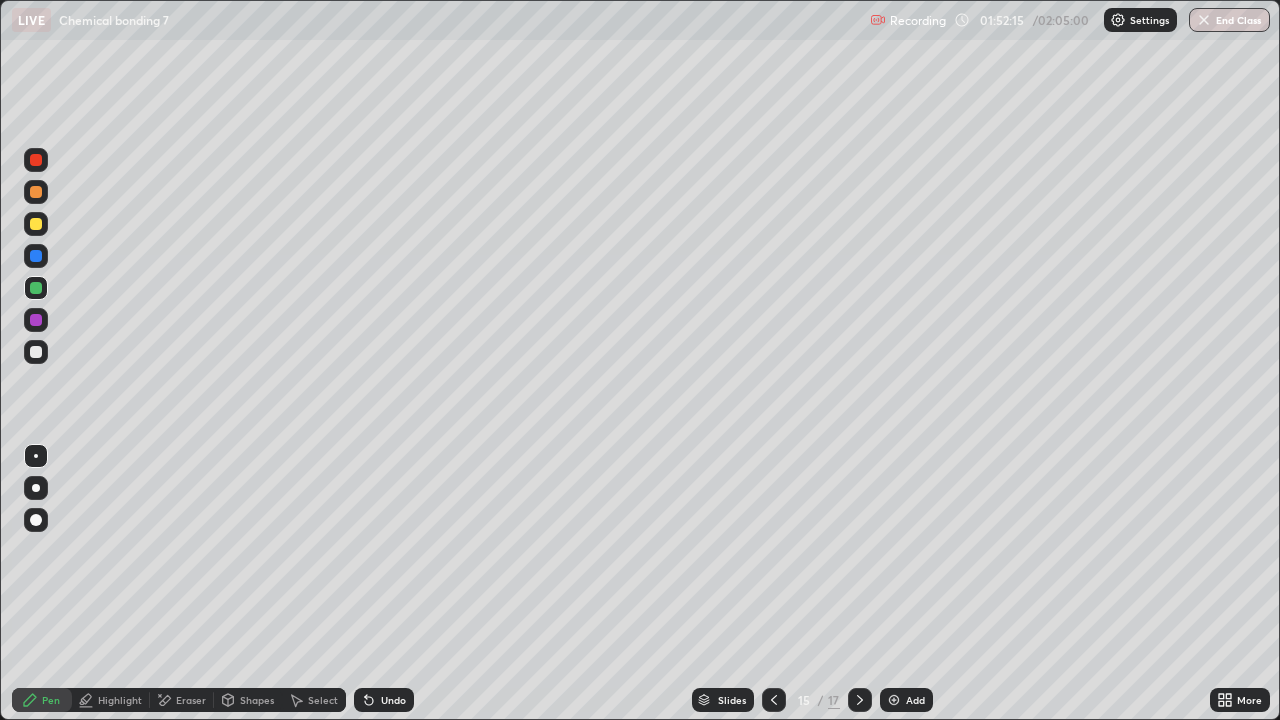 click 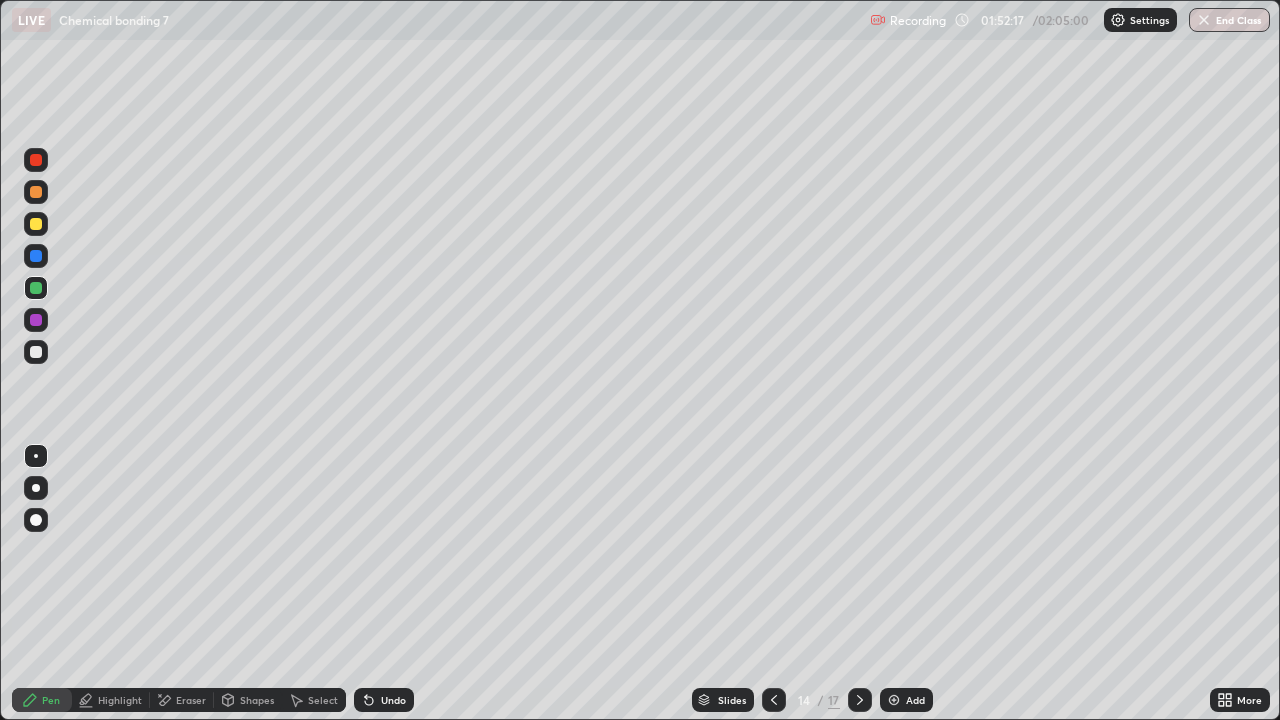 click 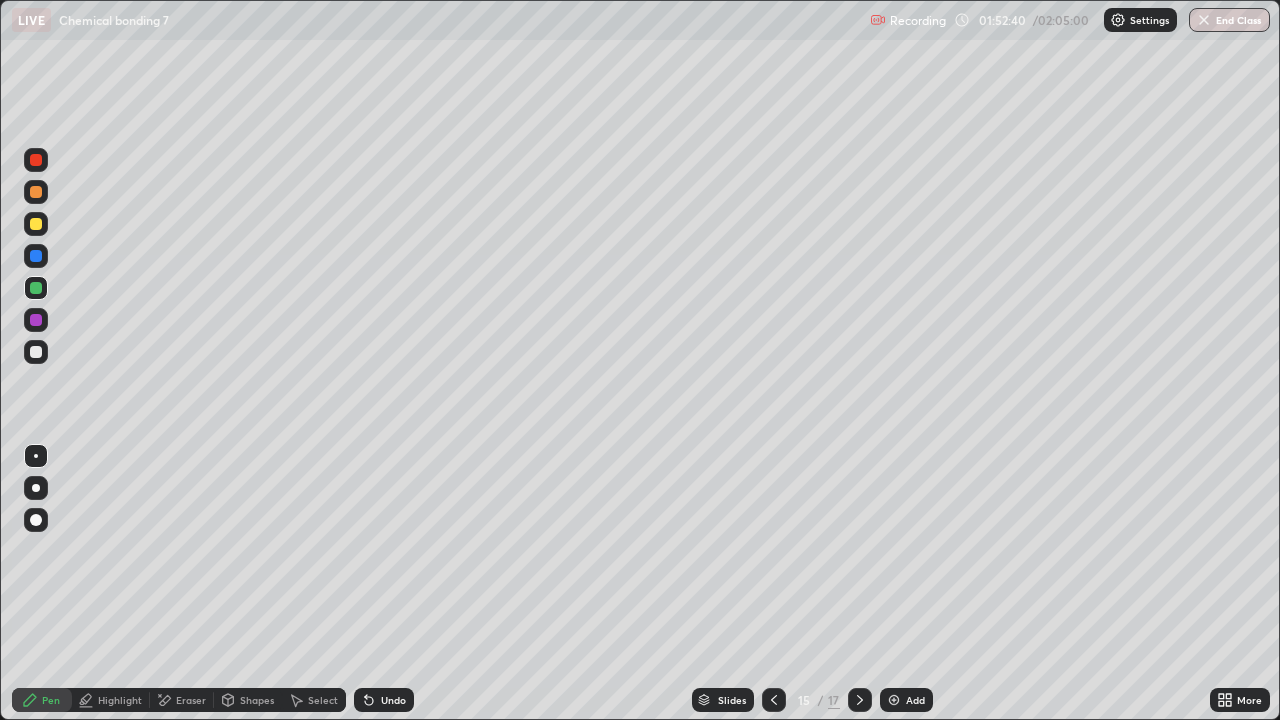 click 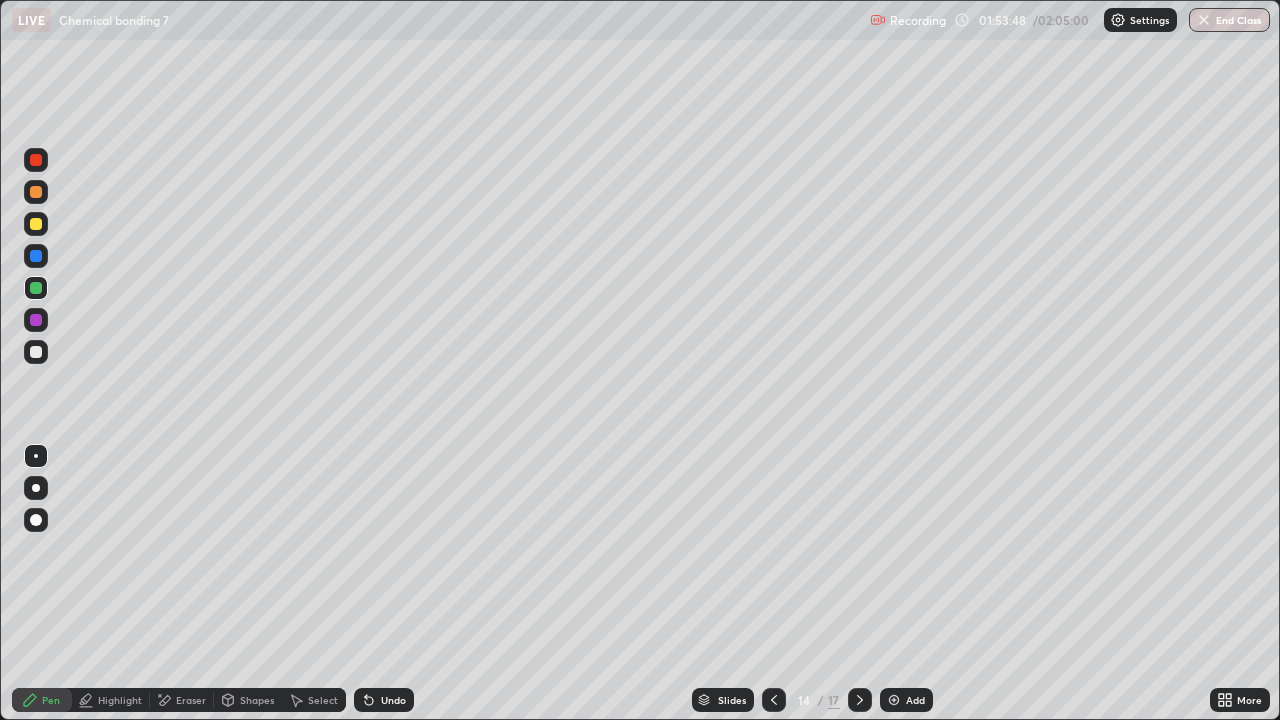 click 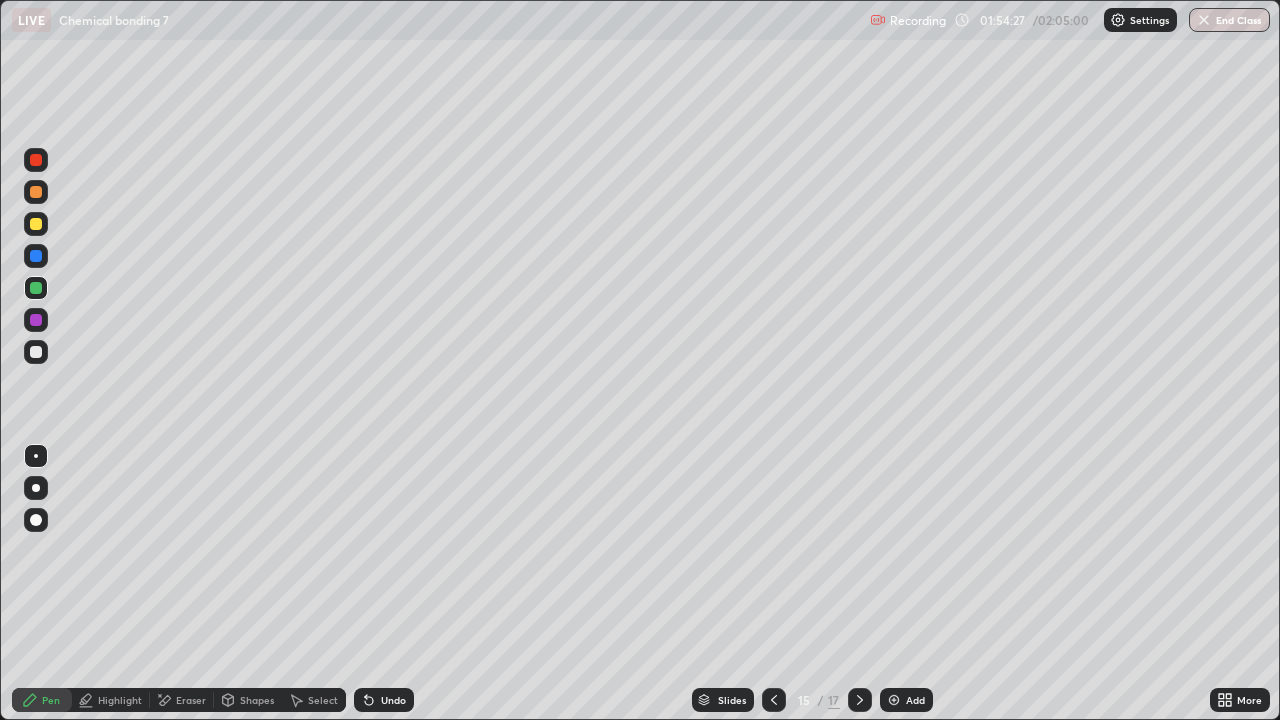 click 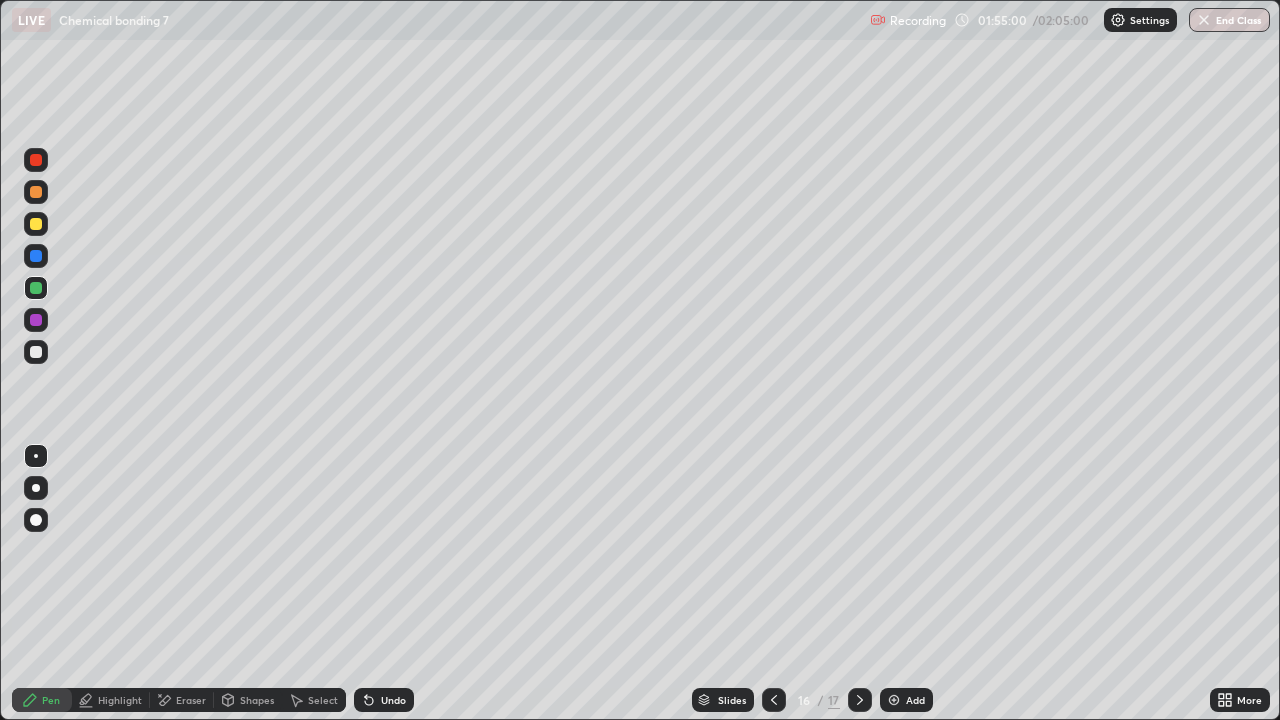 click 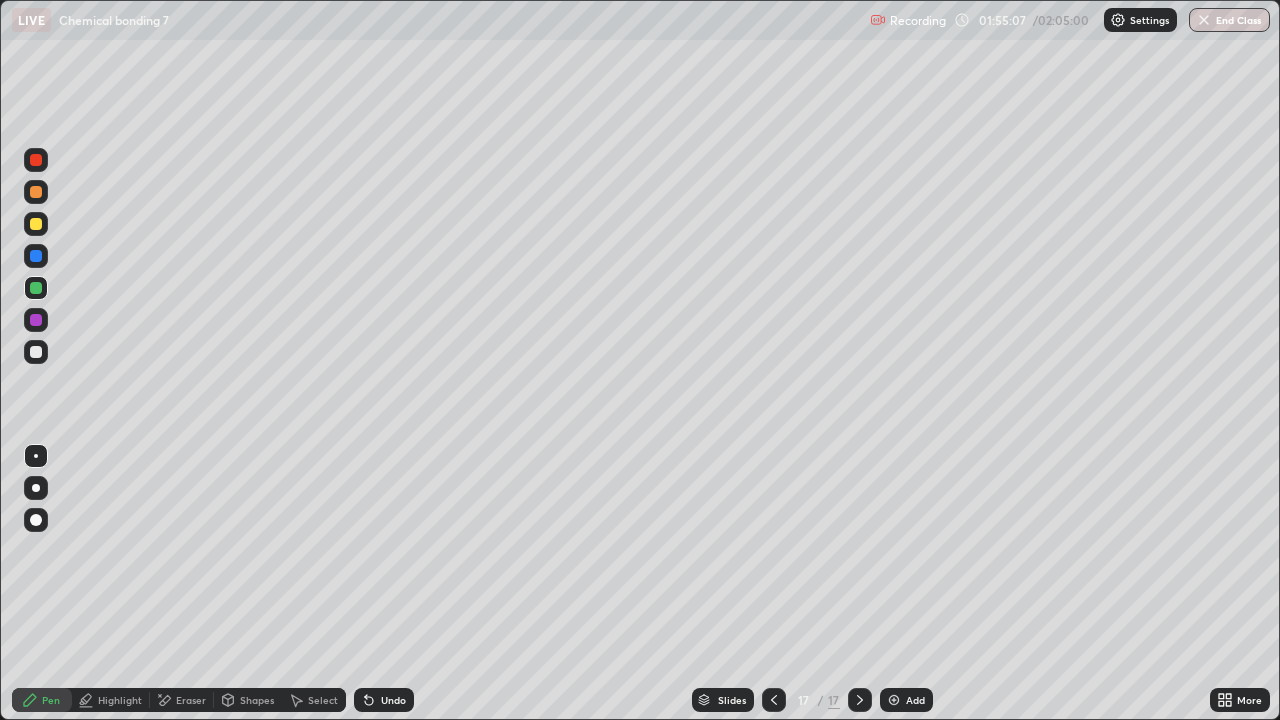 click 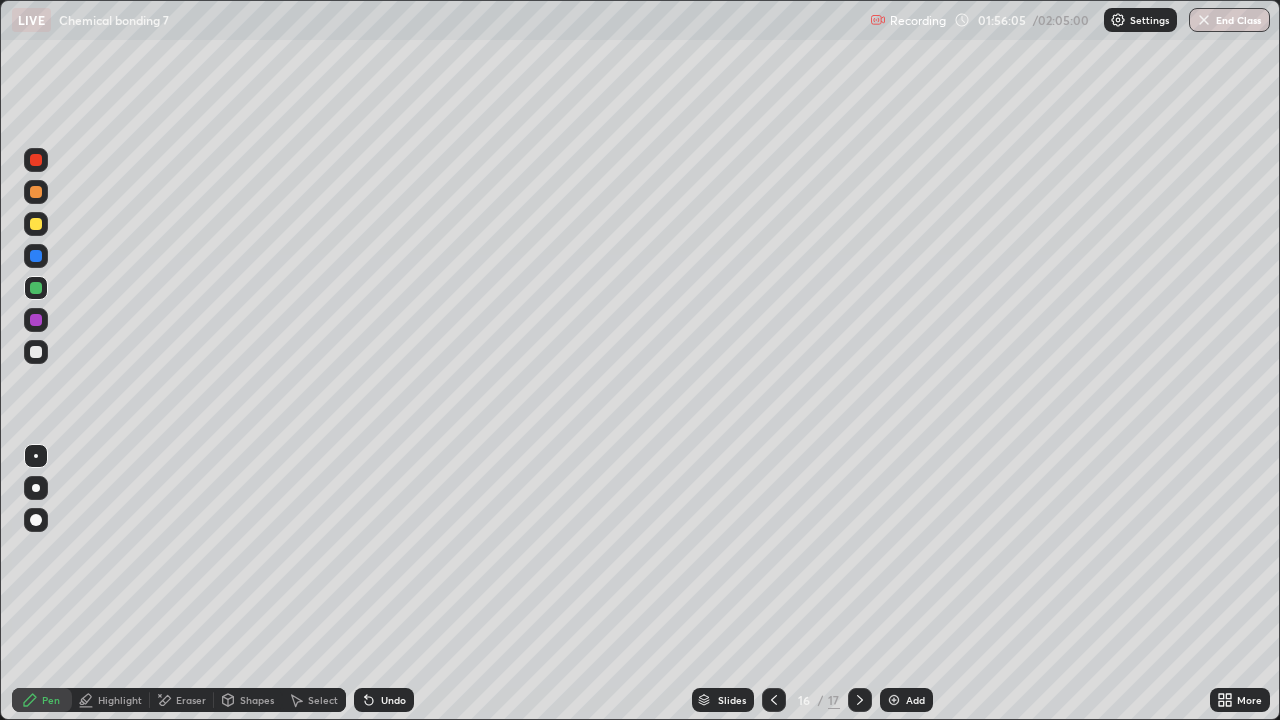 click on "End Class" at bounding box center (1229, 20) 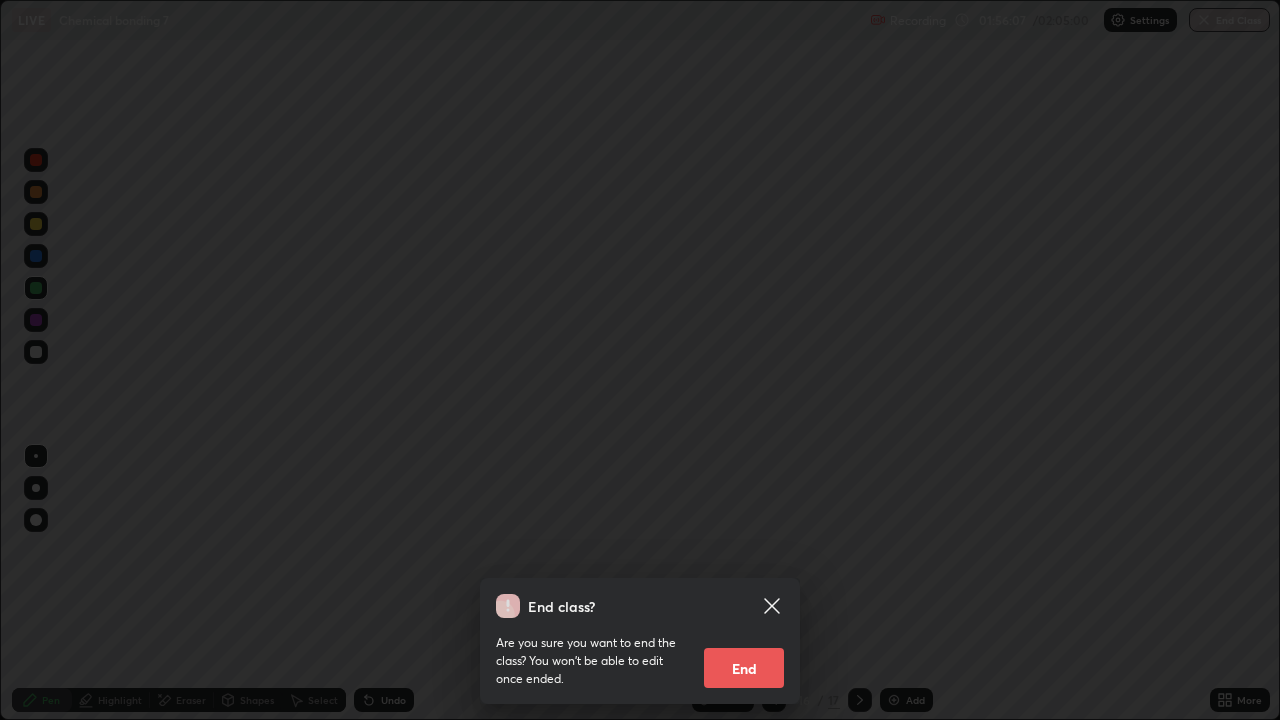 click on "End" at bounding box center [744, 668] 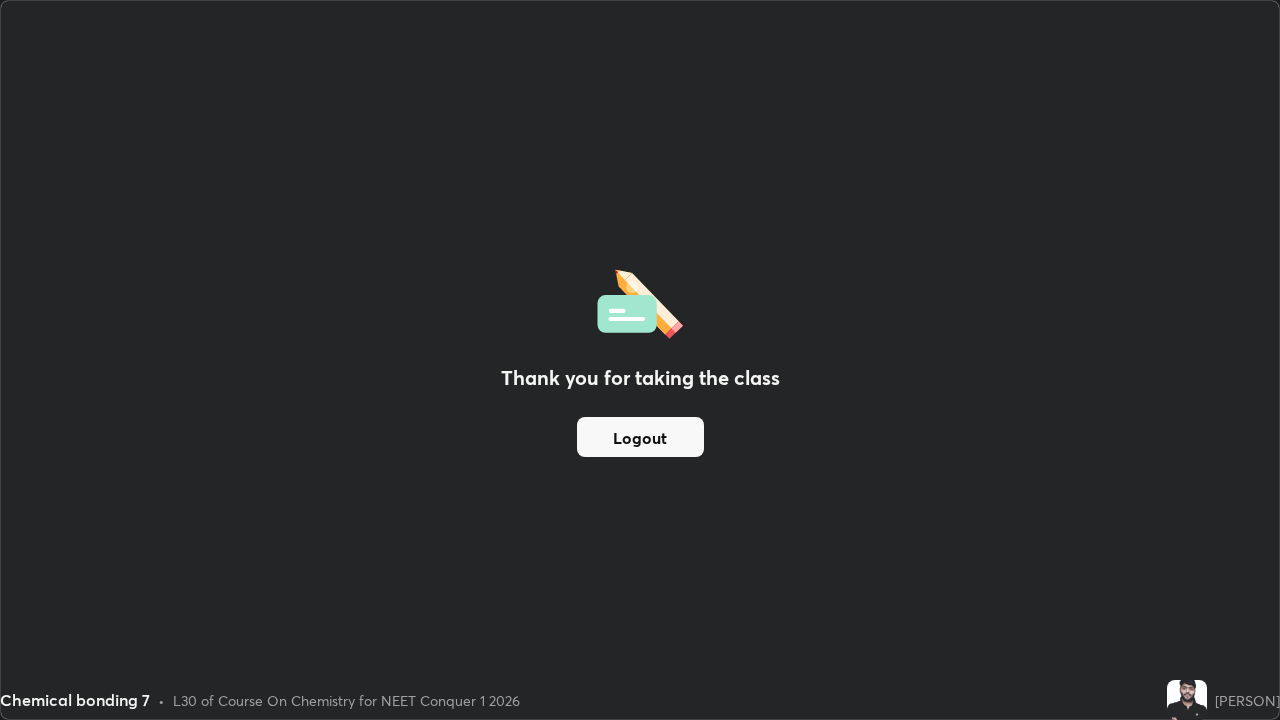 click on "Logout" at bounding box center (640, 437) 